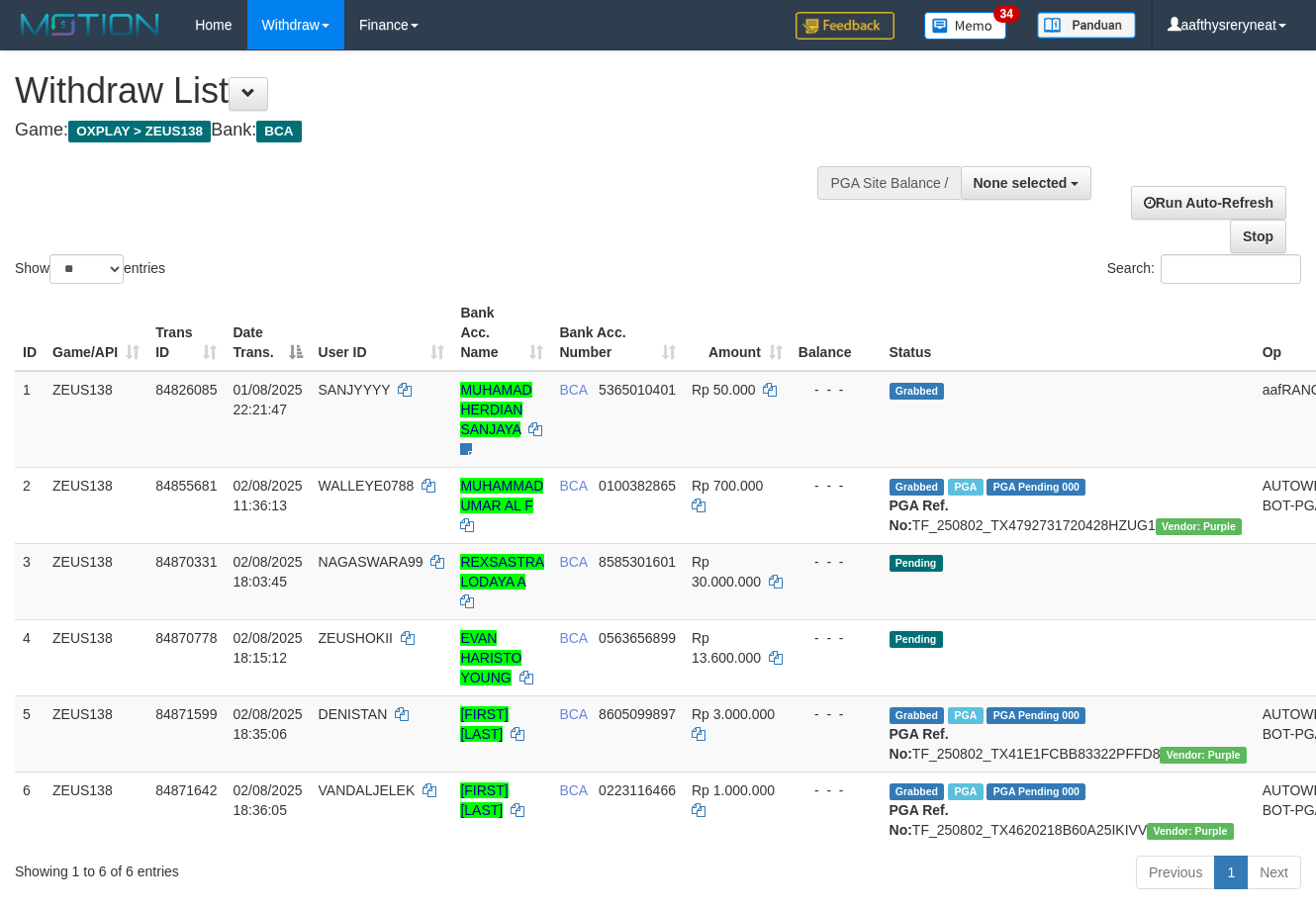 select 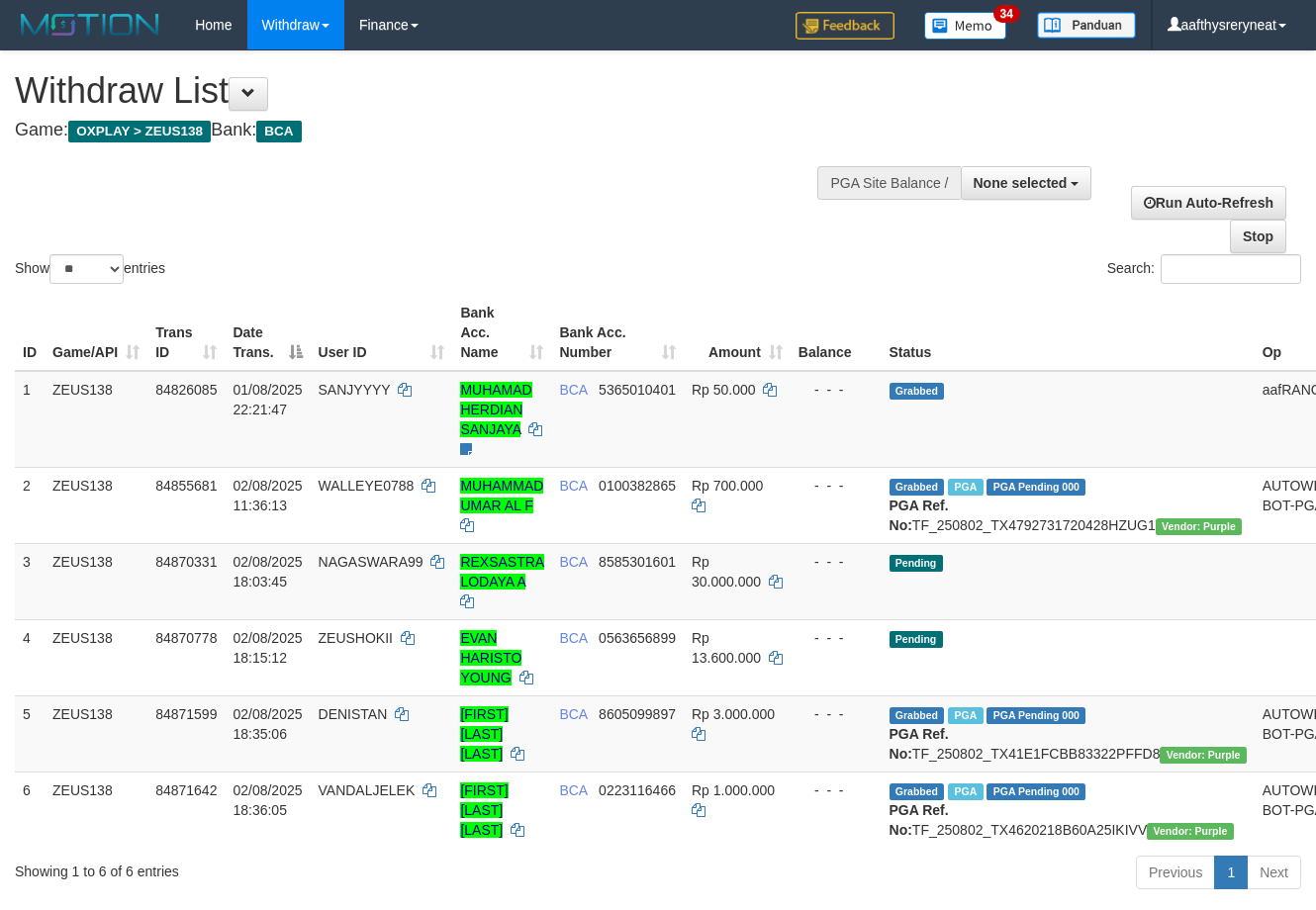 select 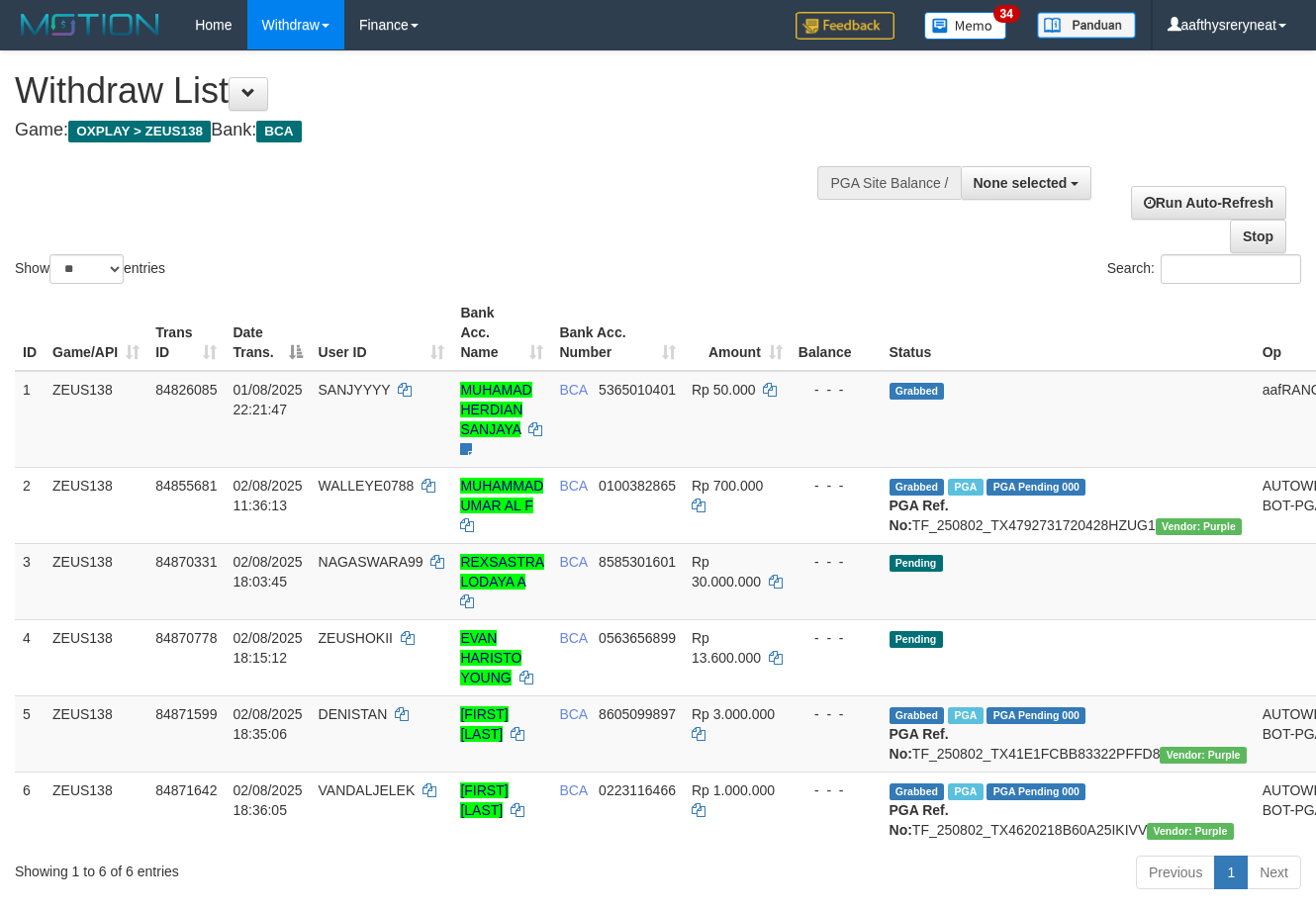 select 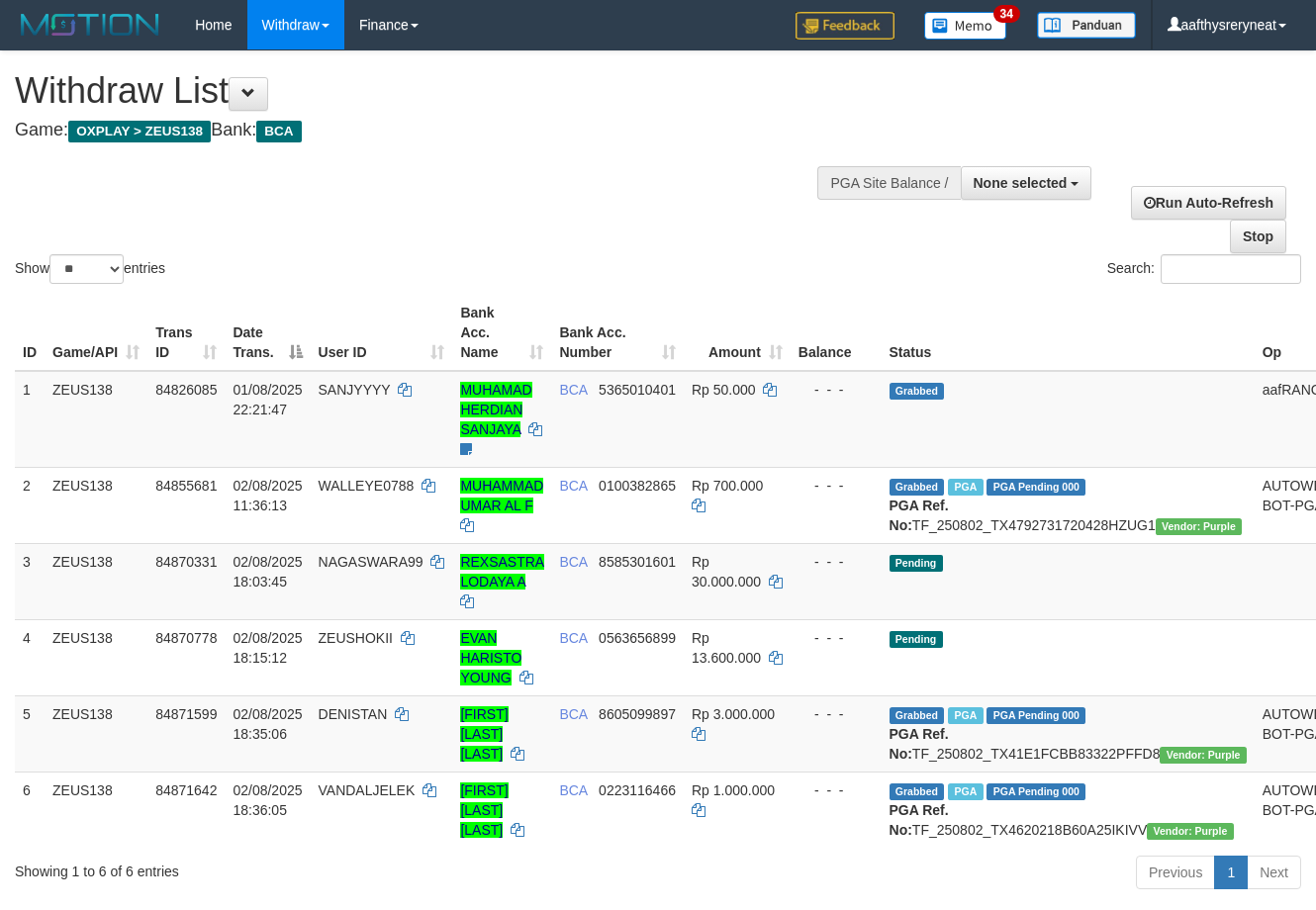 select 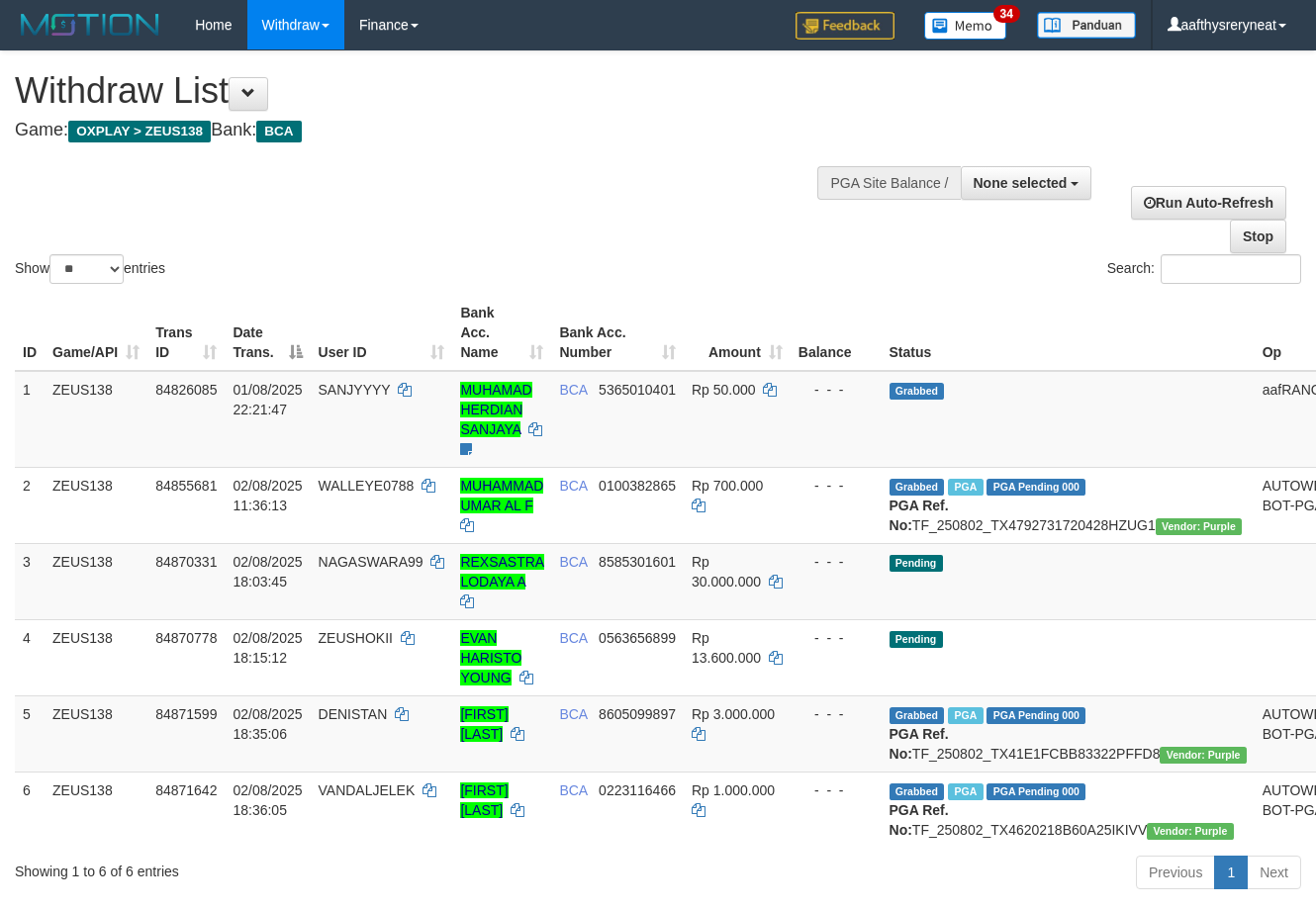 select 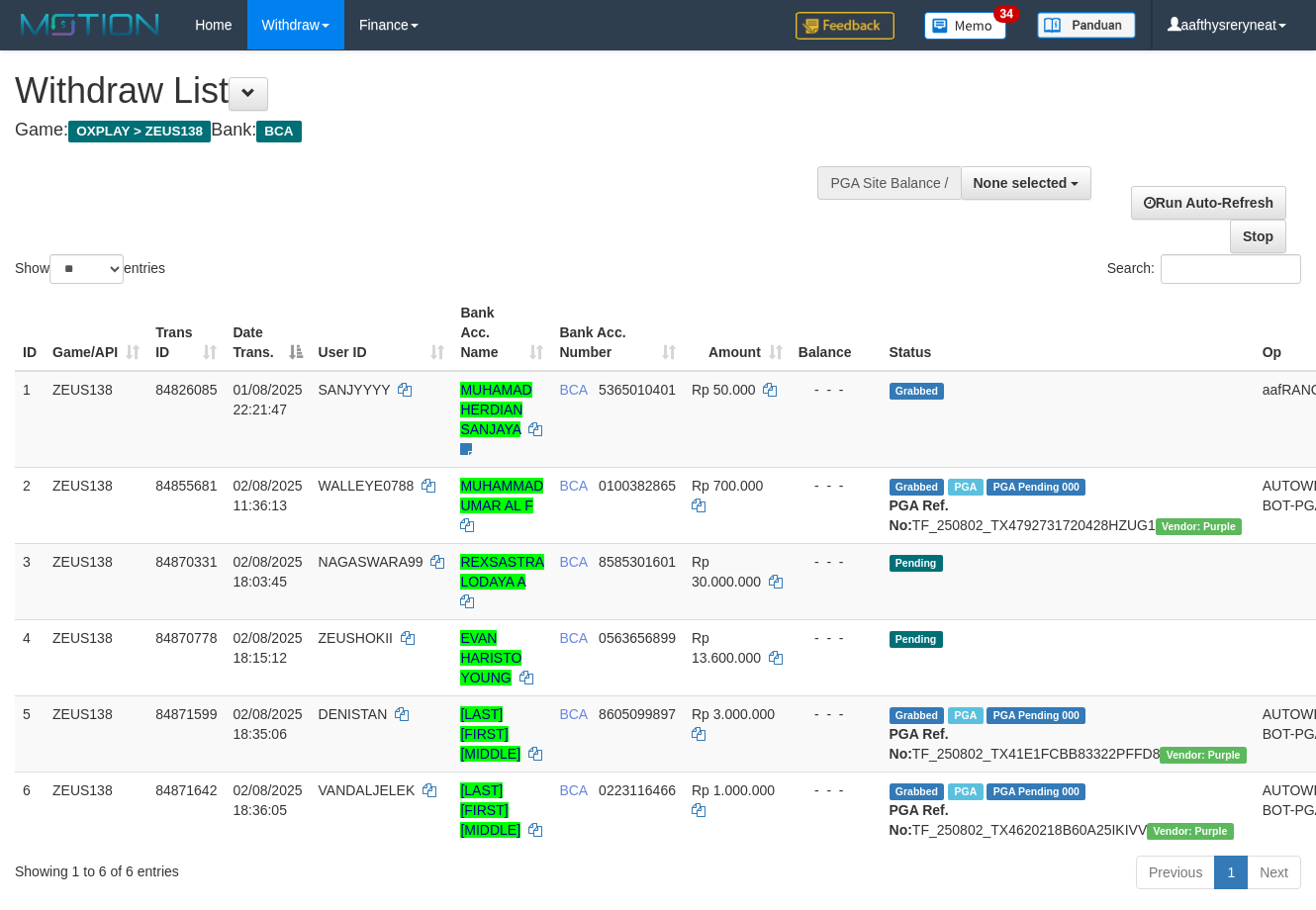 select 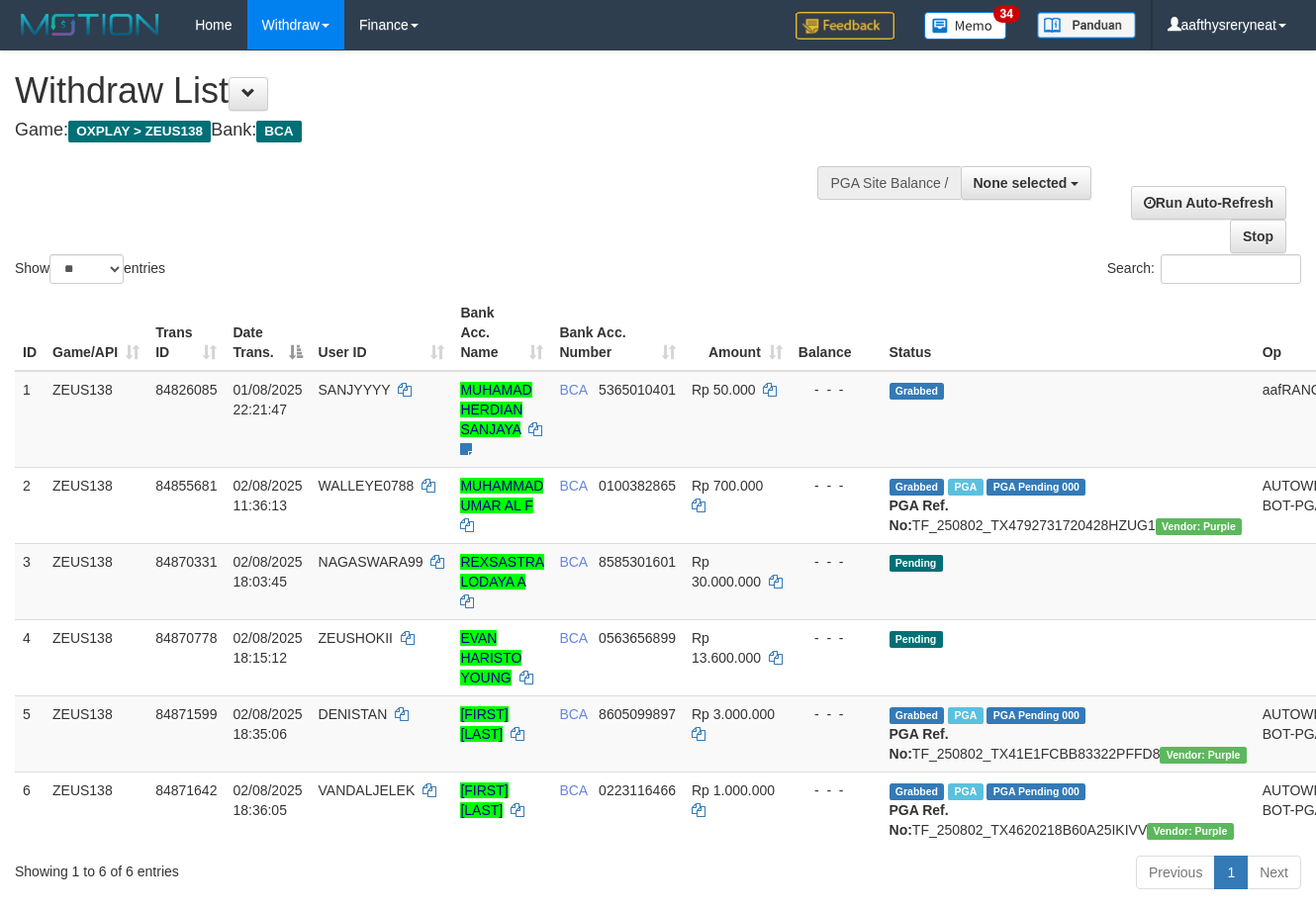 select 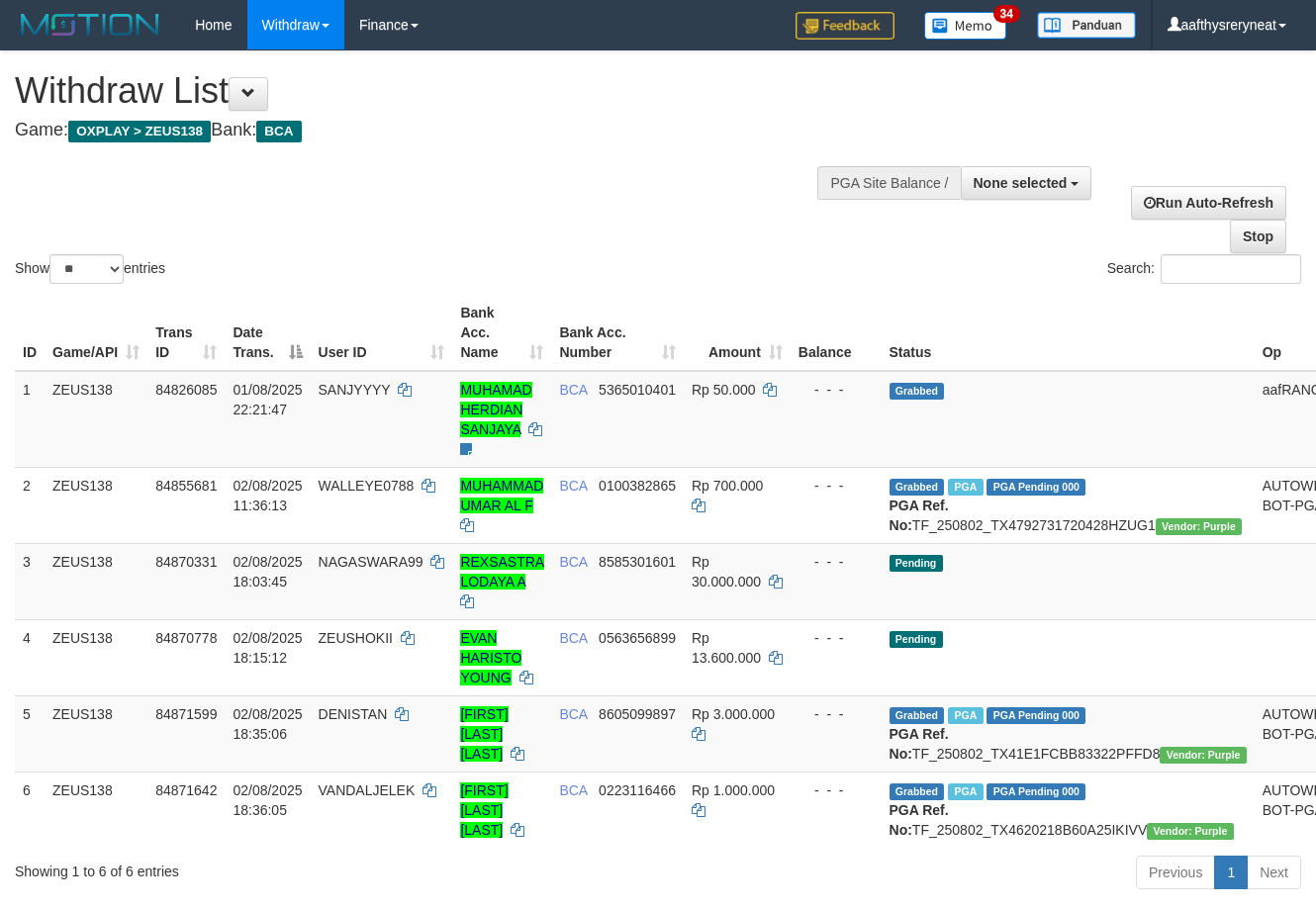 select 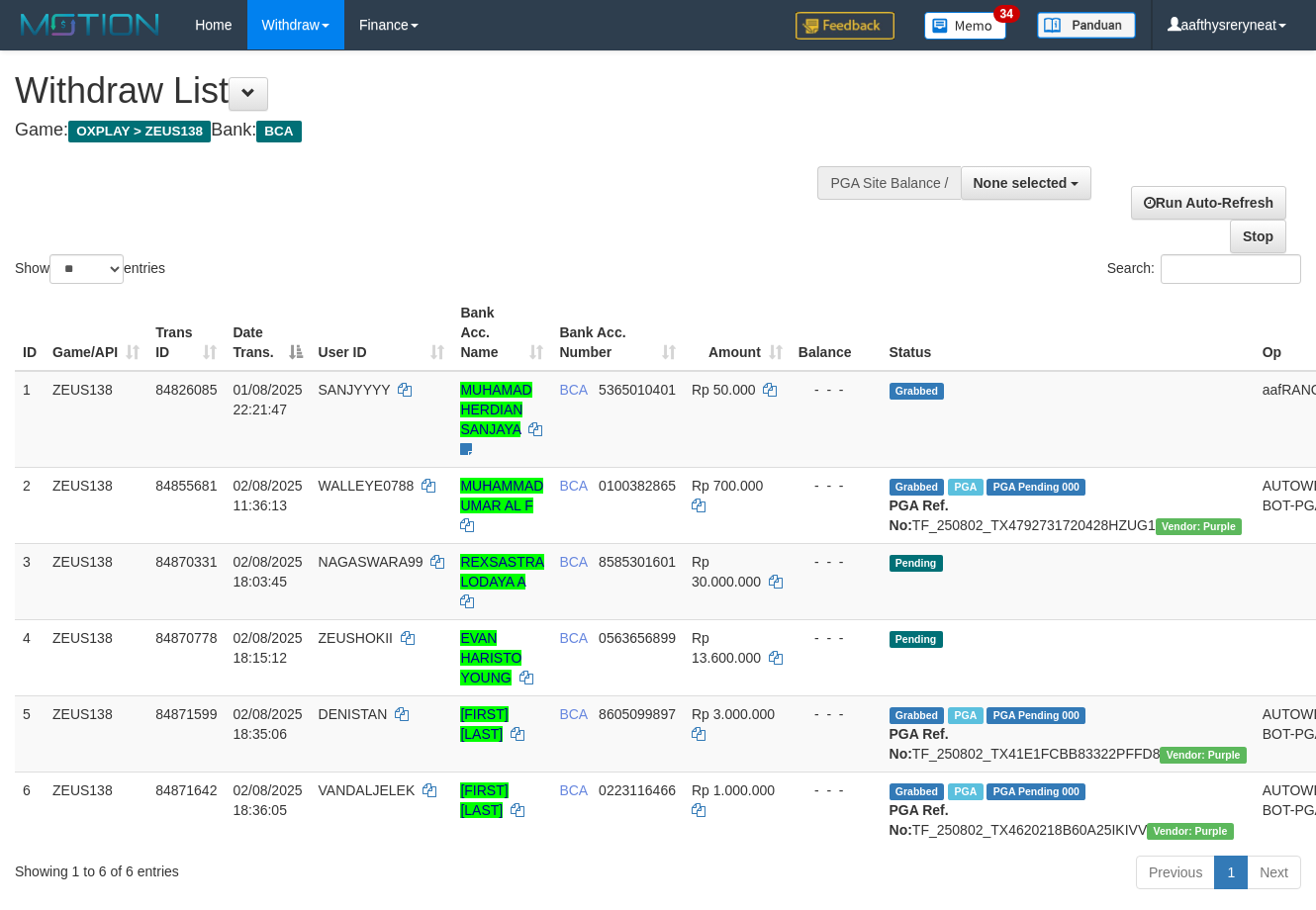 select 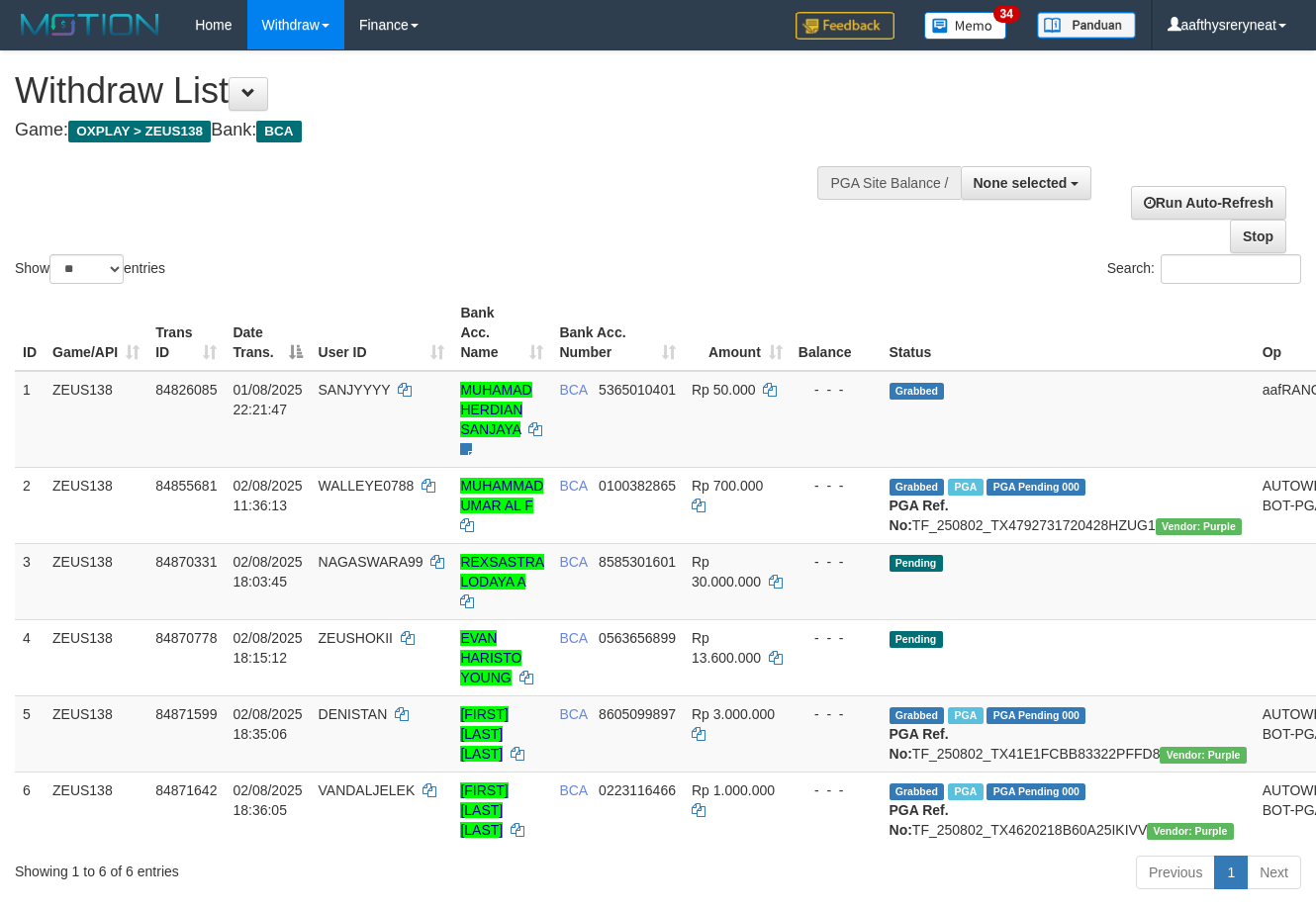 select 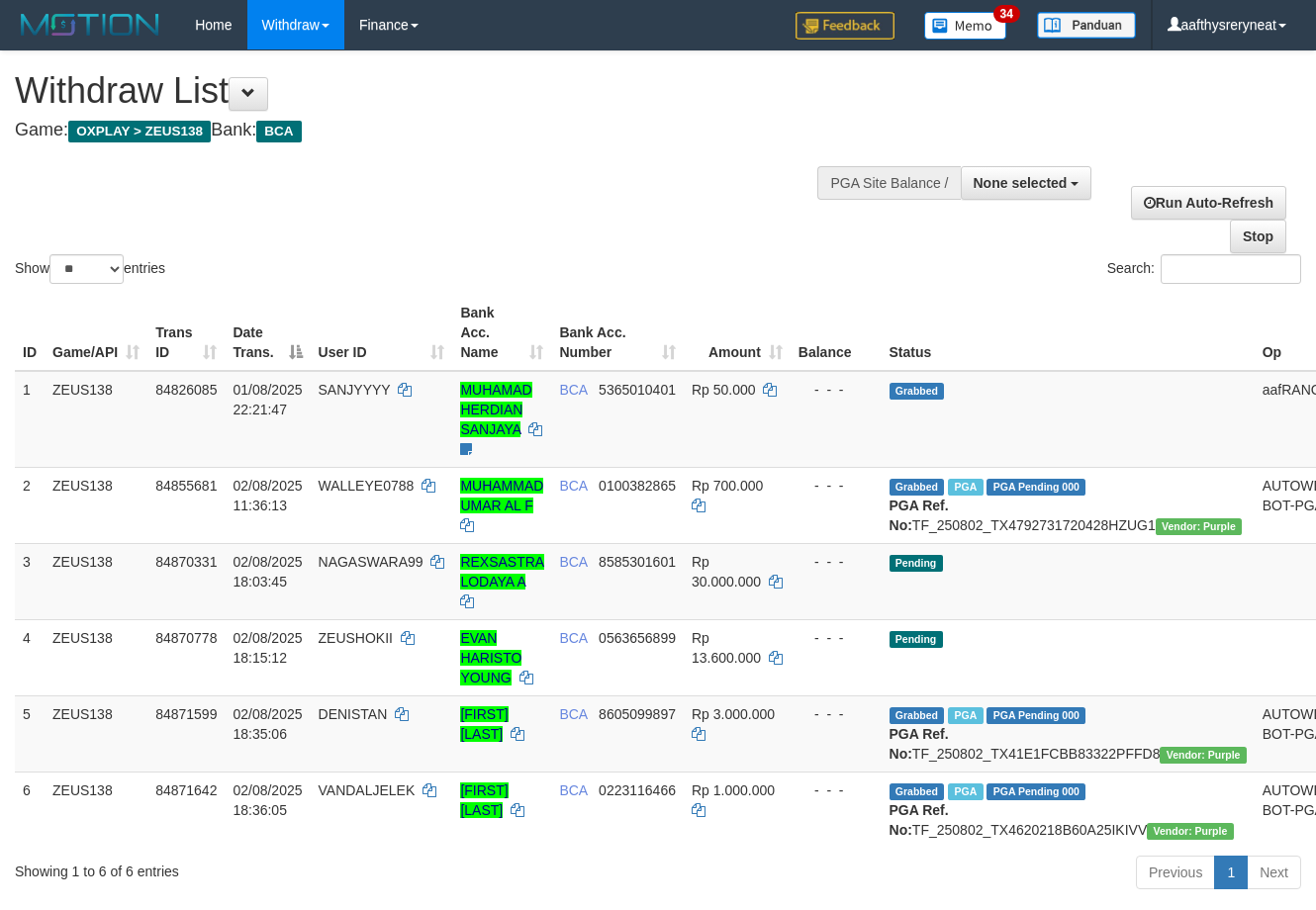 select 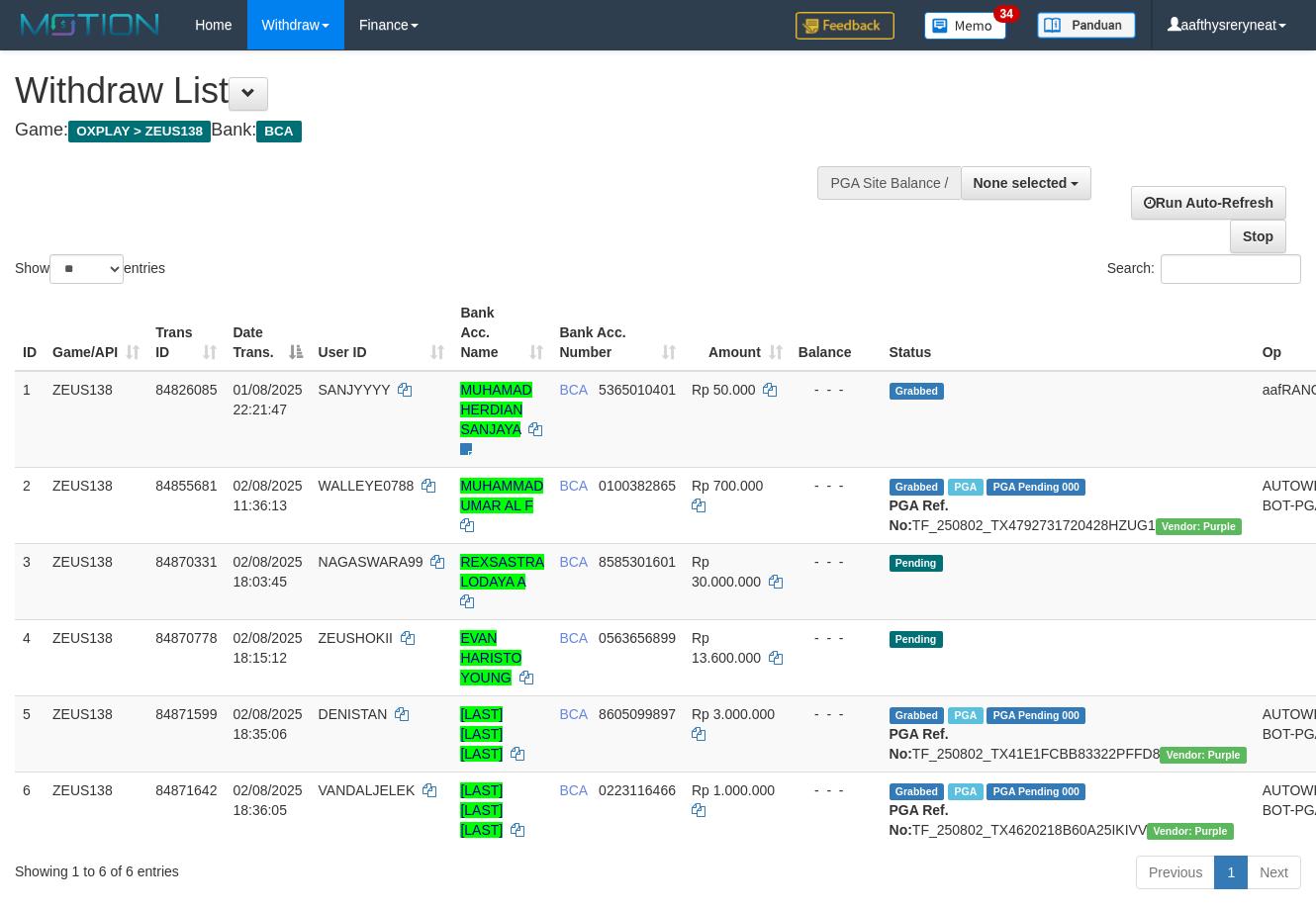 select 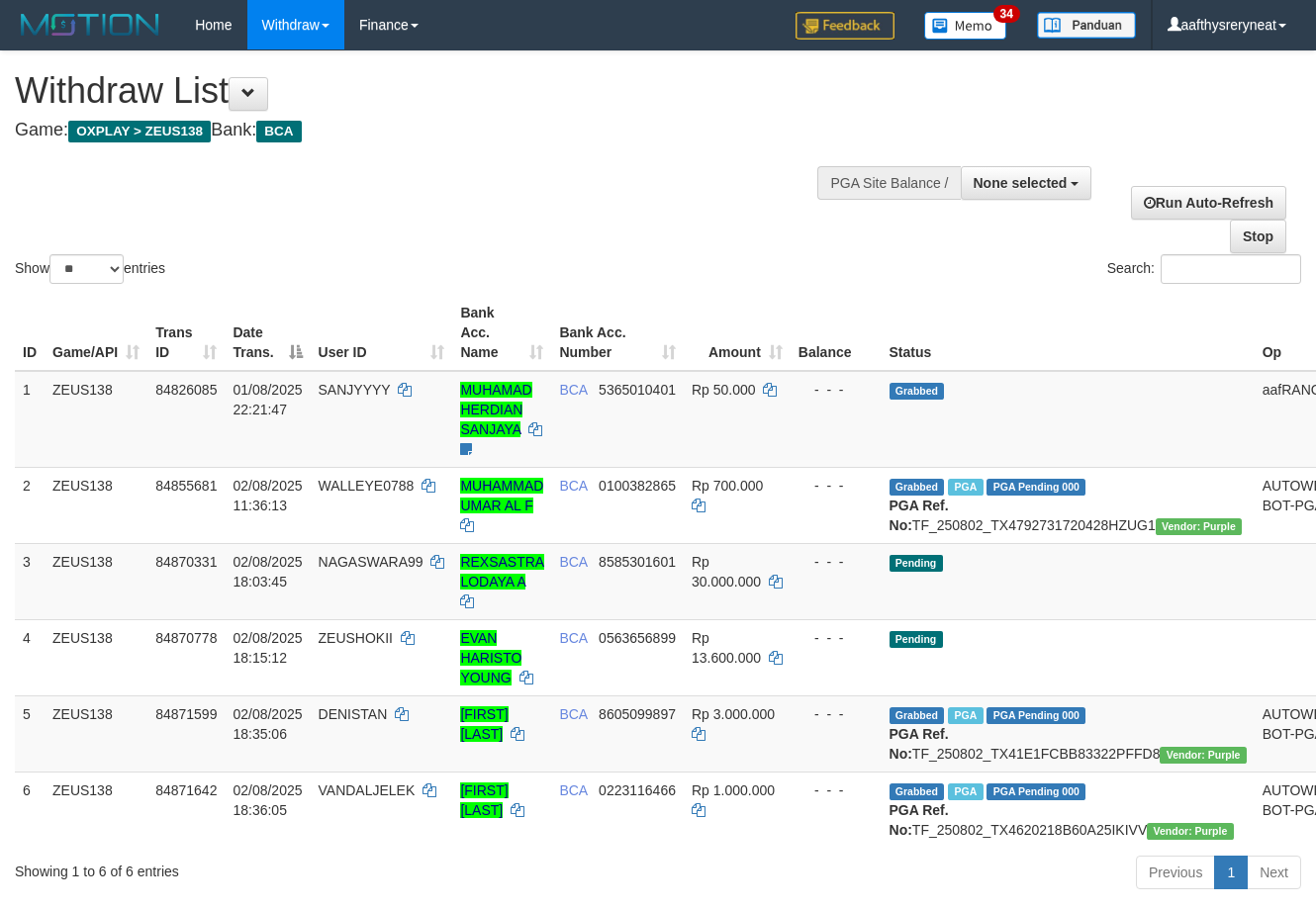 select 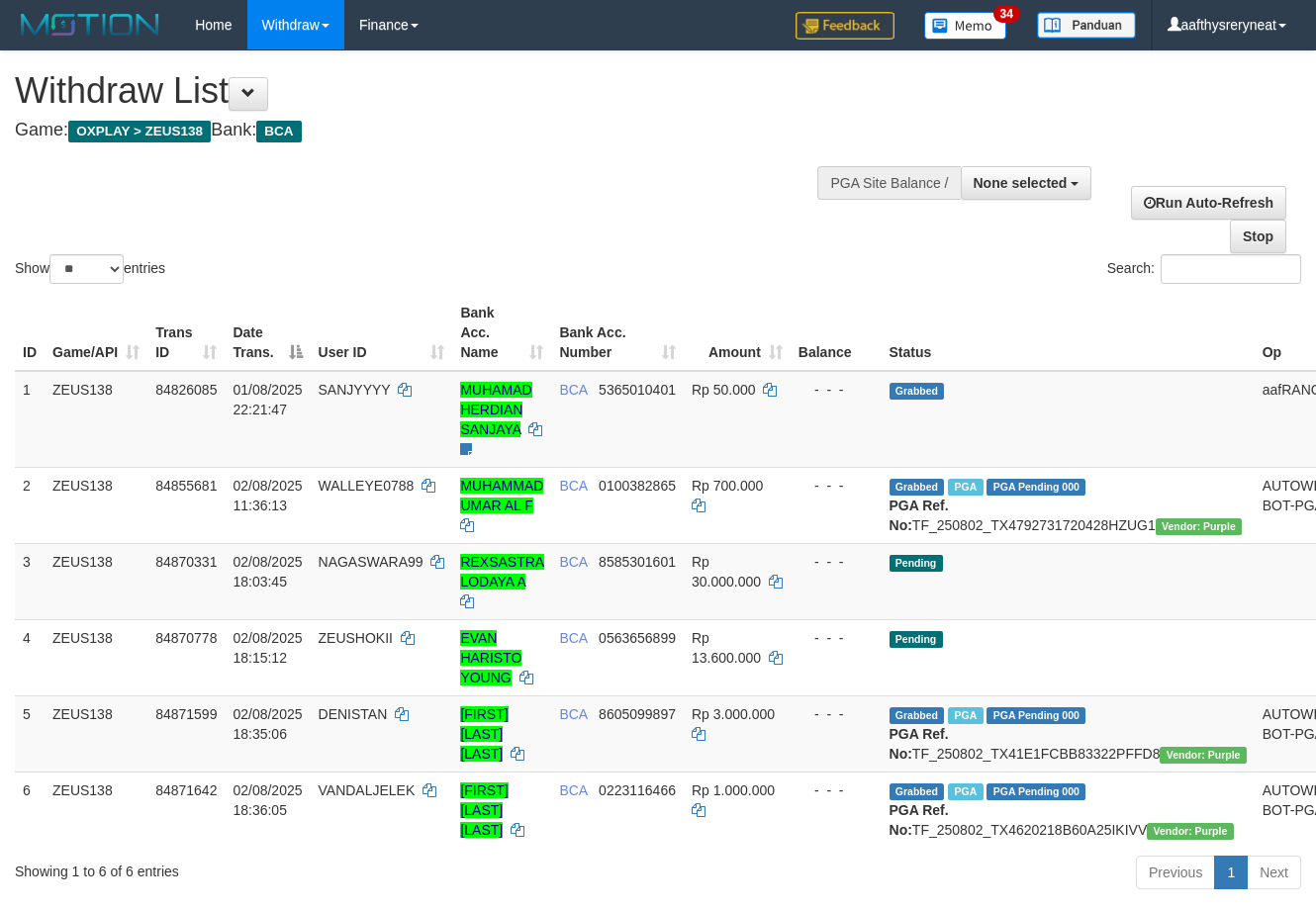 select 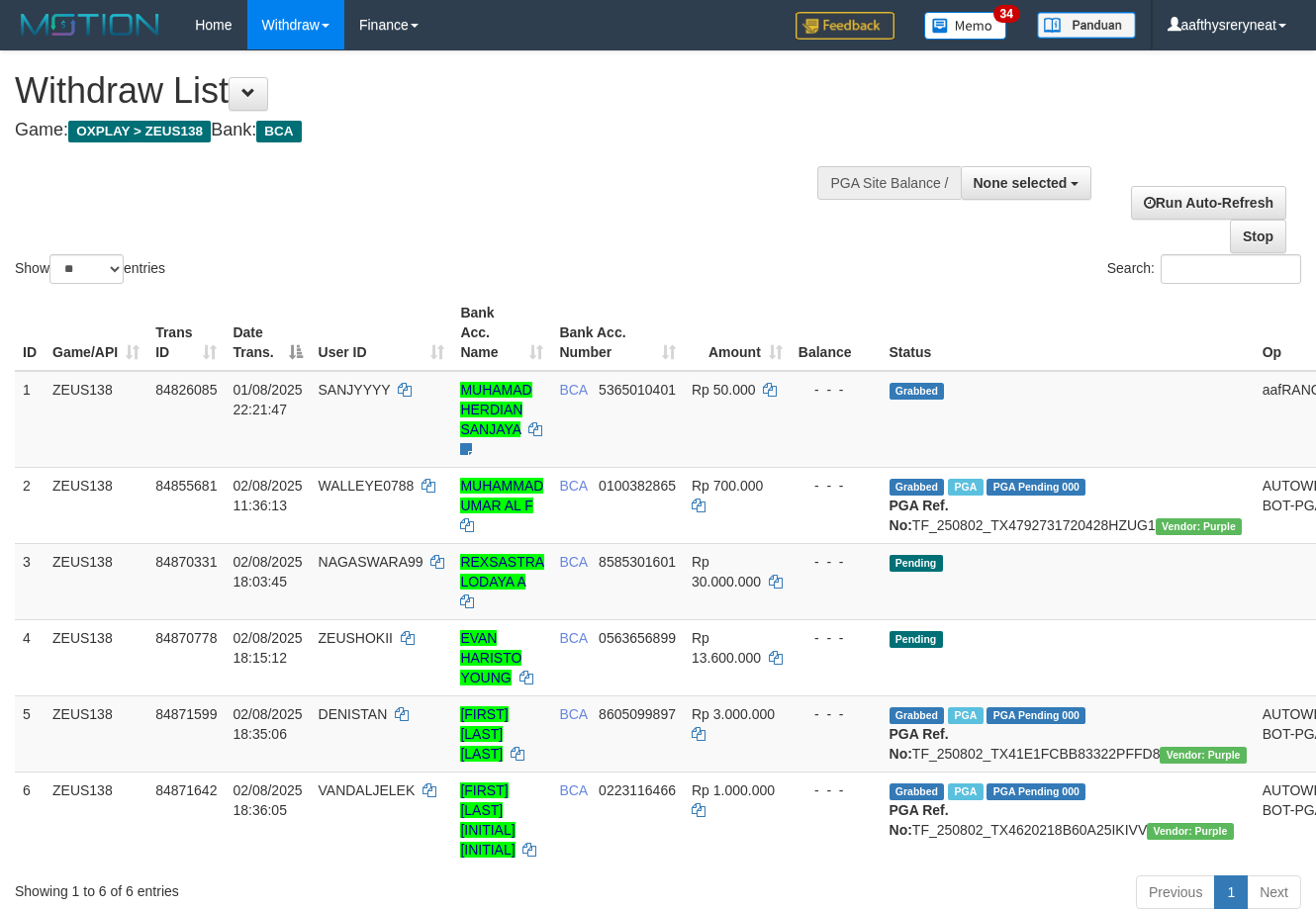 select 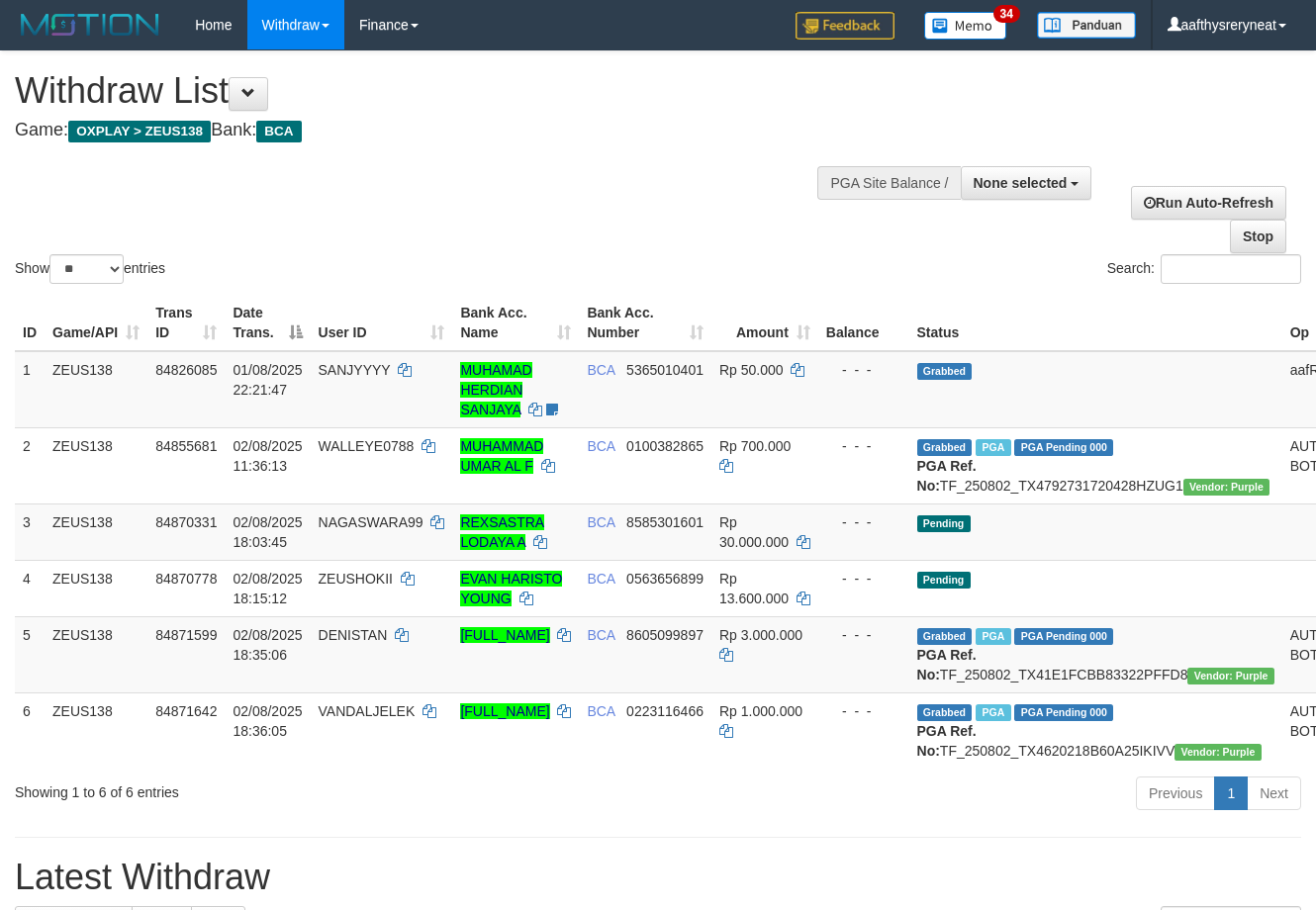 select 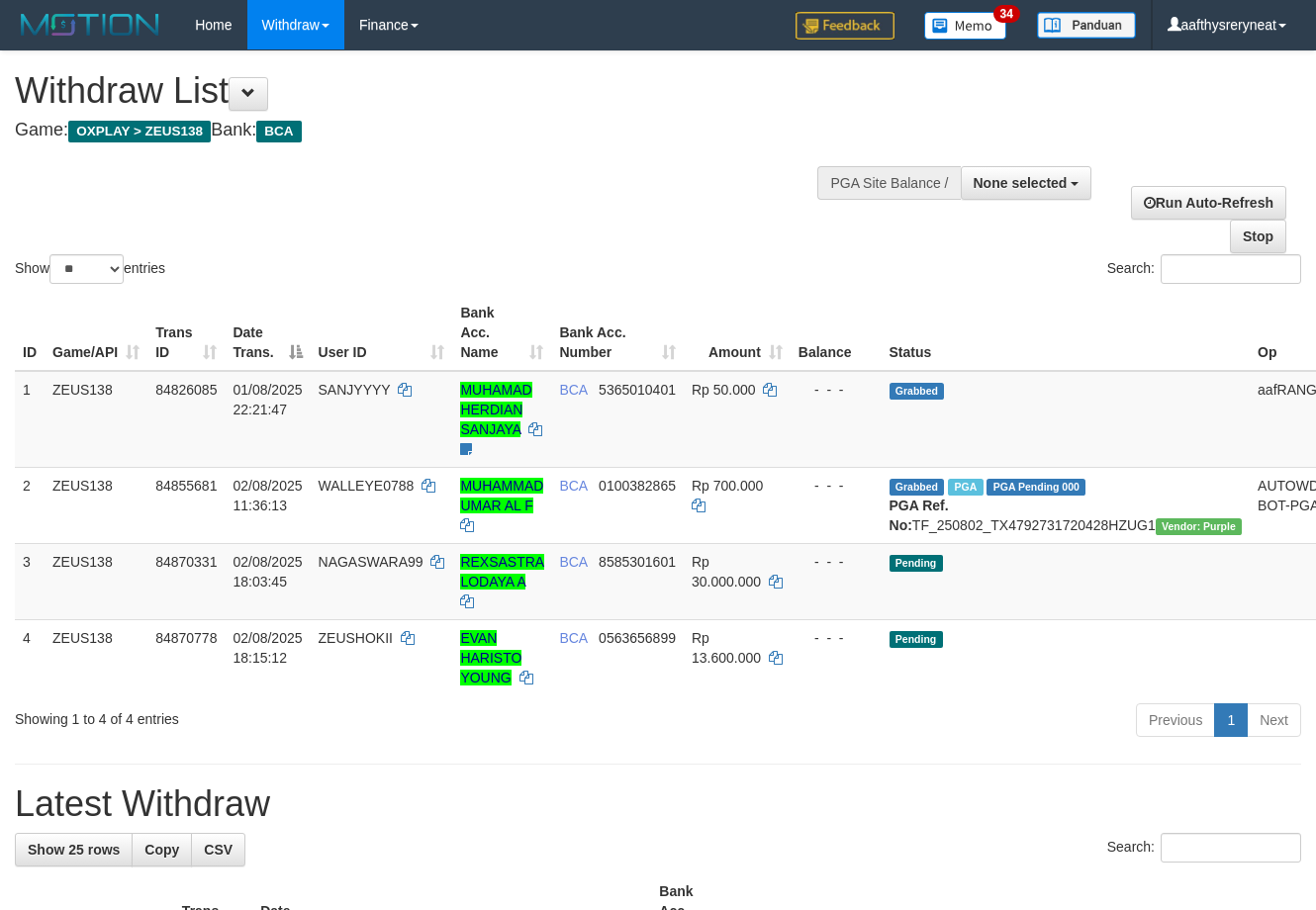 select 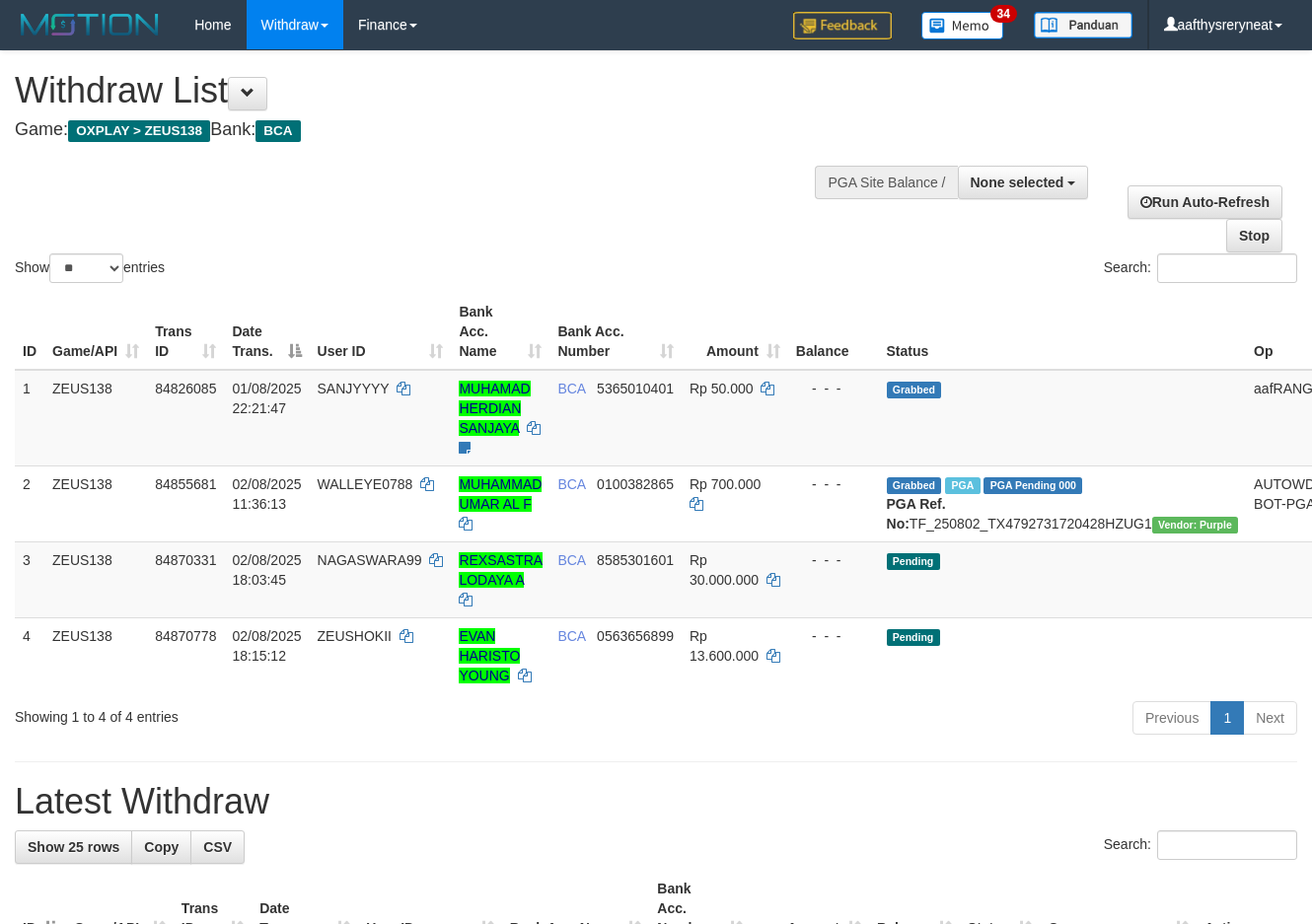 select 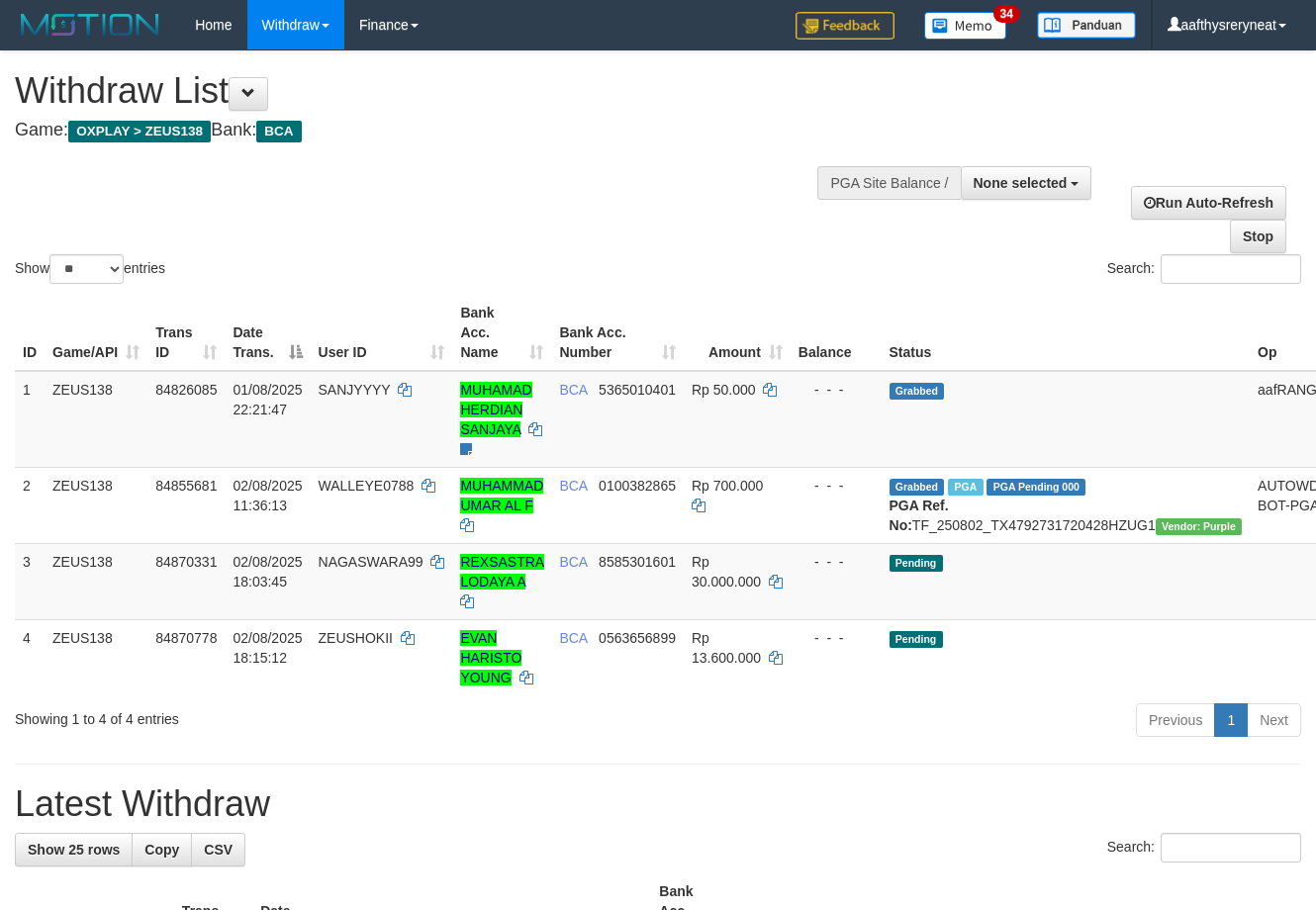 select 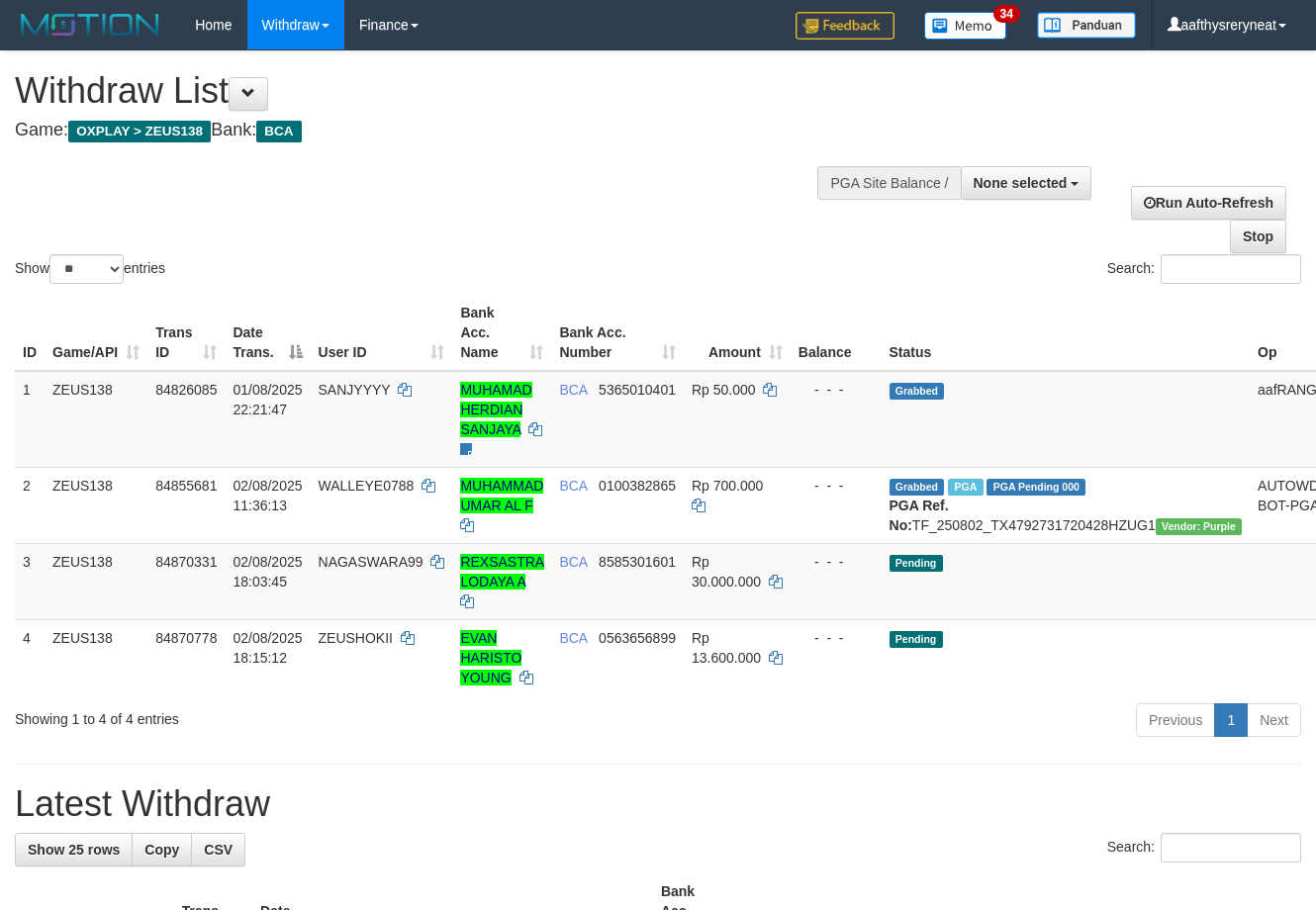 select 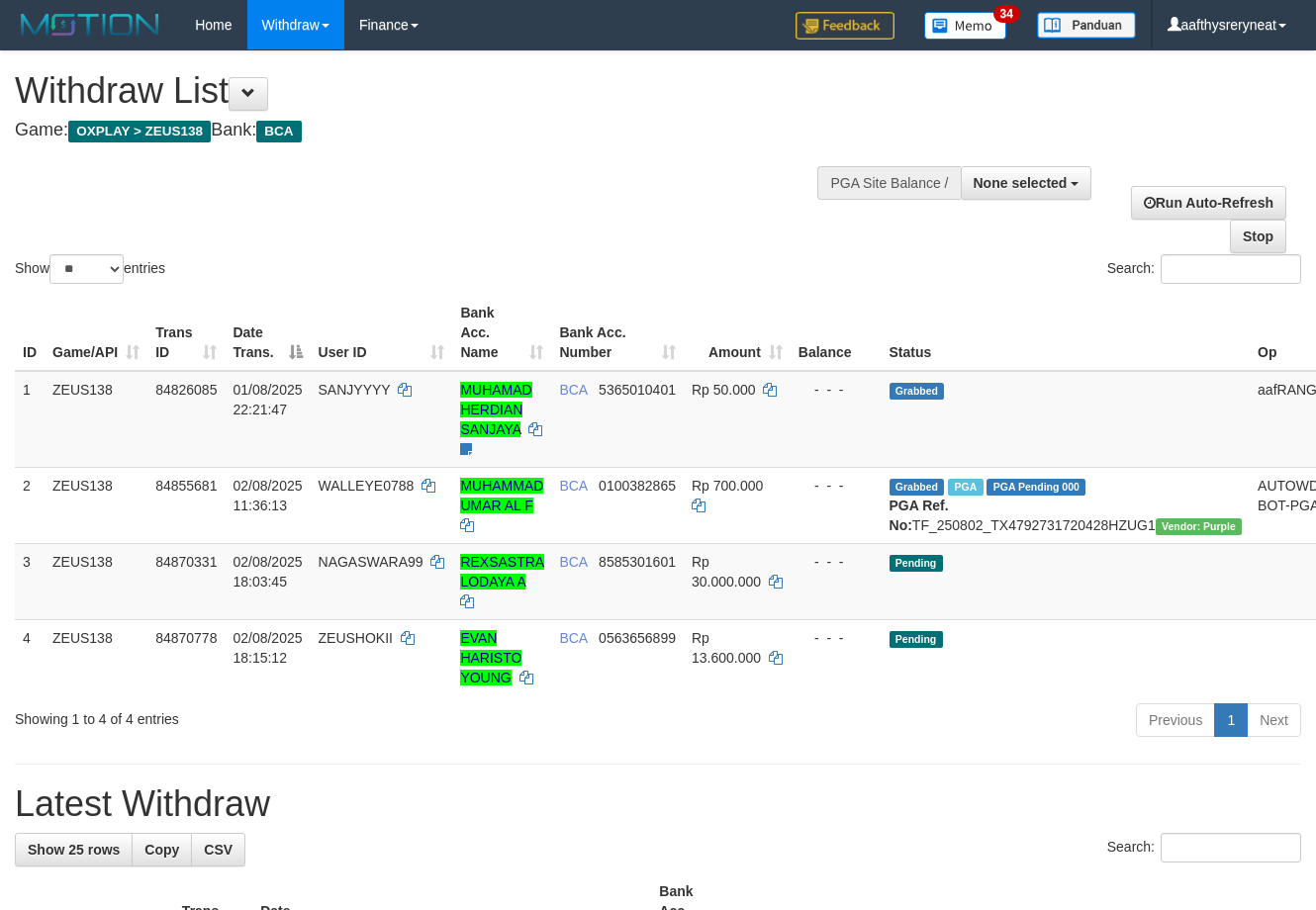 select 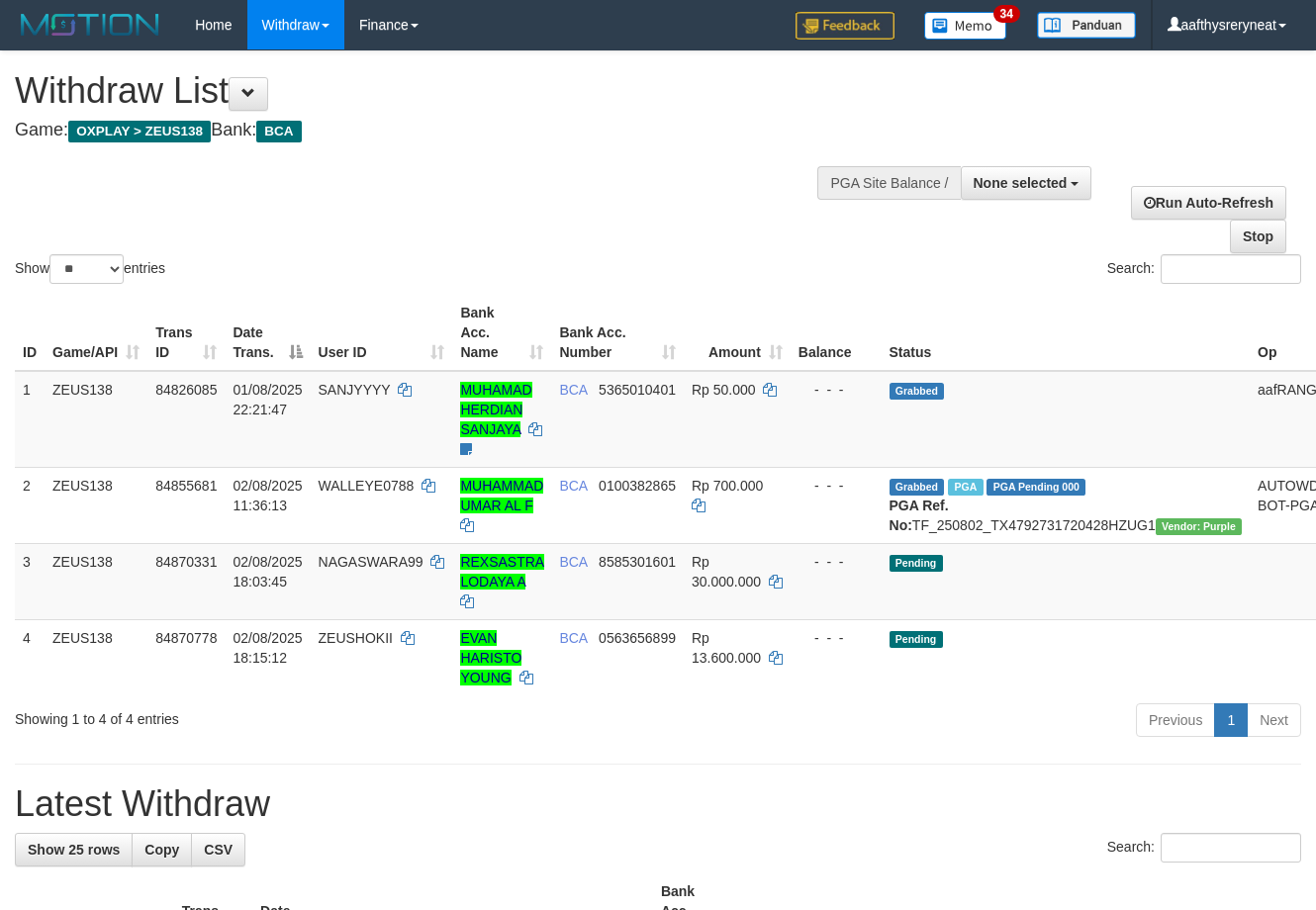 select 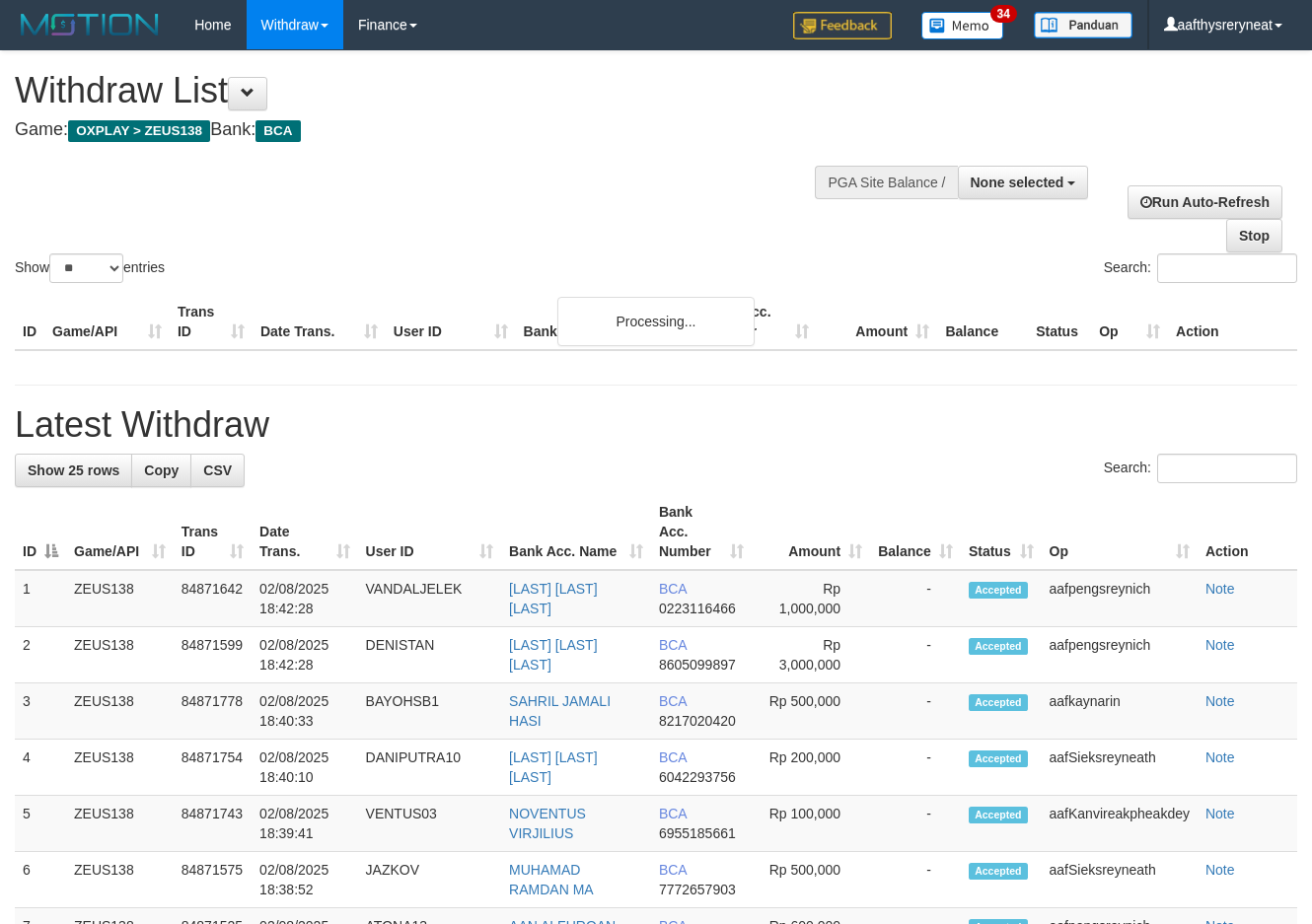 select 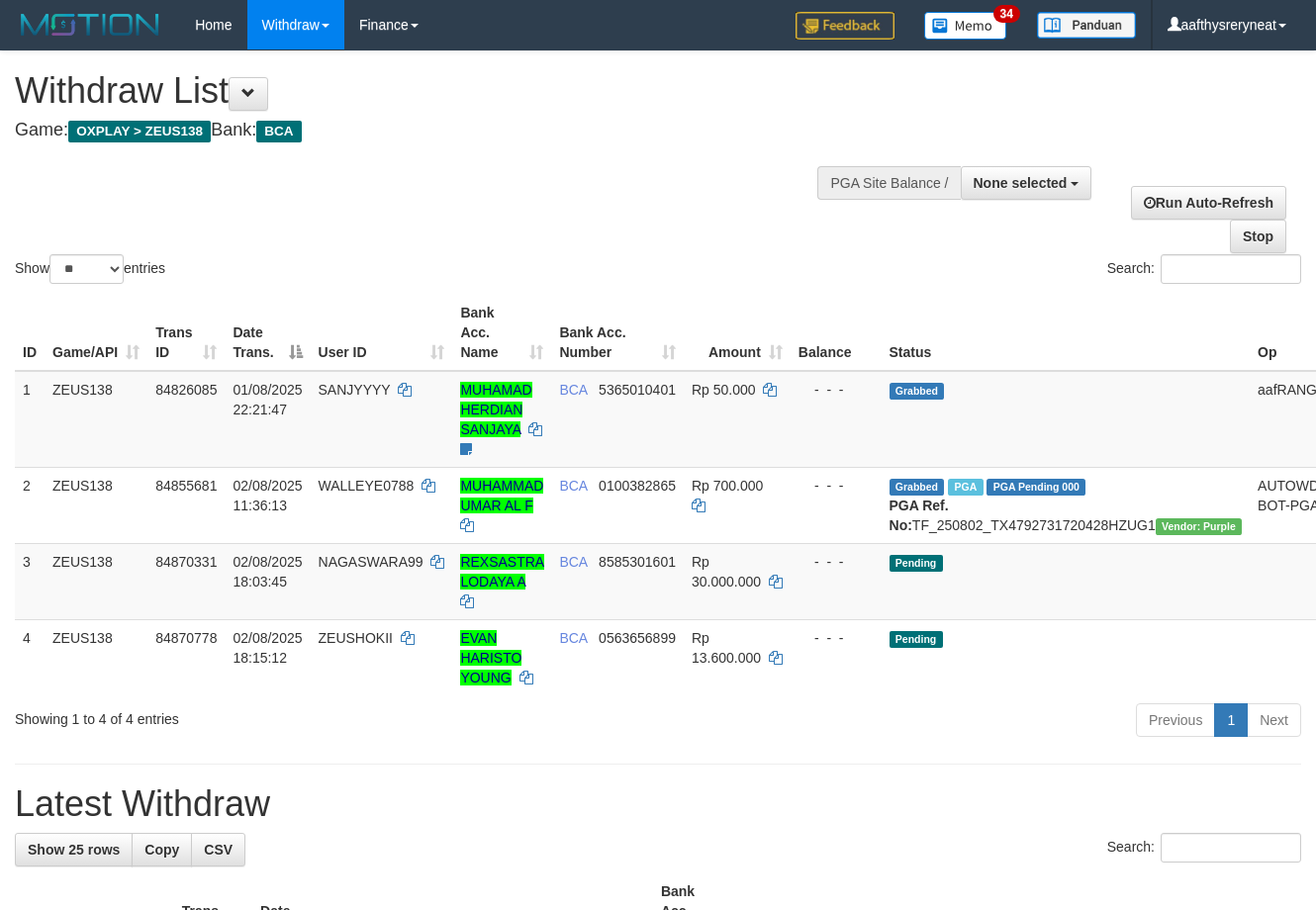 select 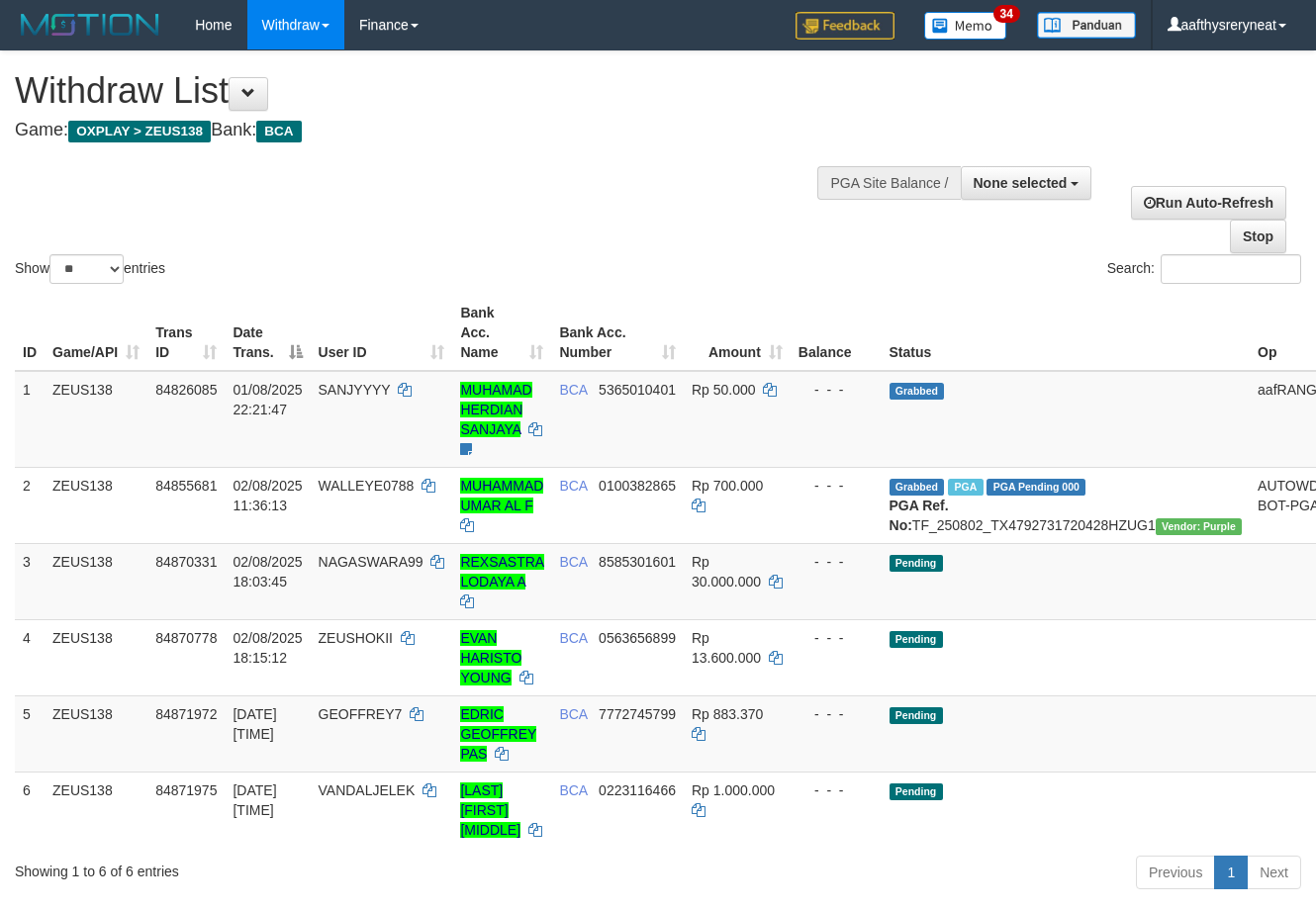 select 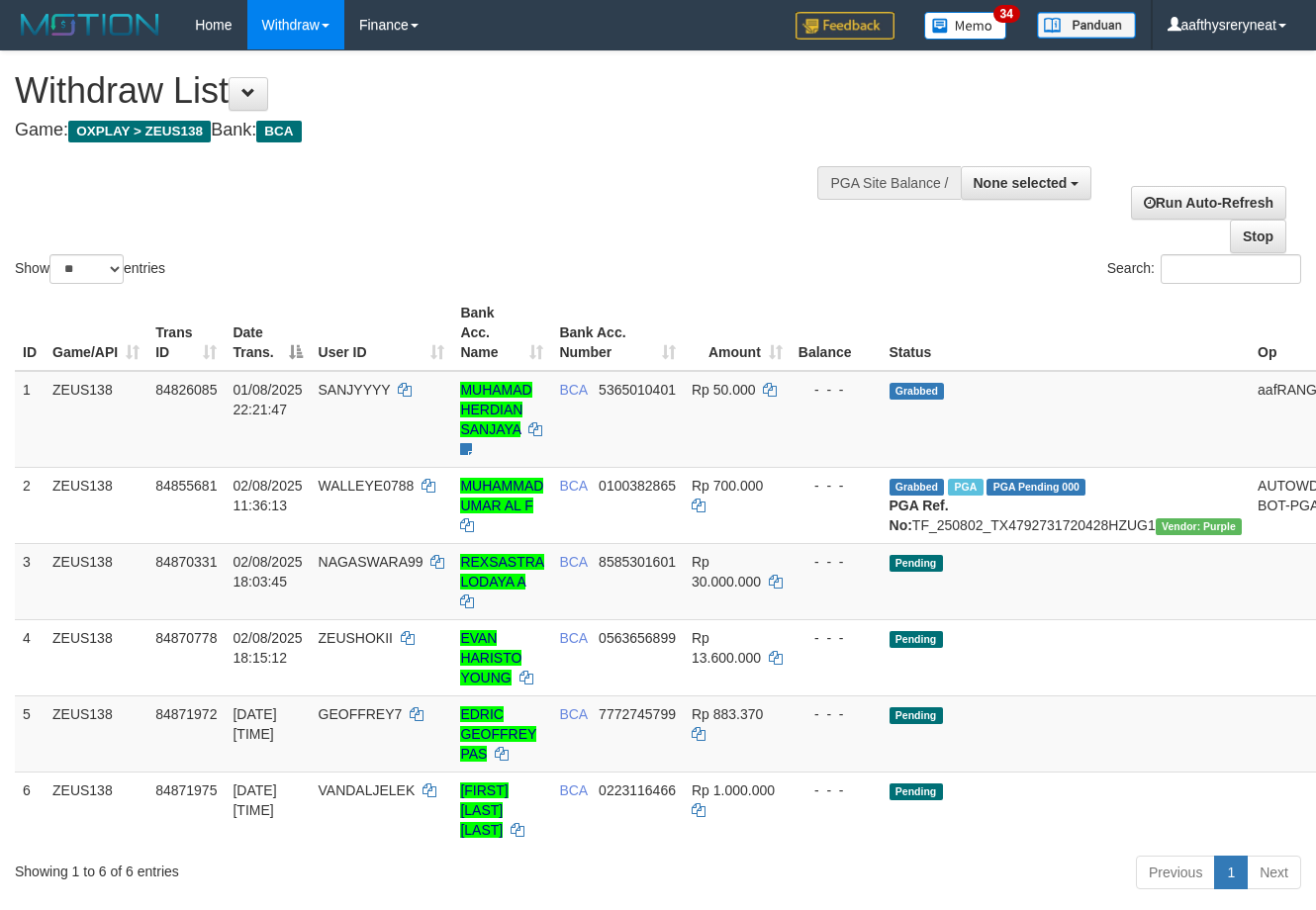 select 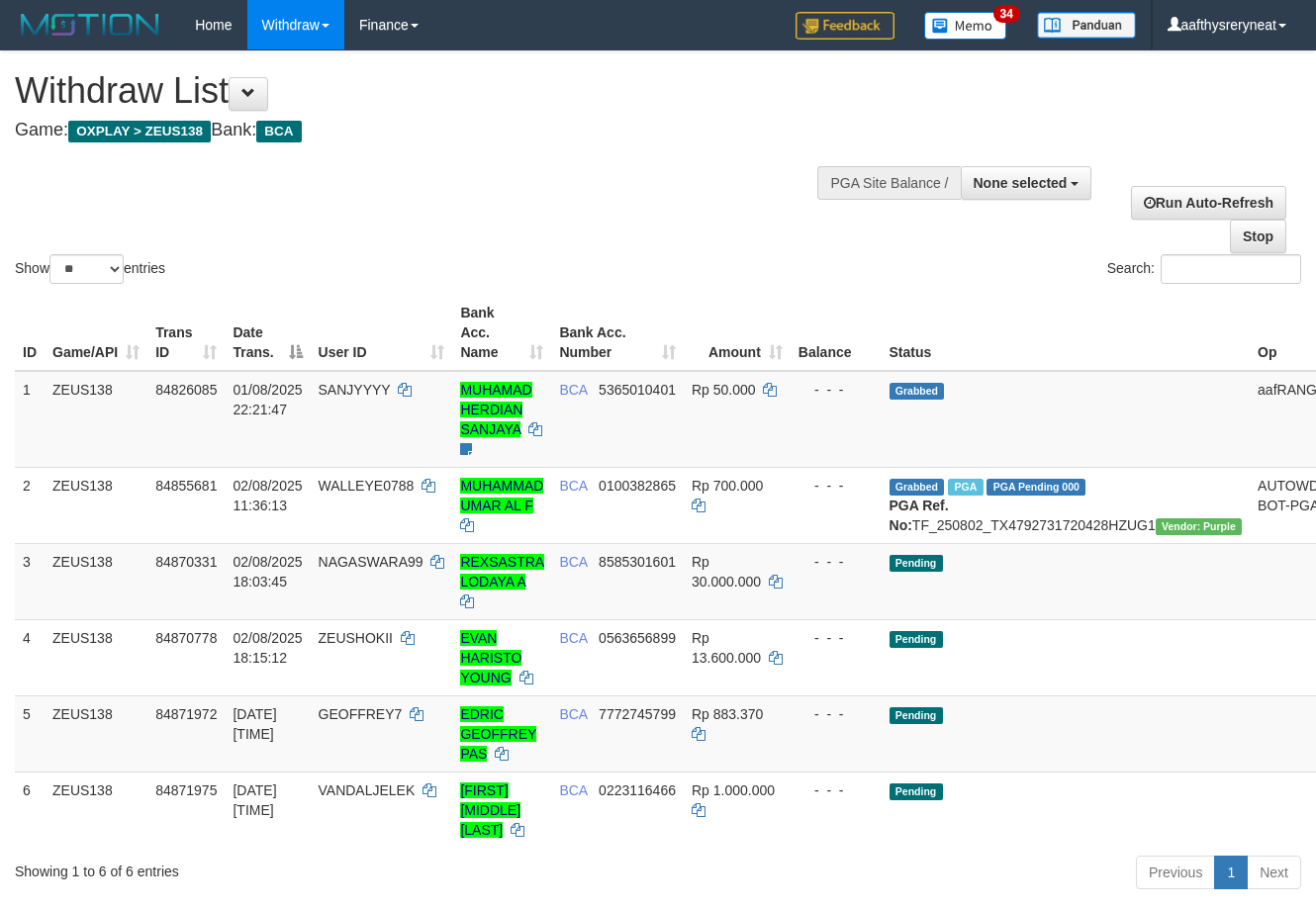 select 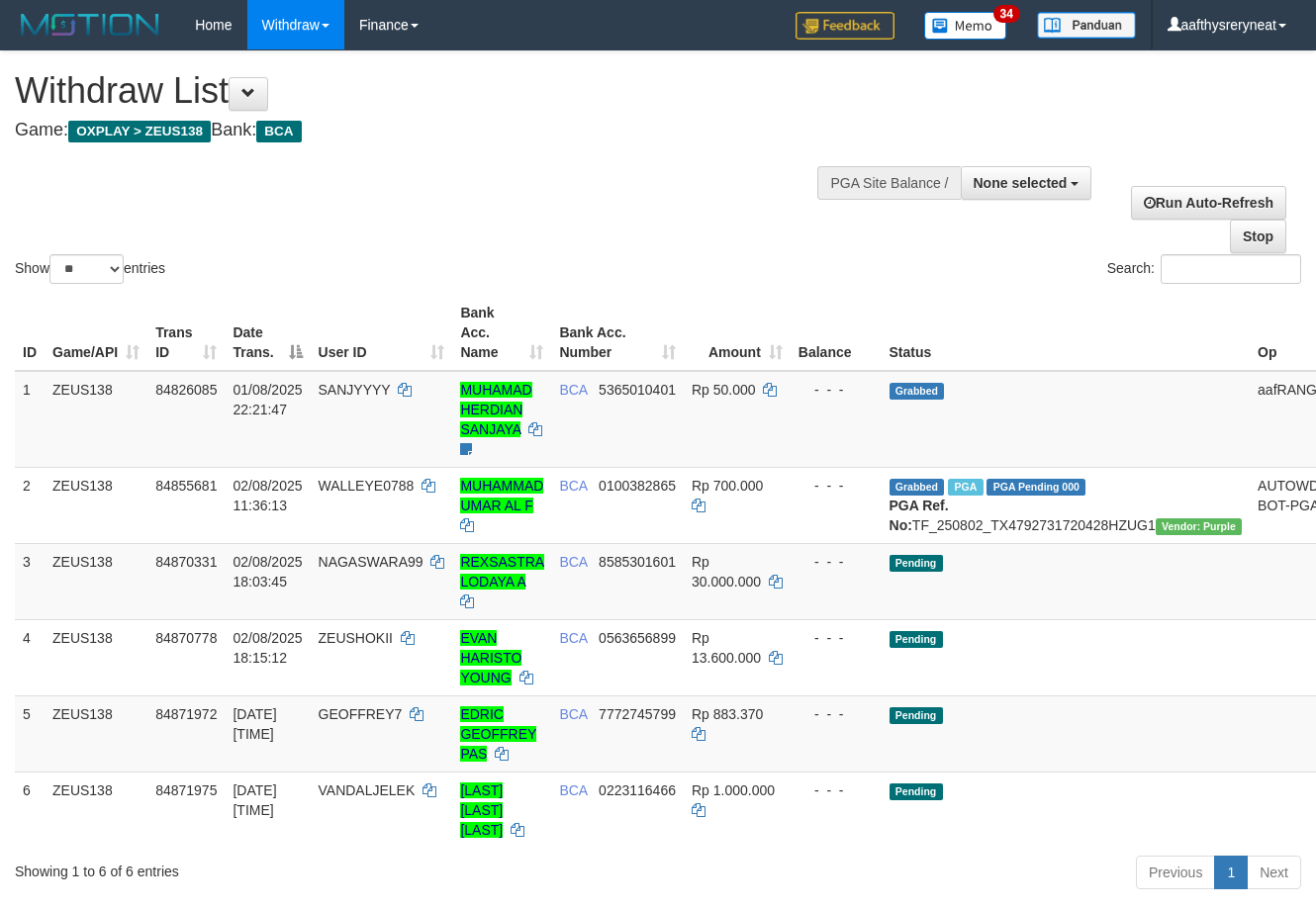 select 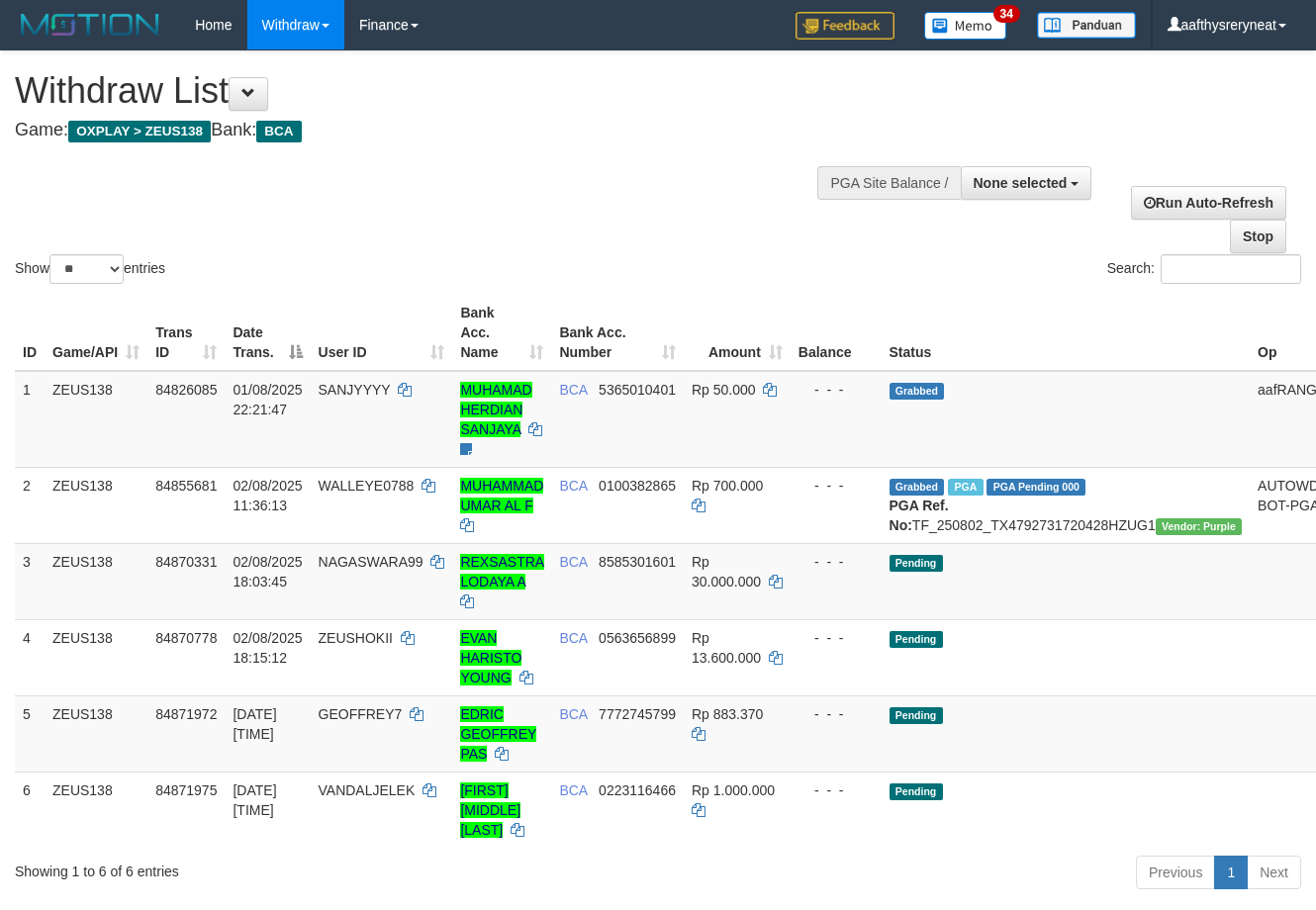 select 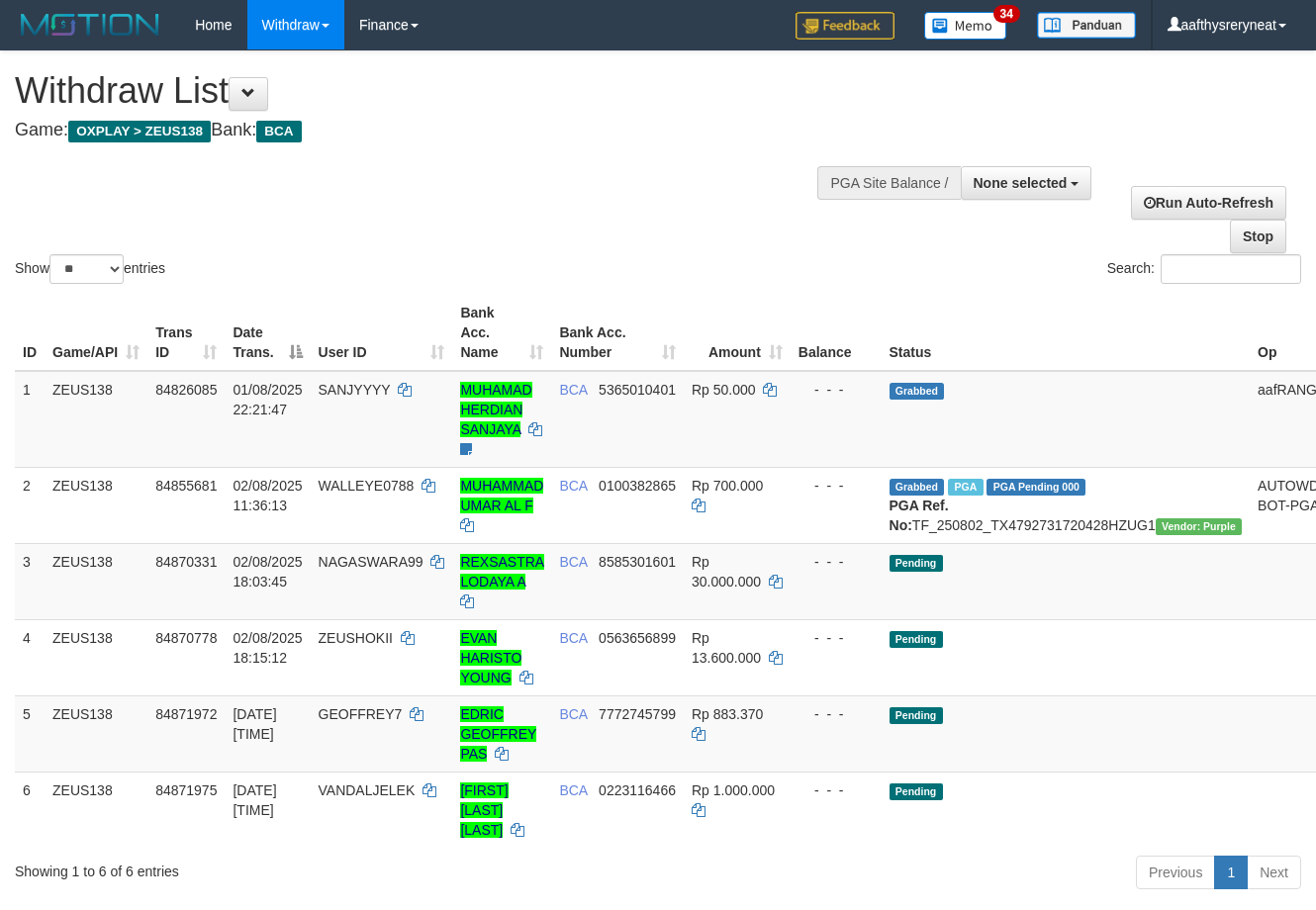 select 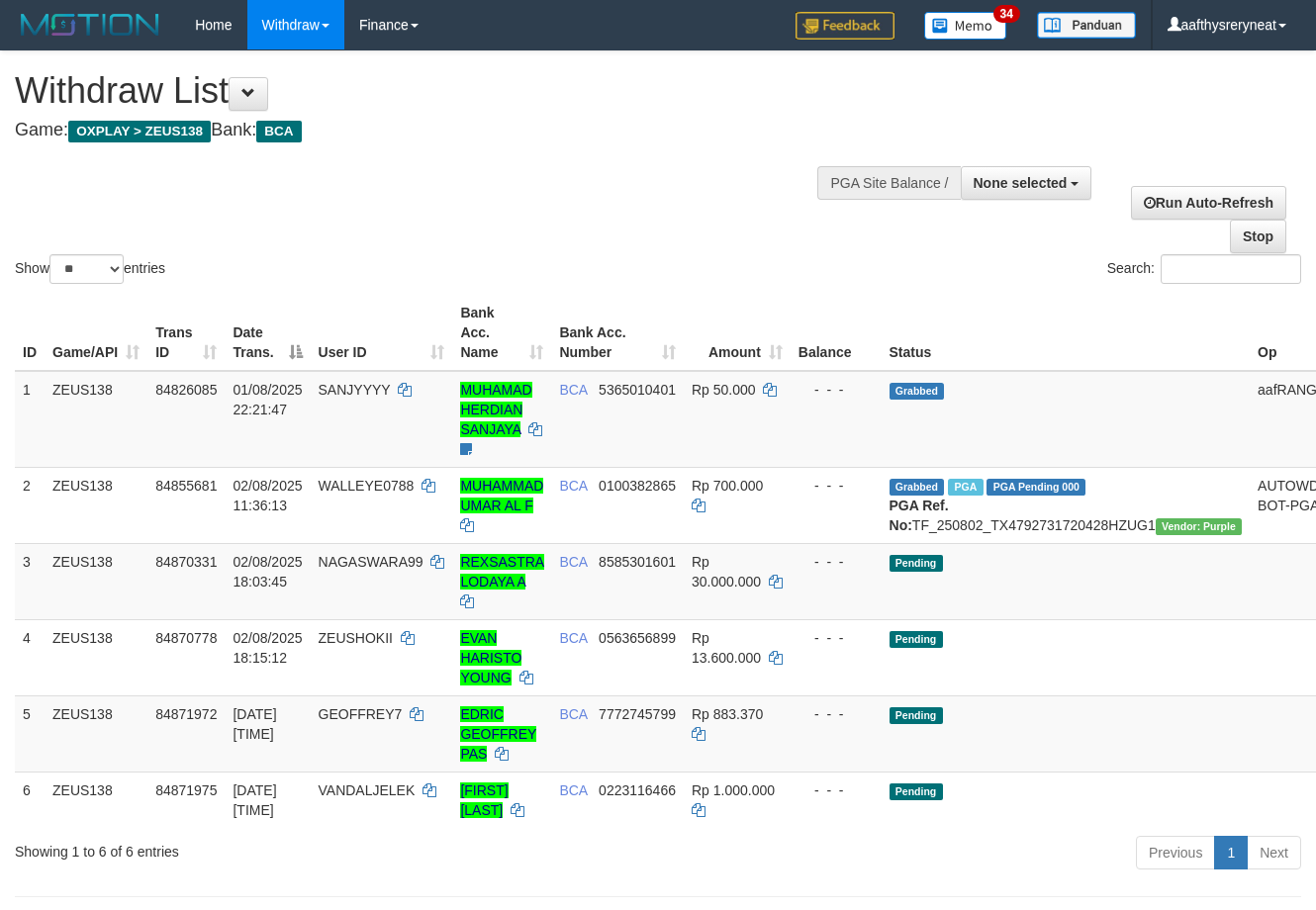 select 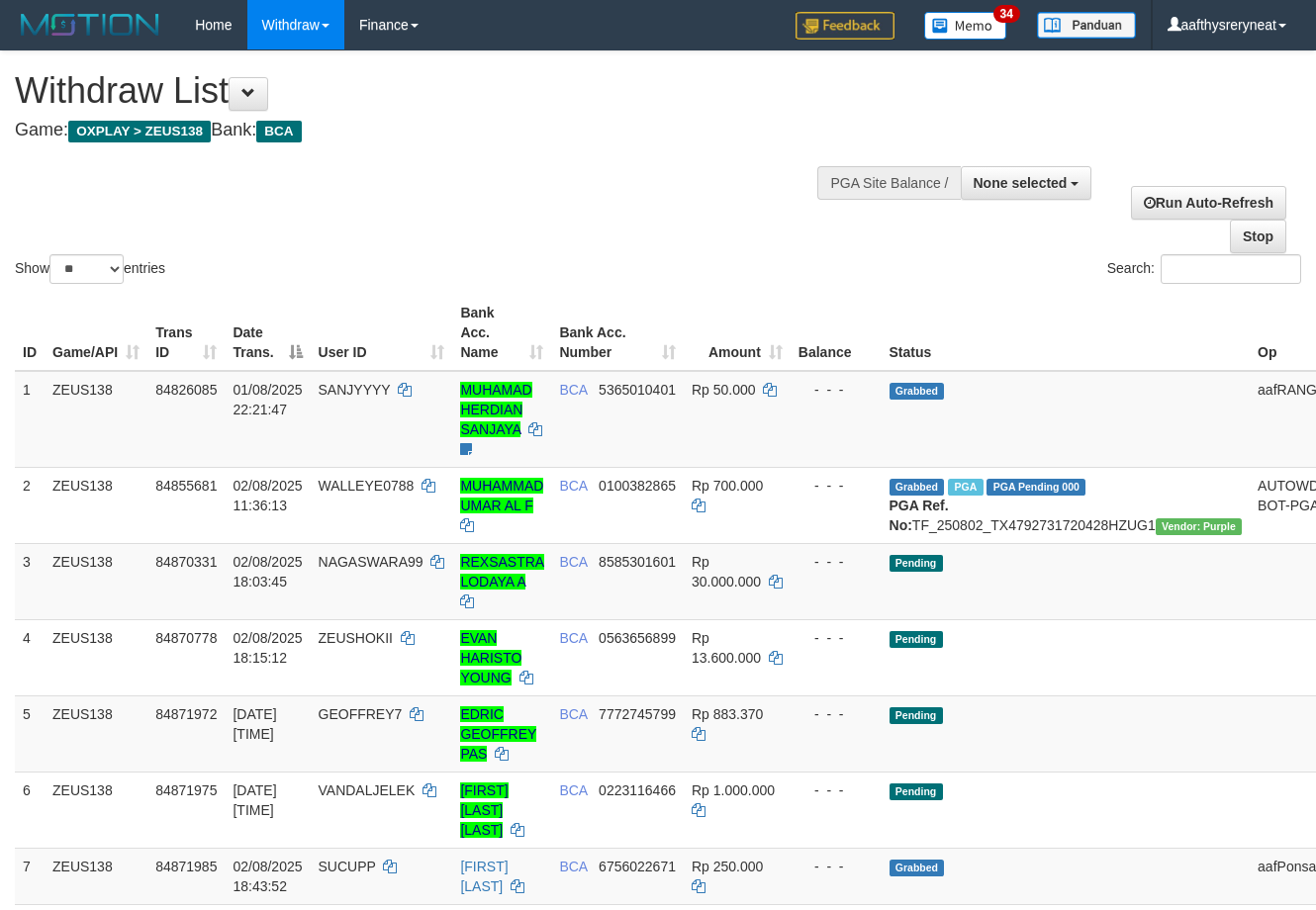 select 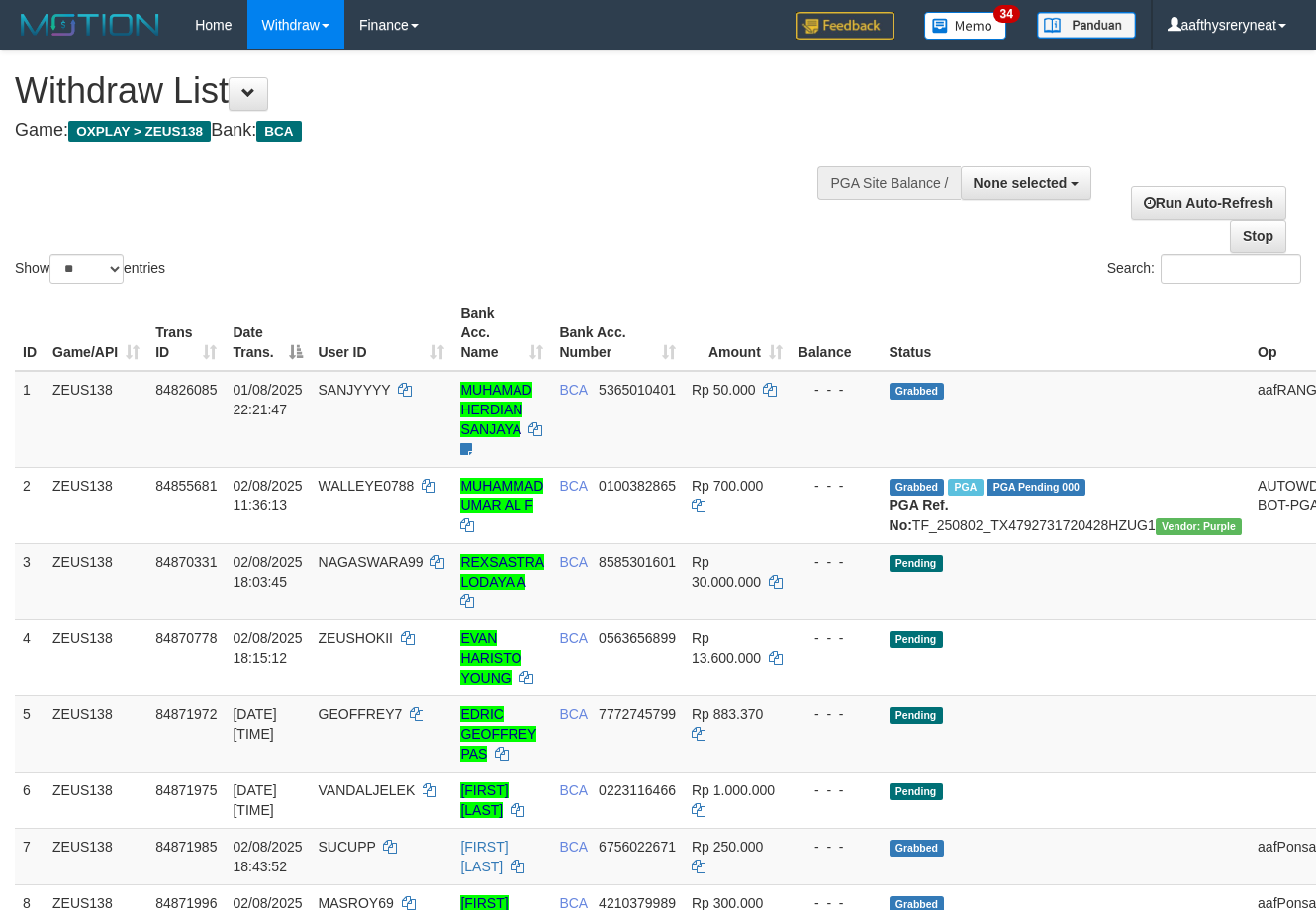 select 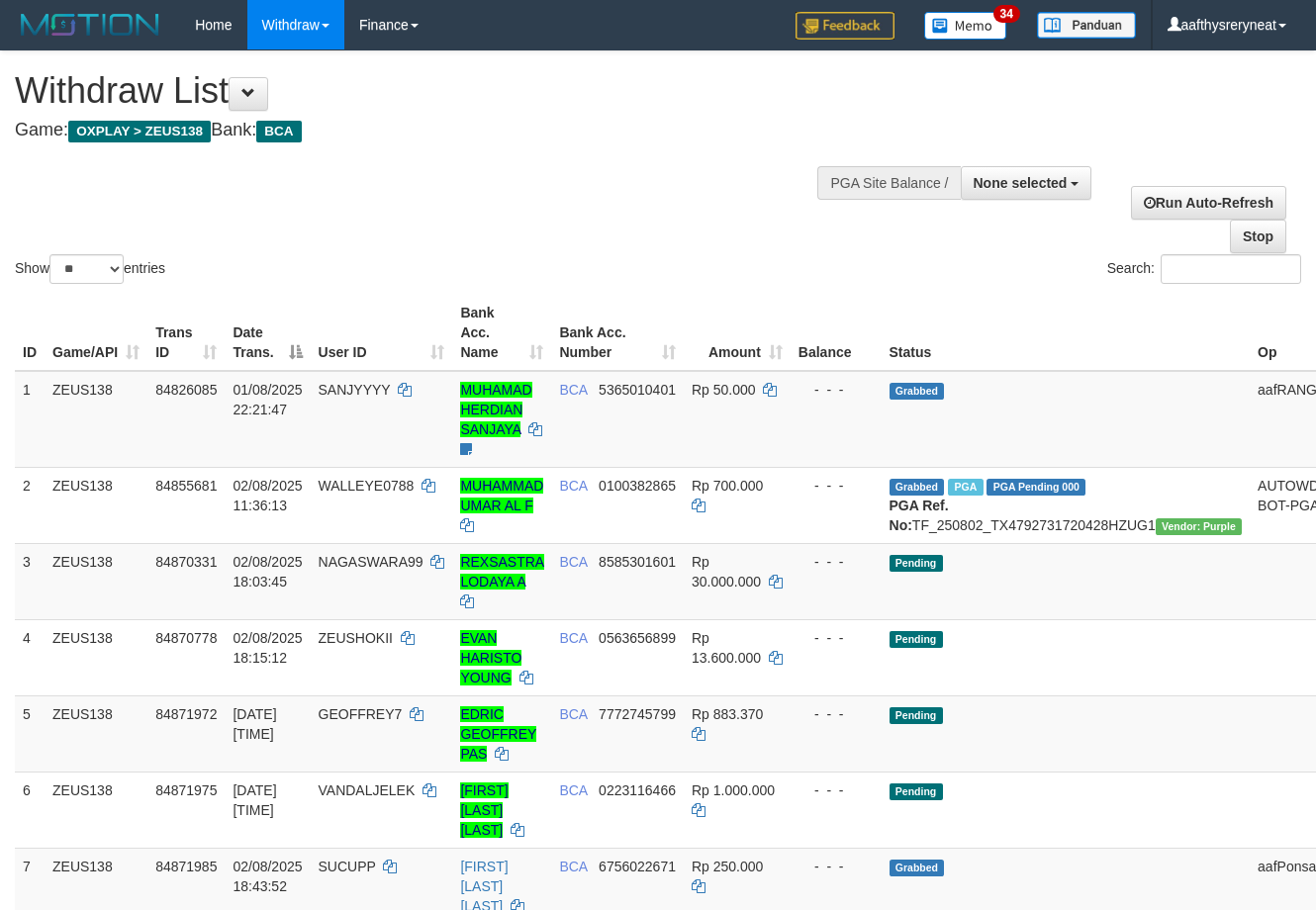 select 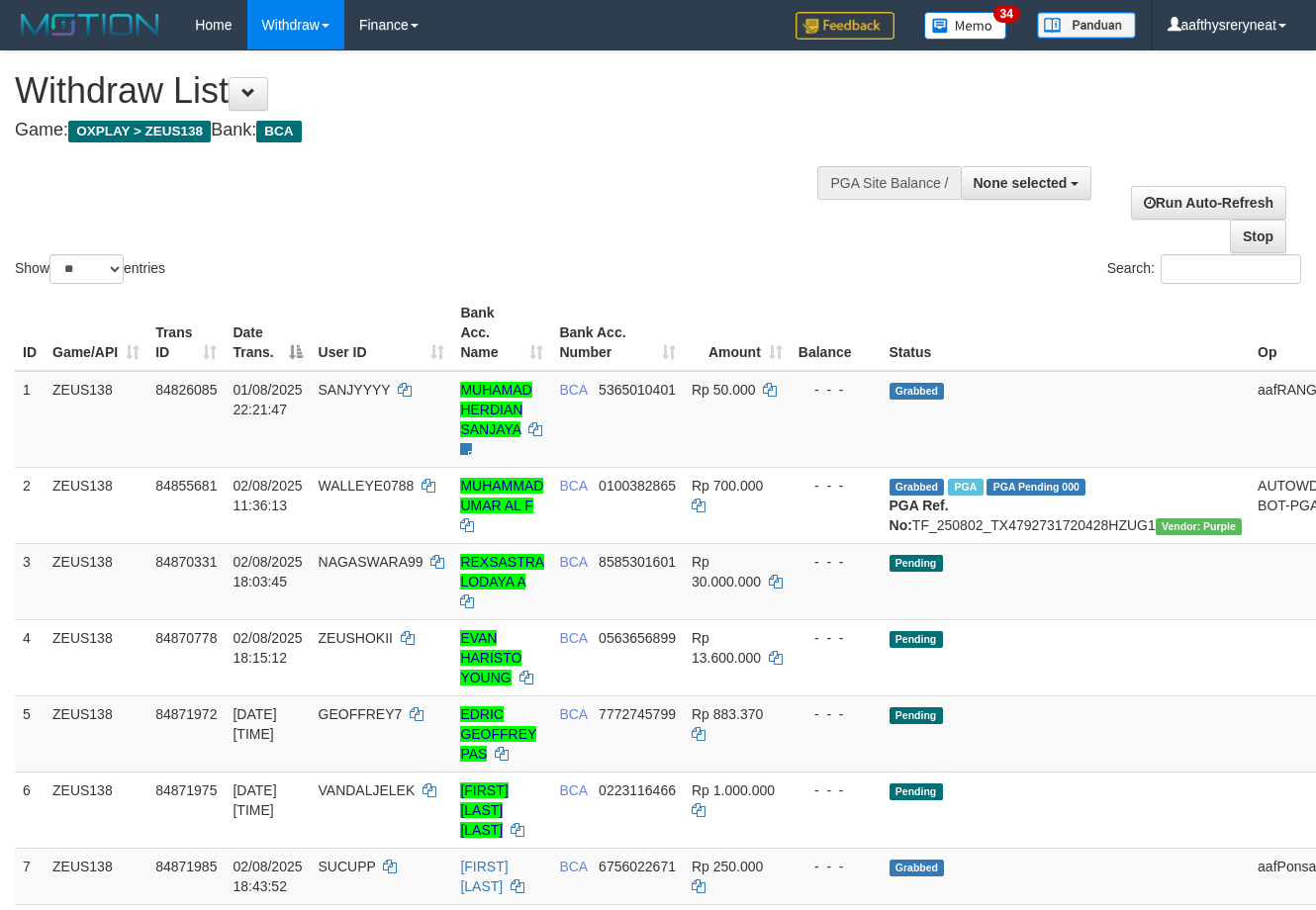 select 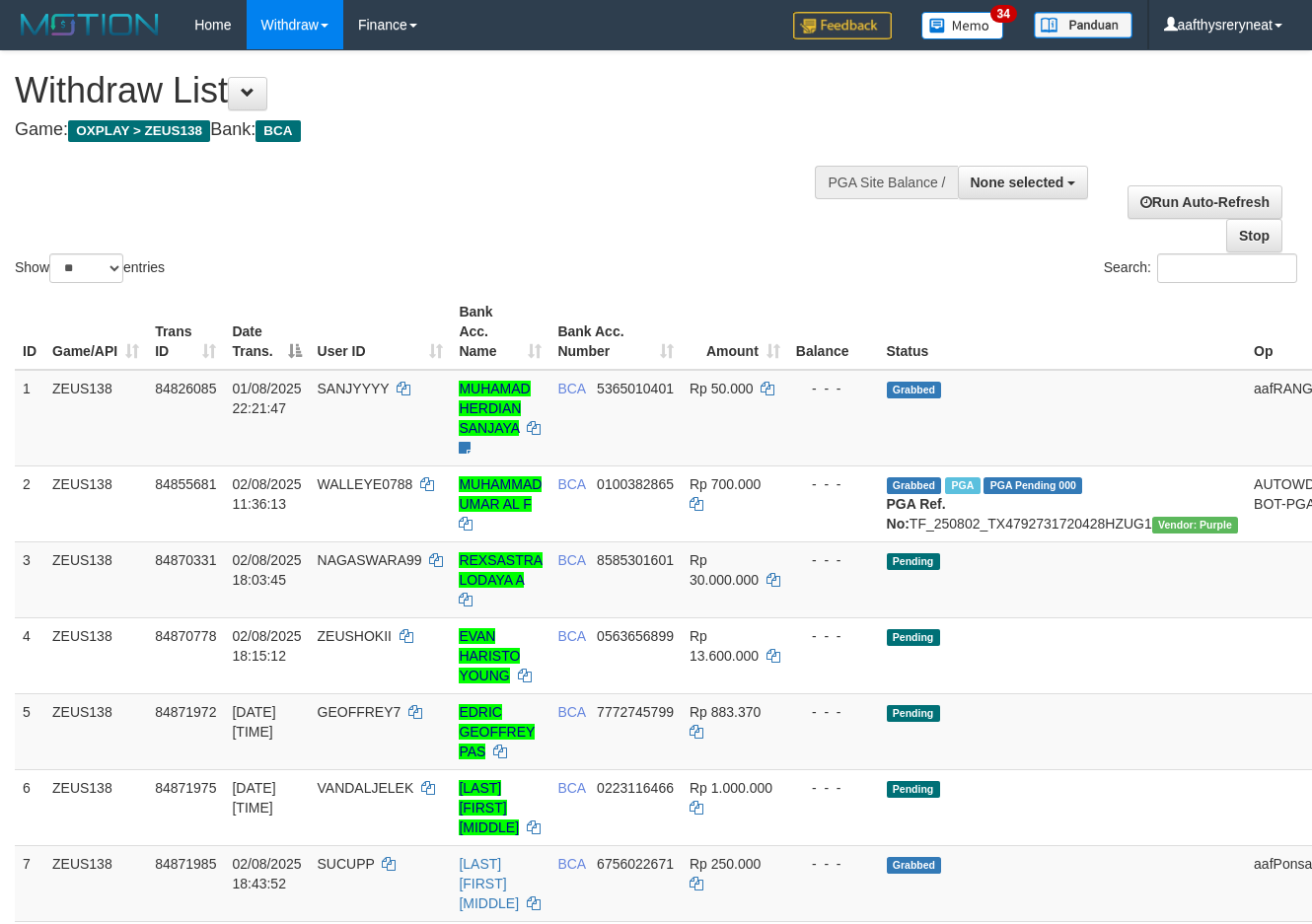 select 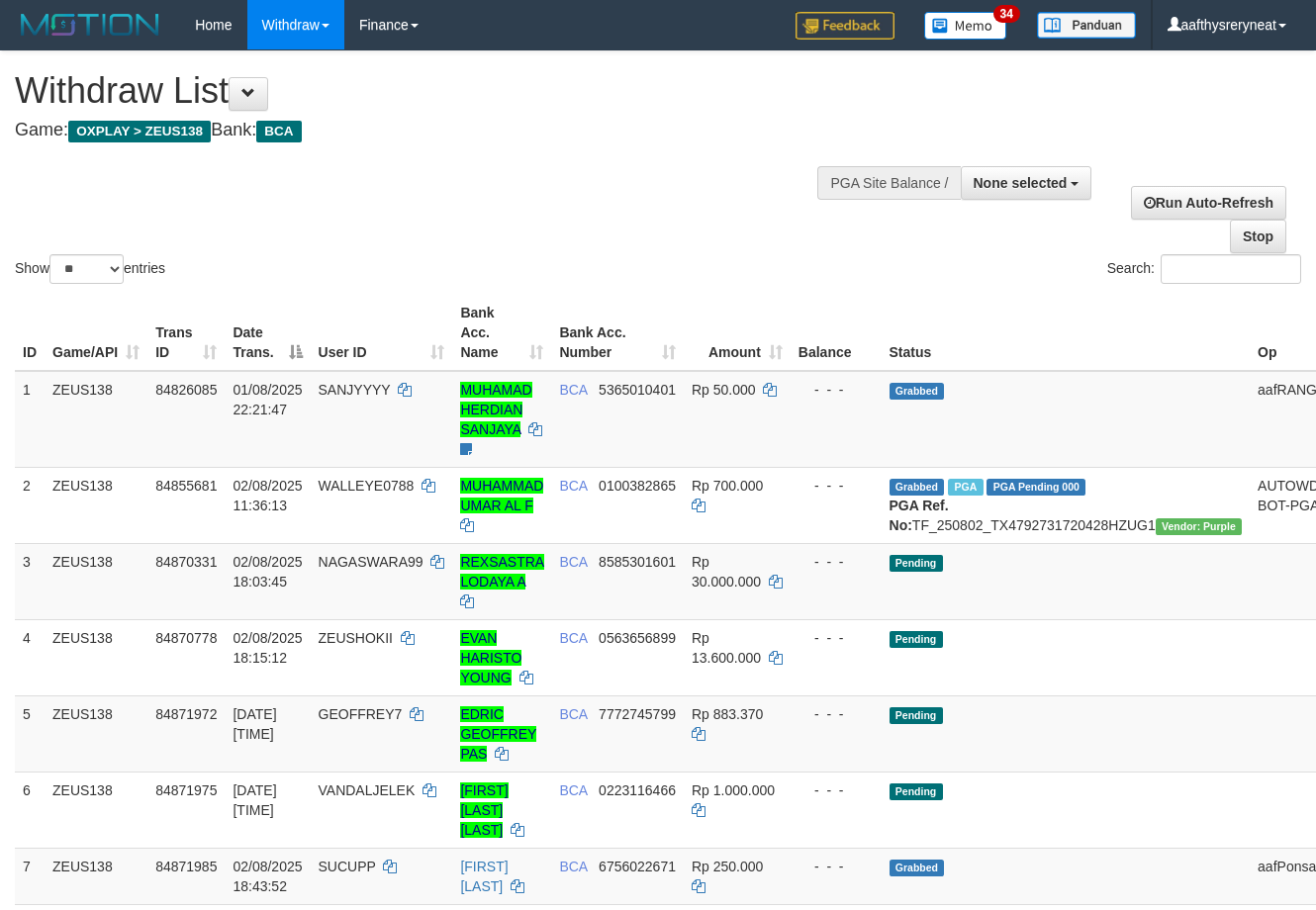 select 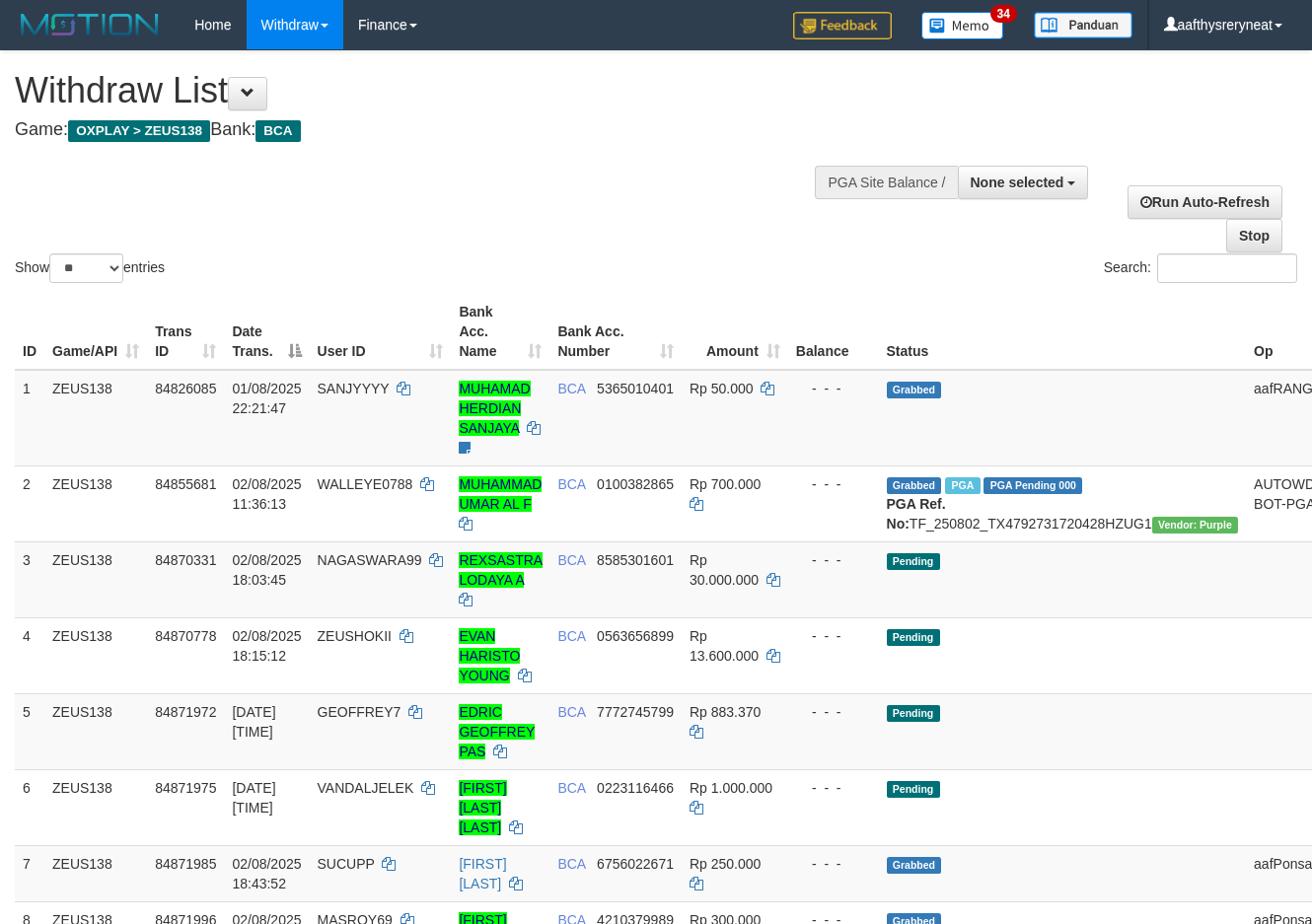 select 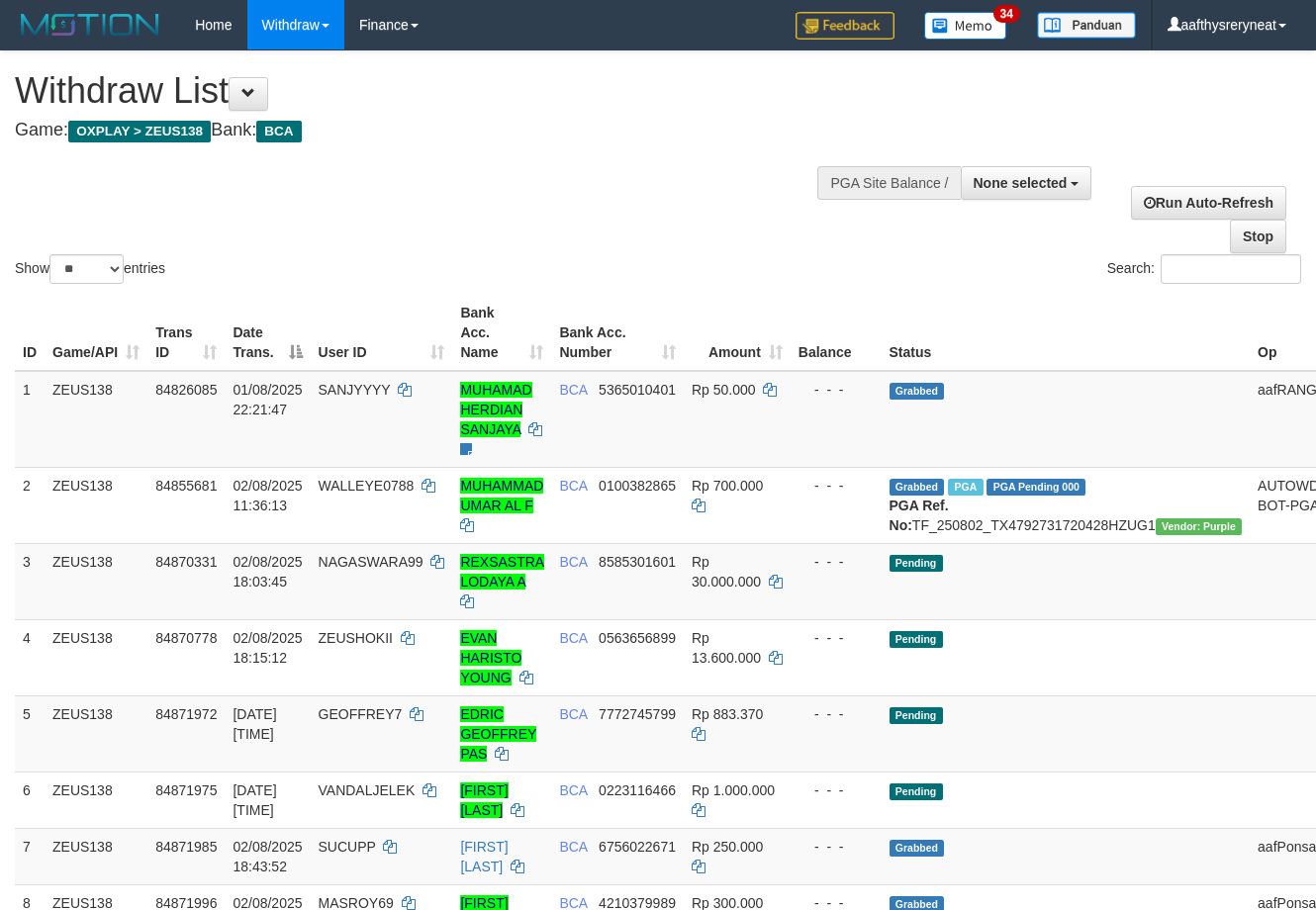 select 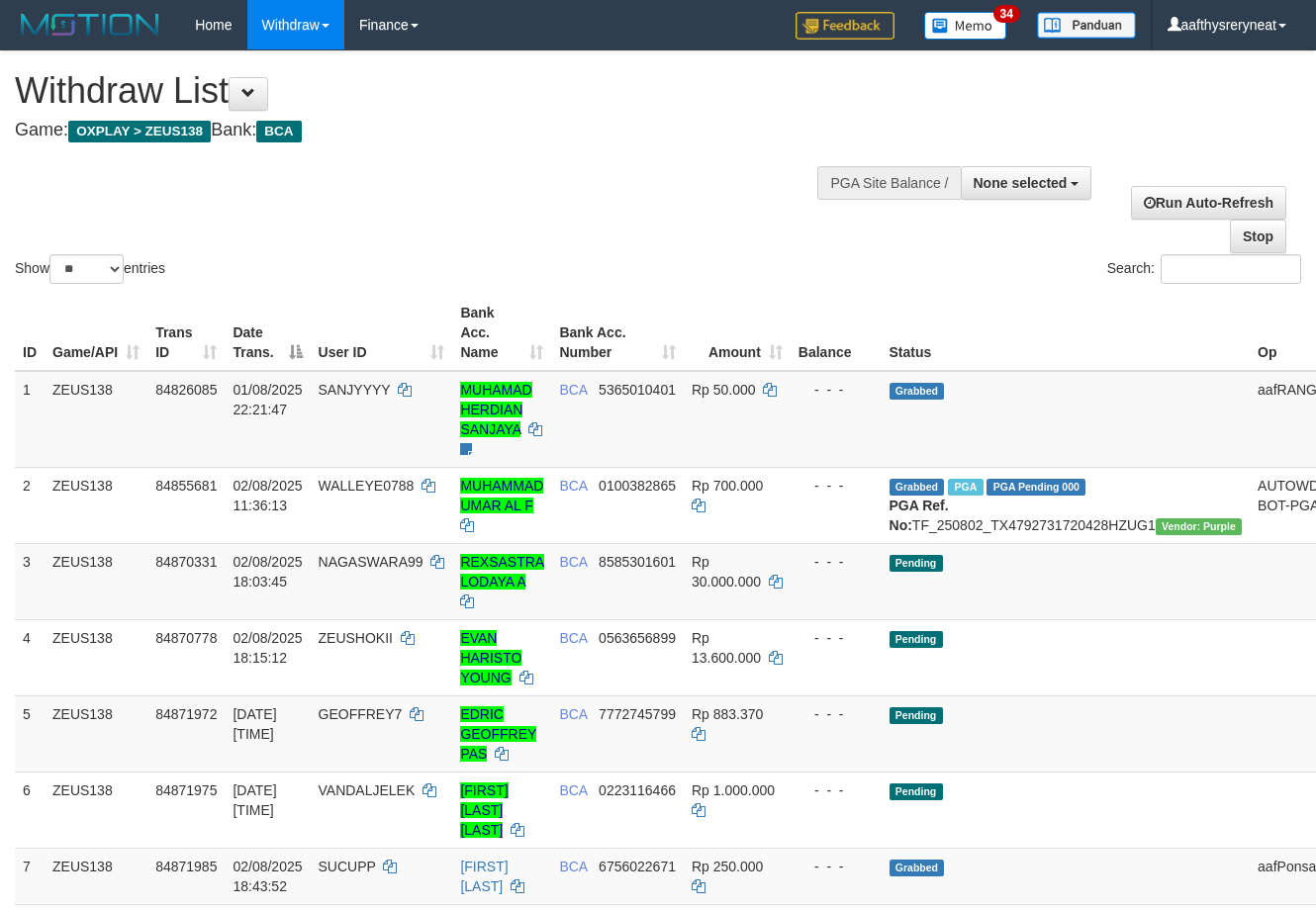 select 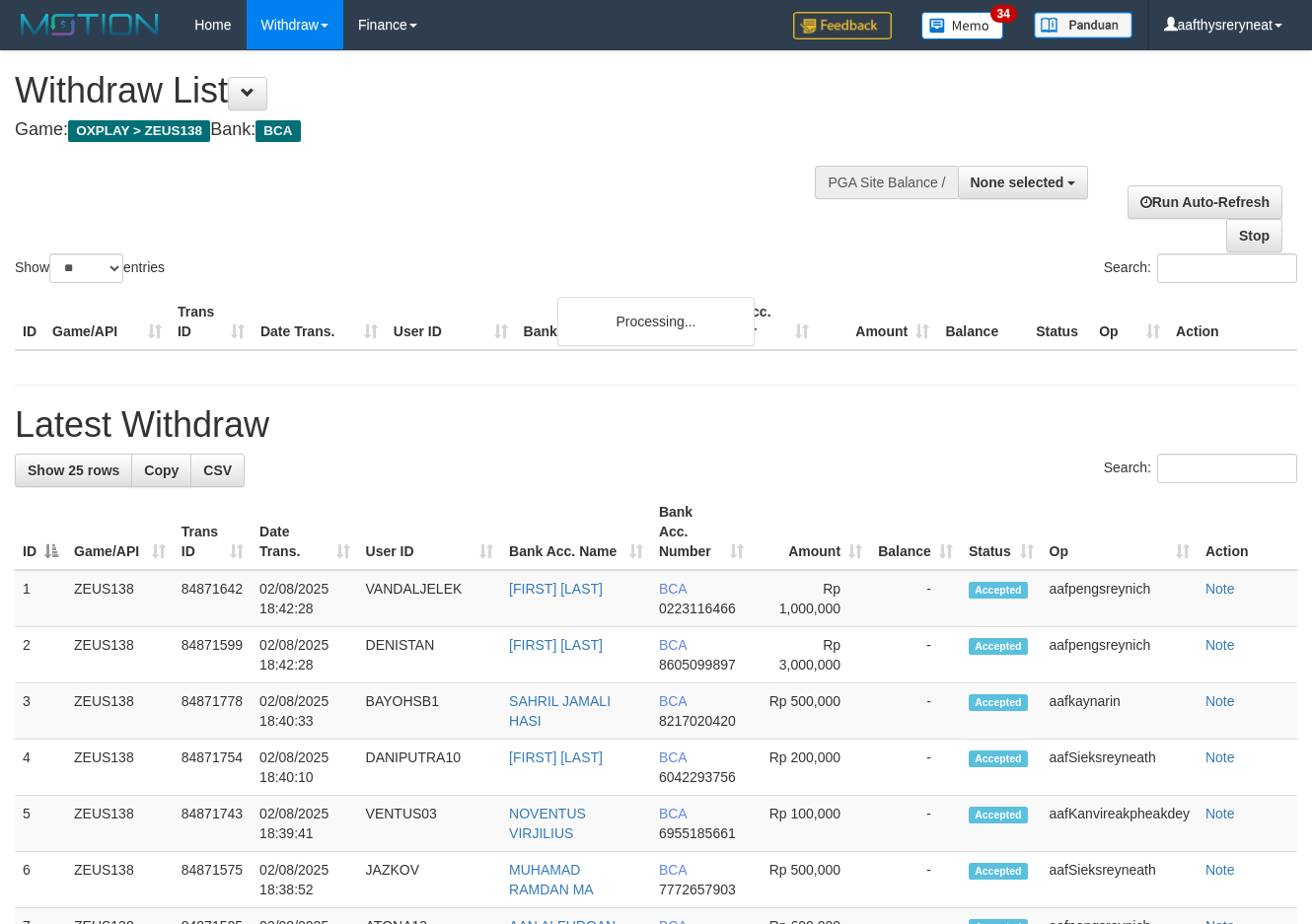 select 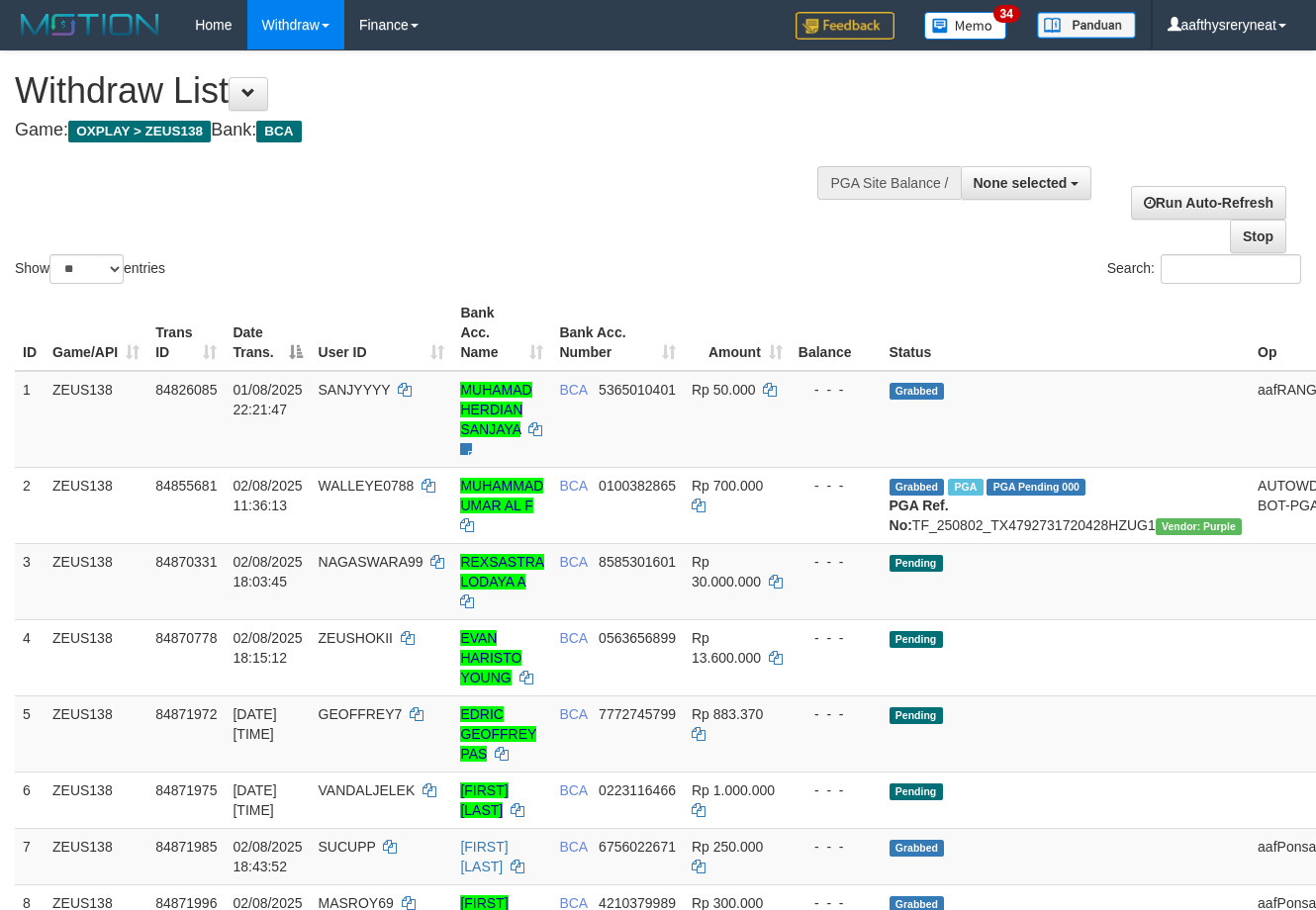 select 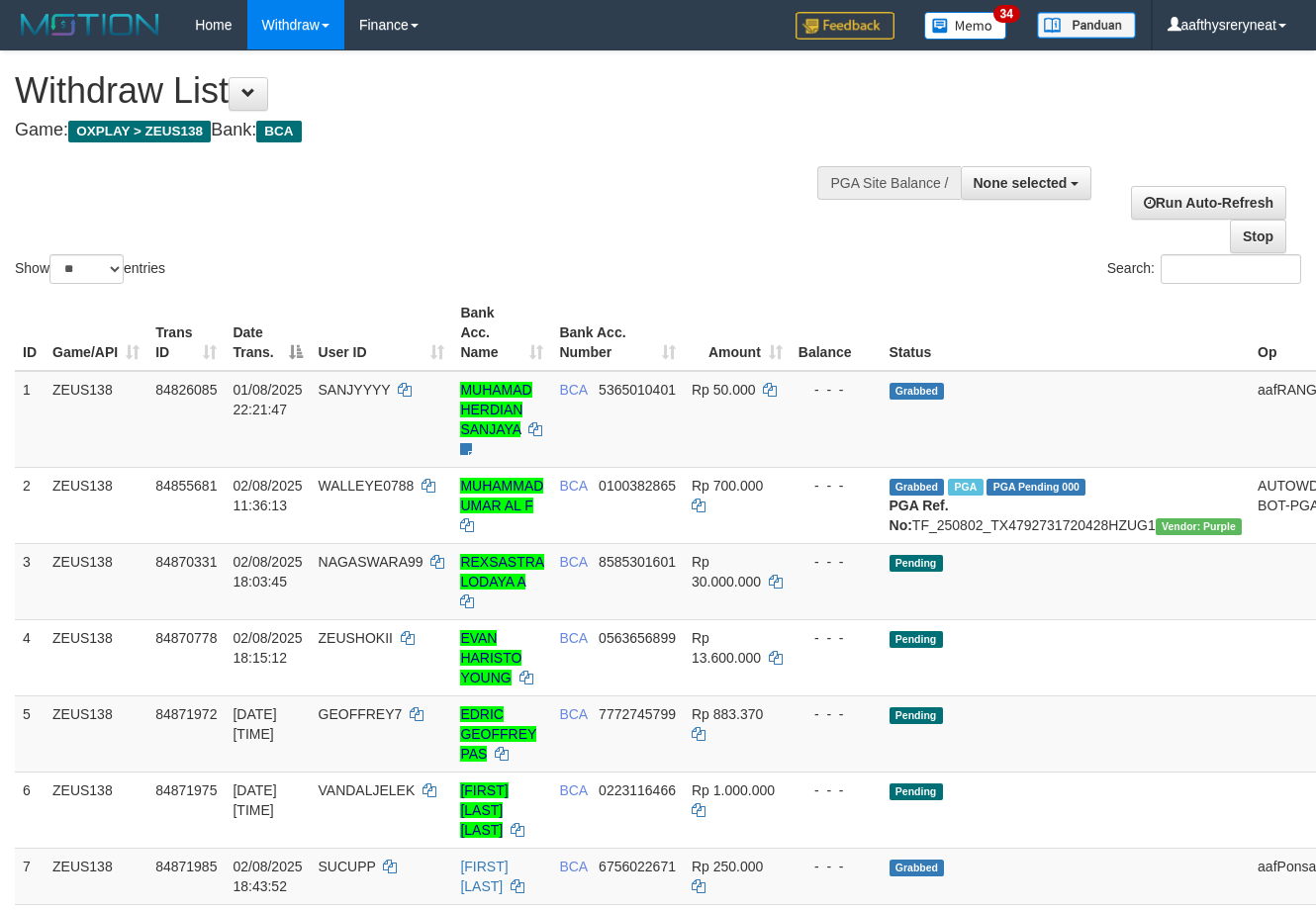 select 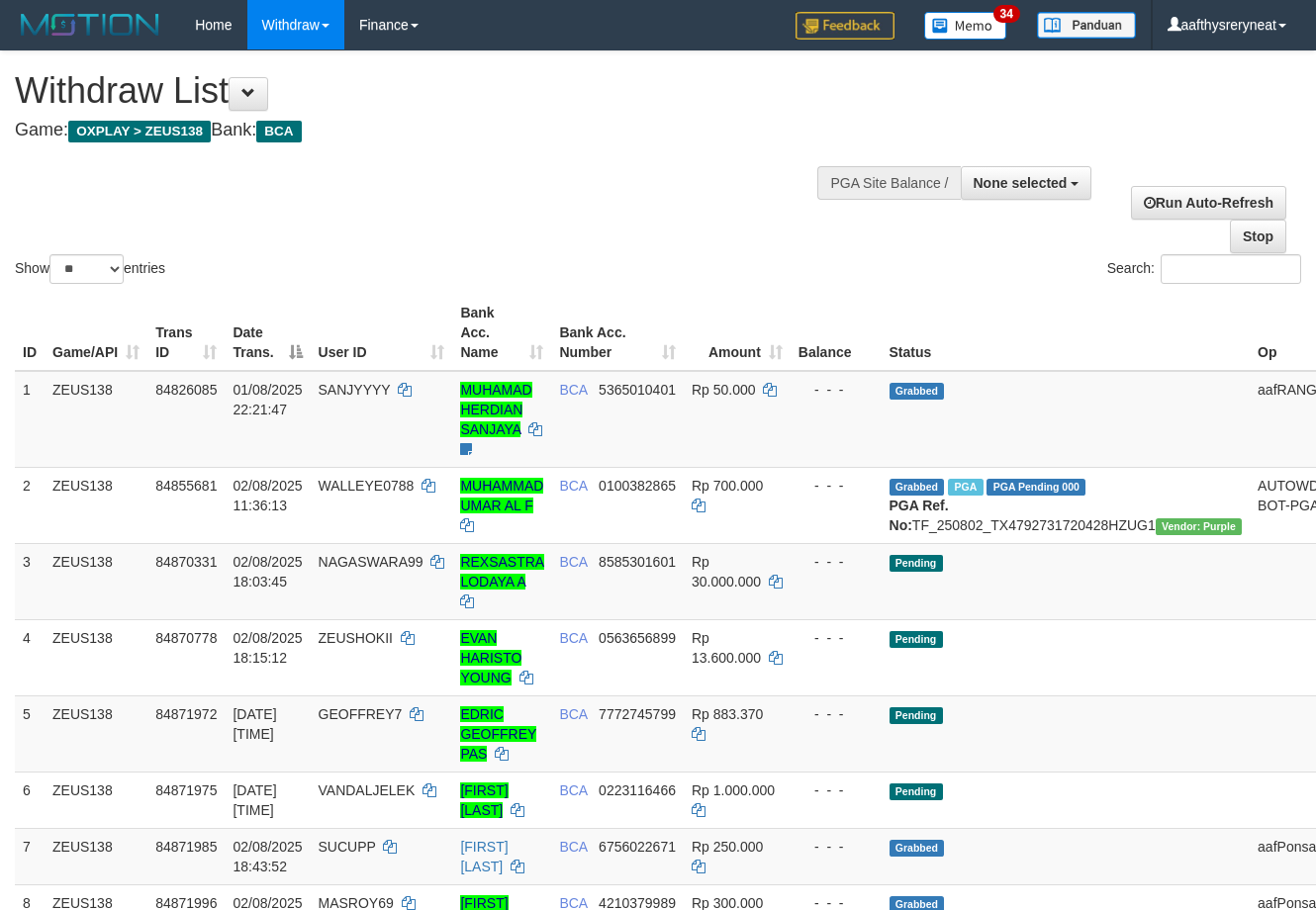 select 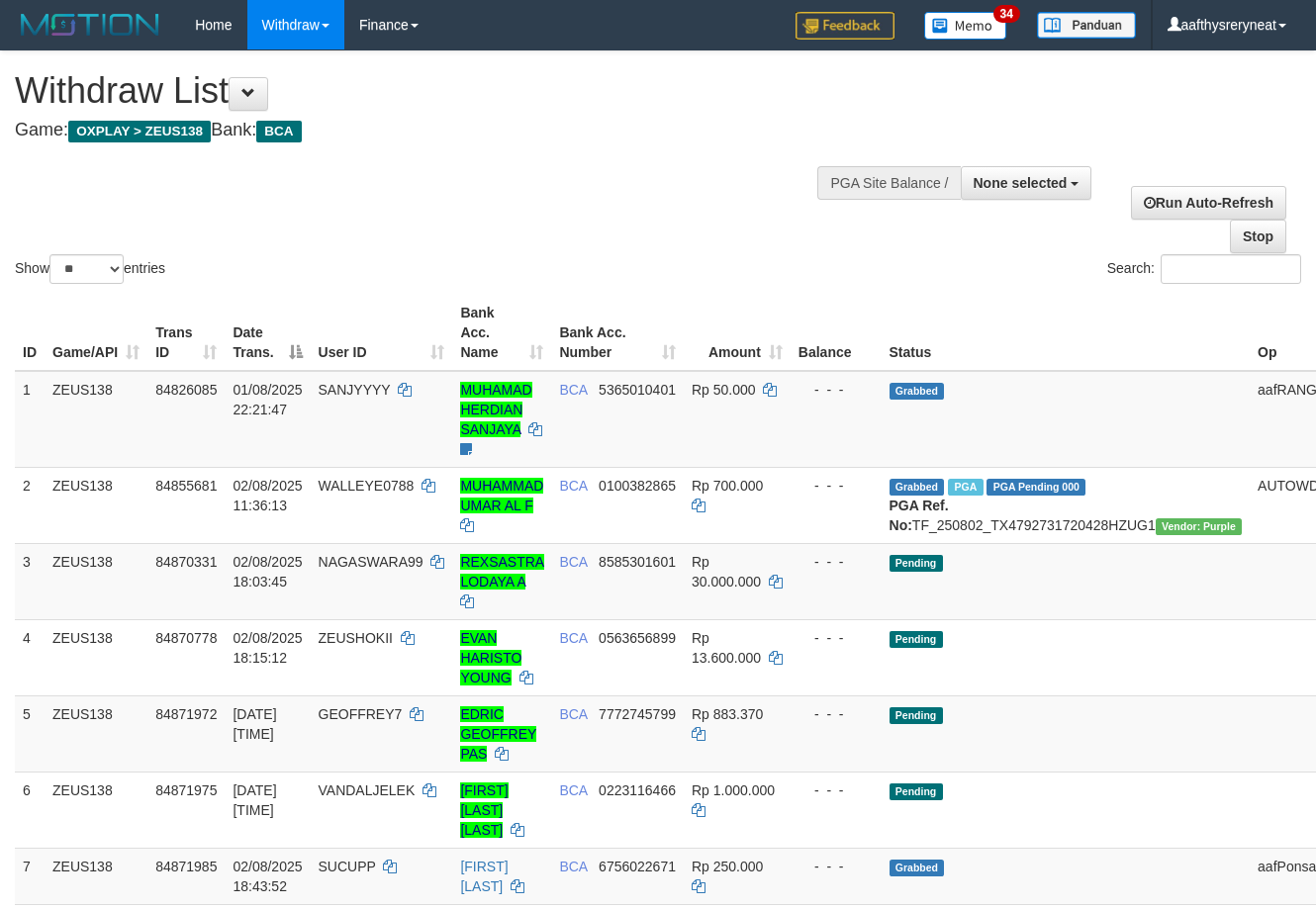 select 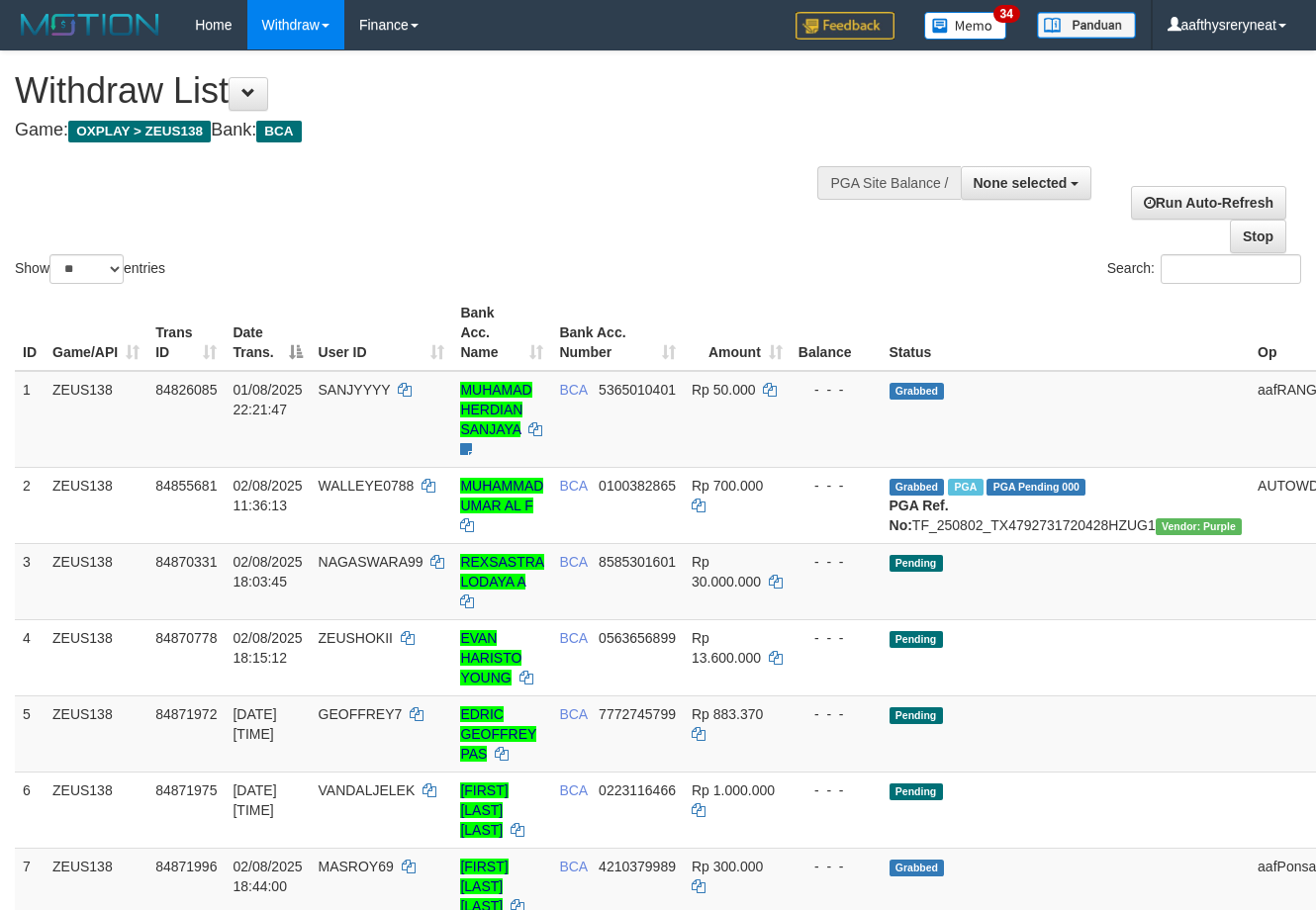 select 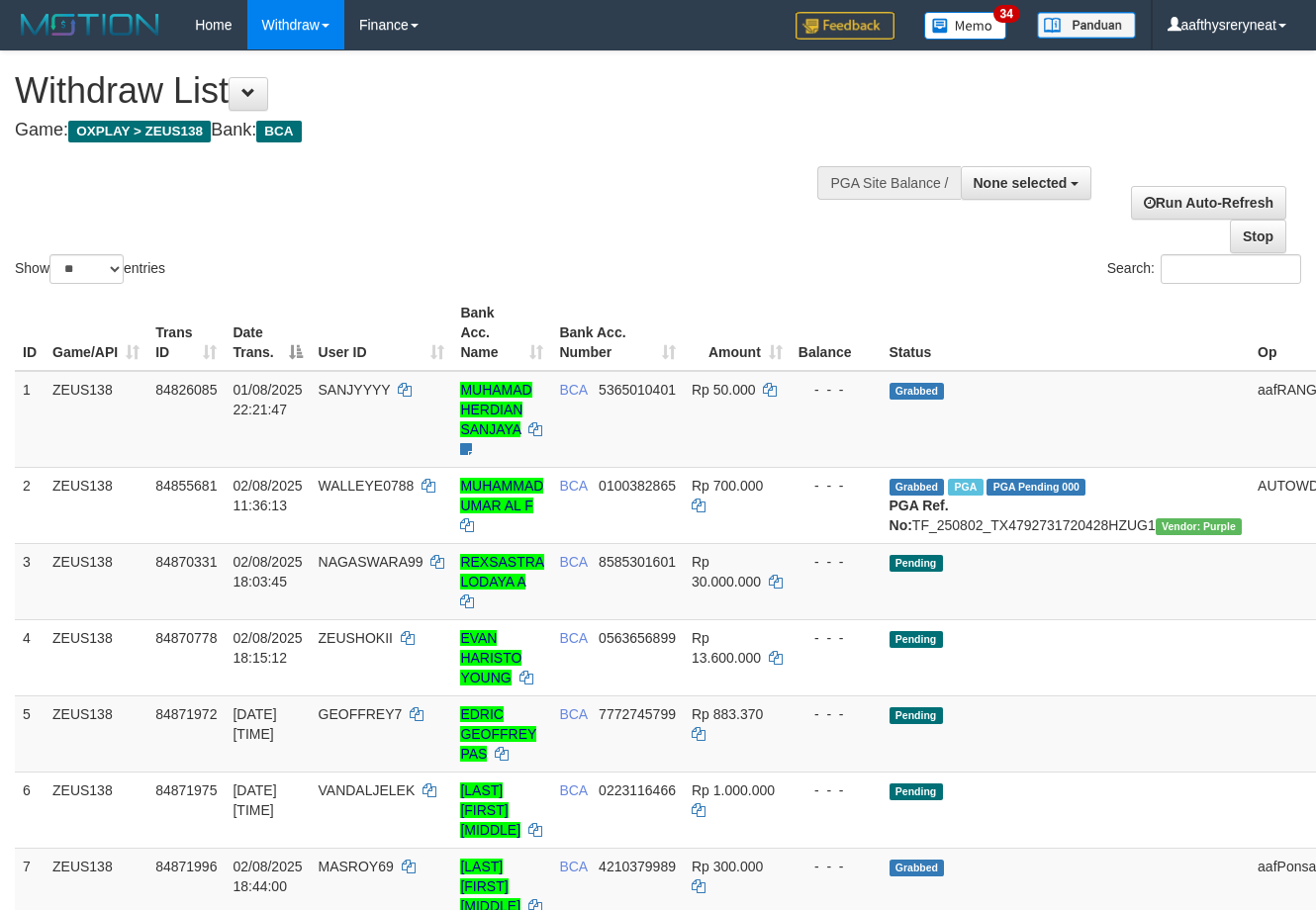 select 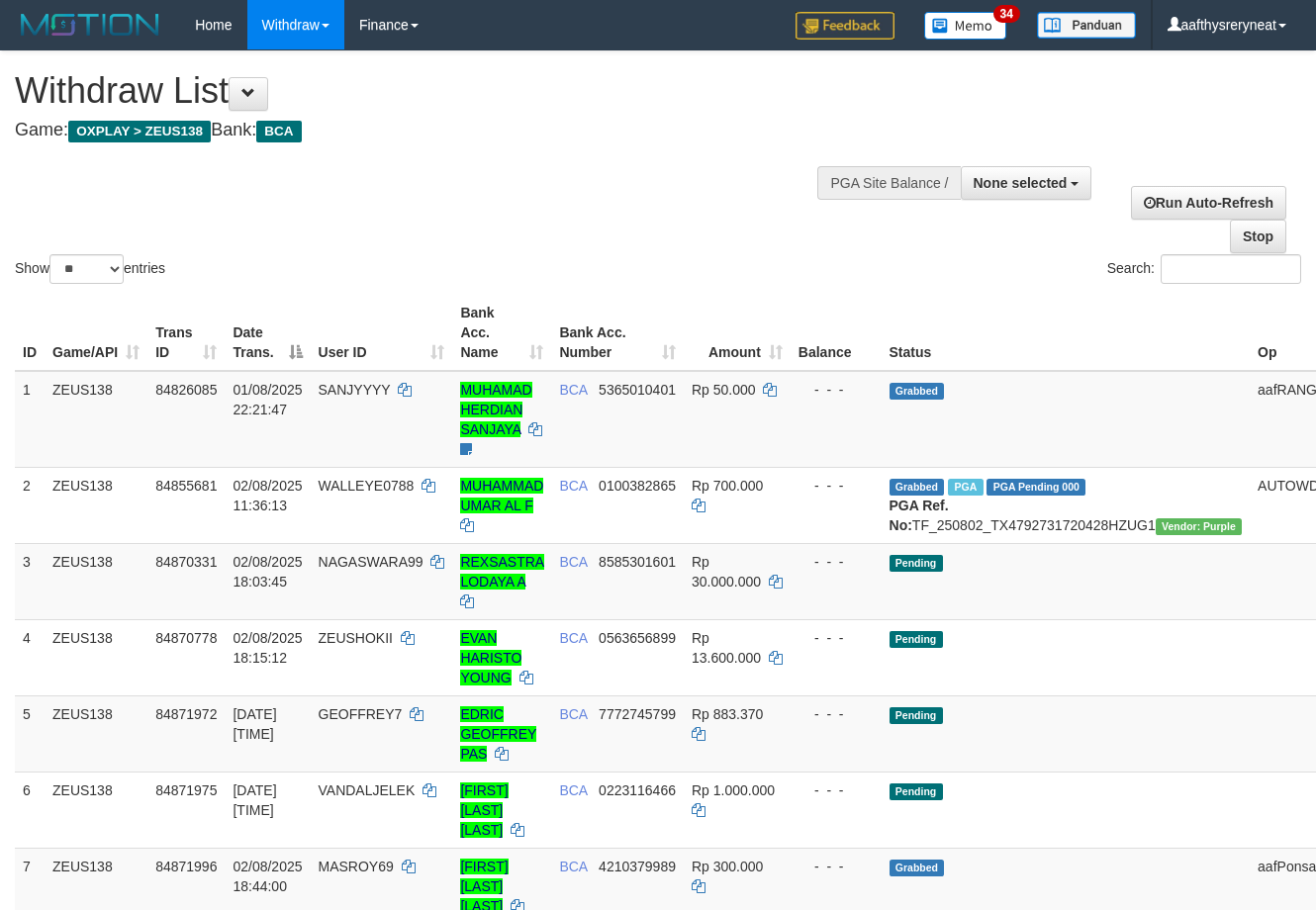 select 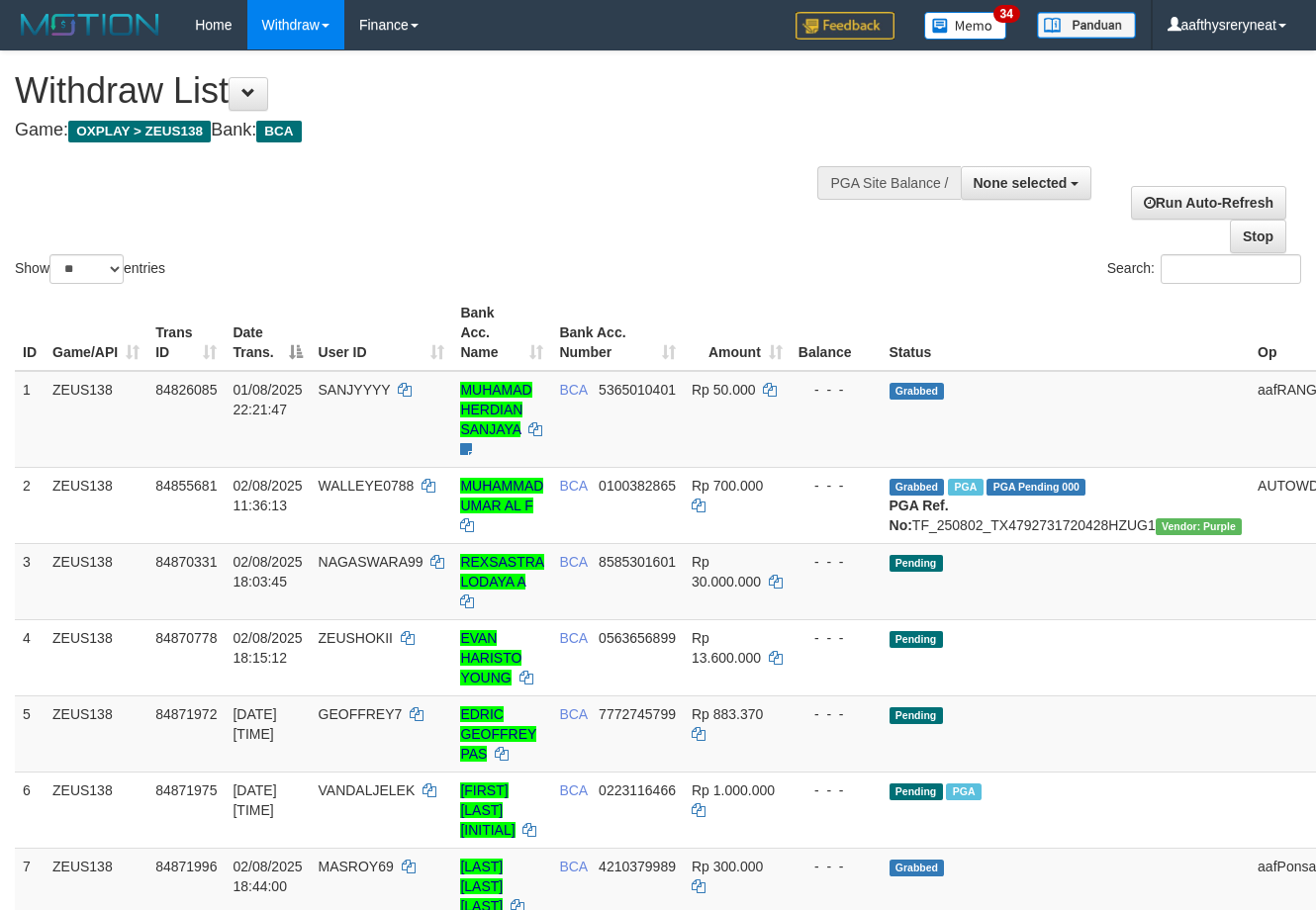 select 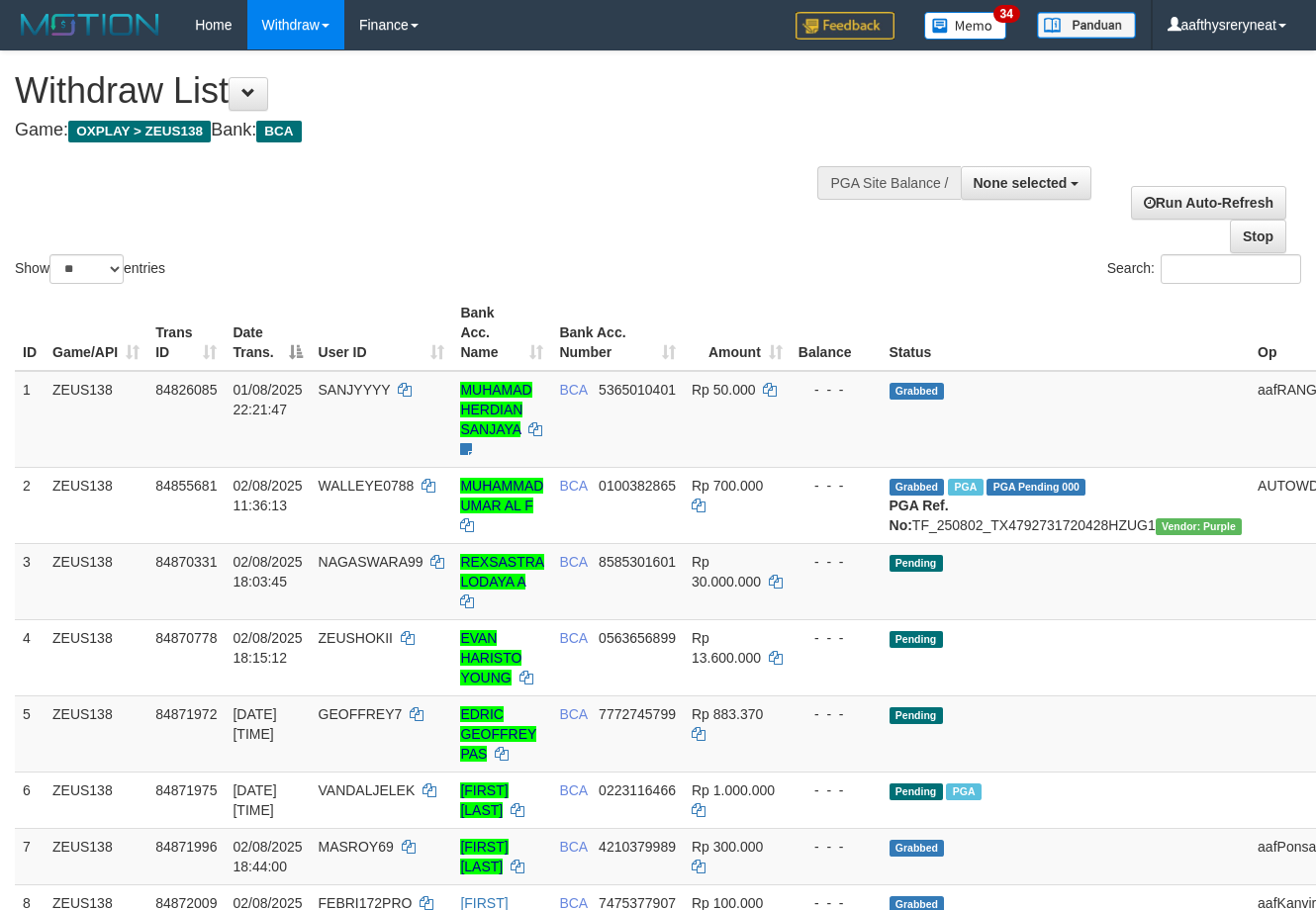 select 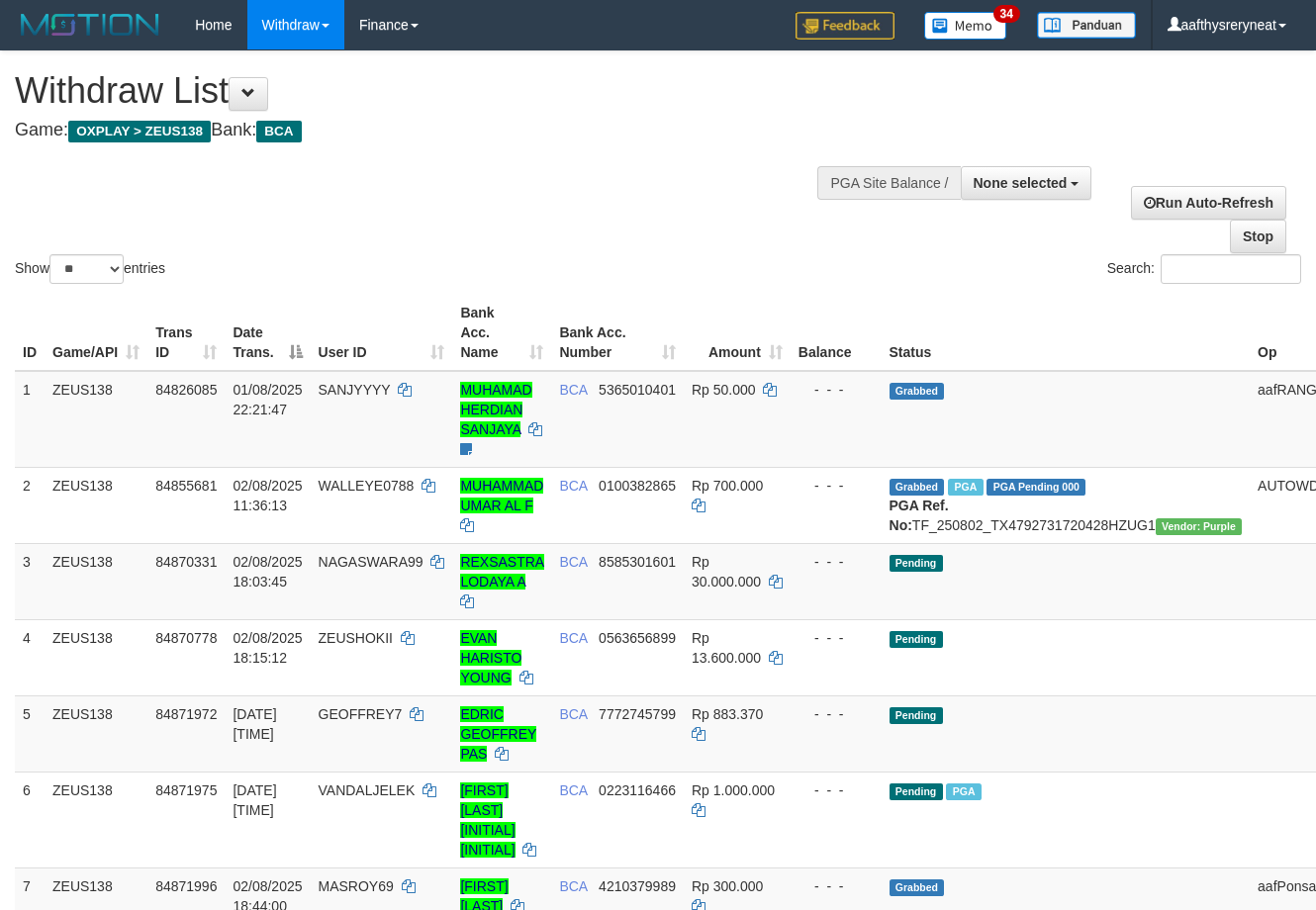 select 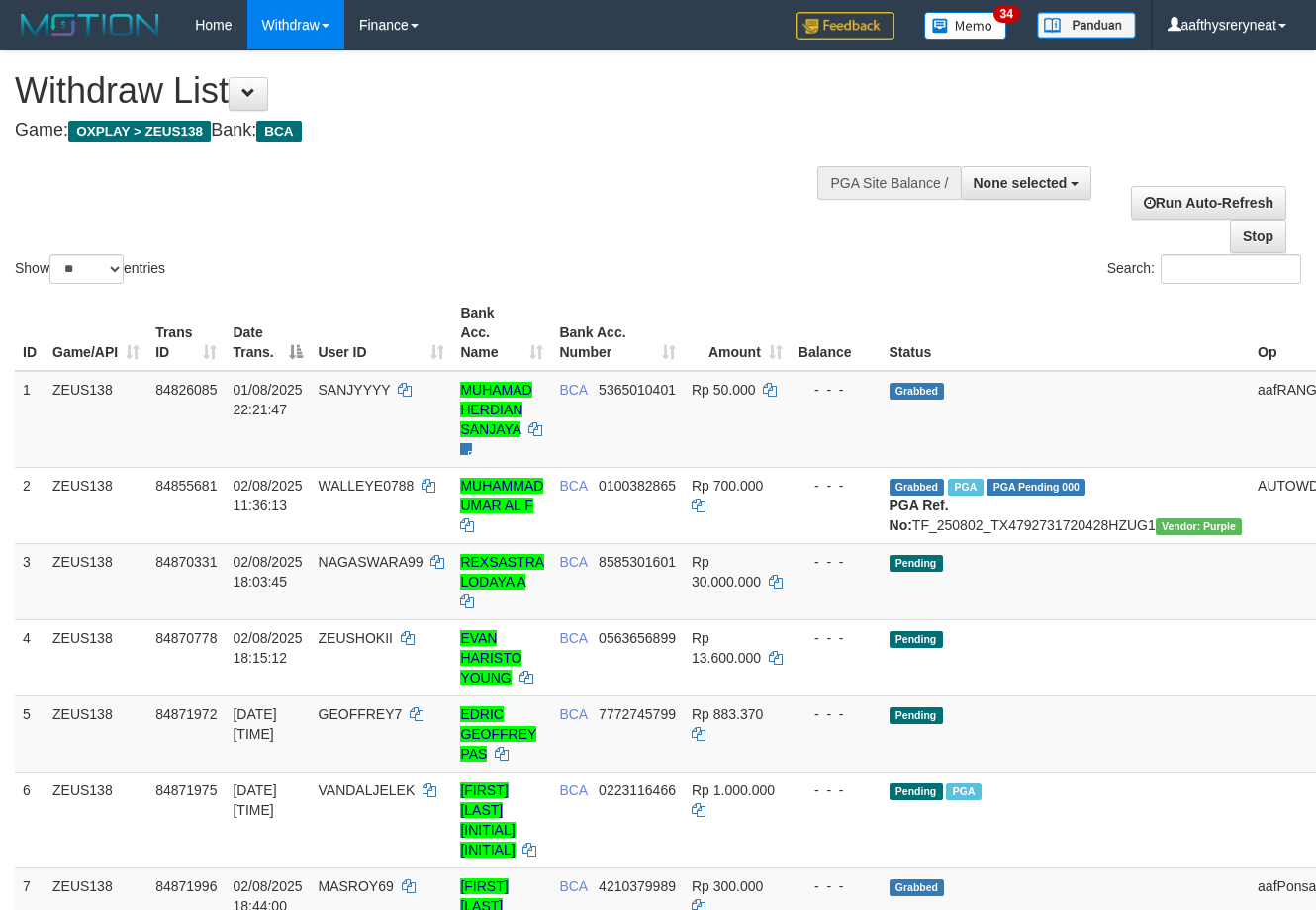 select 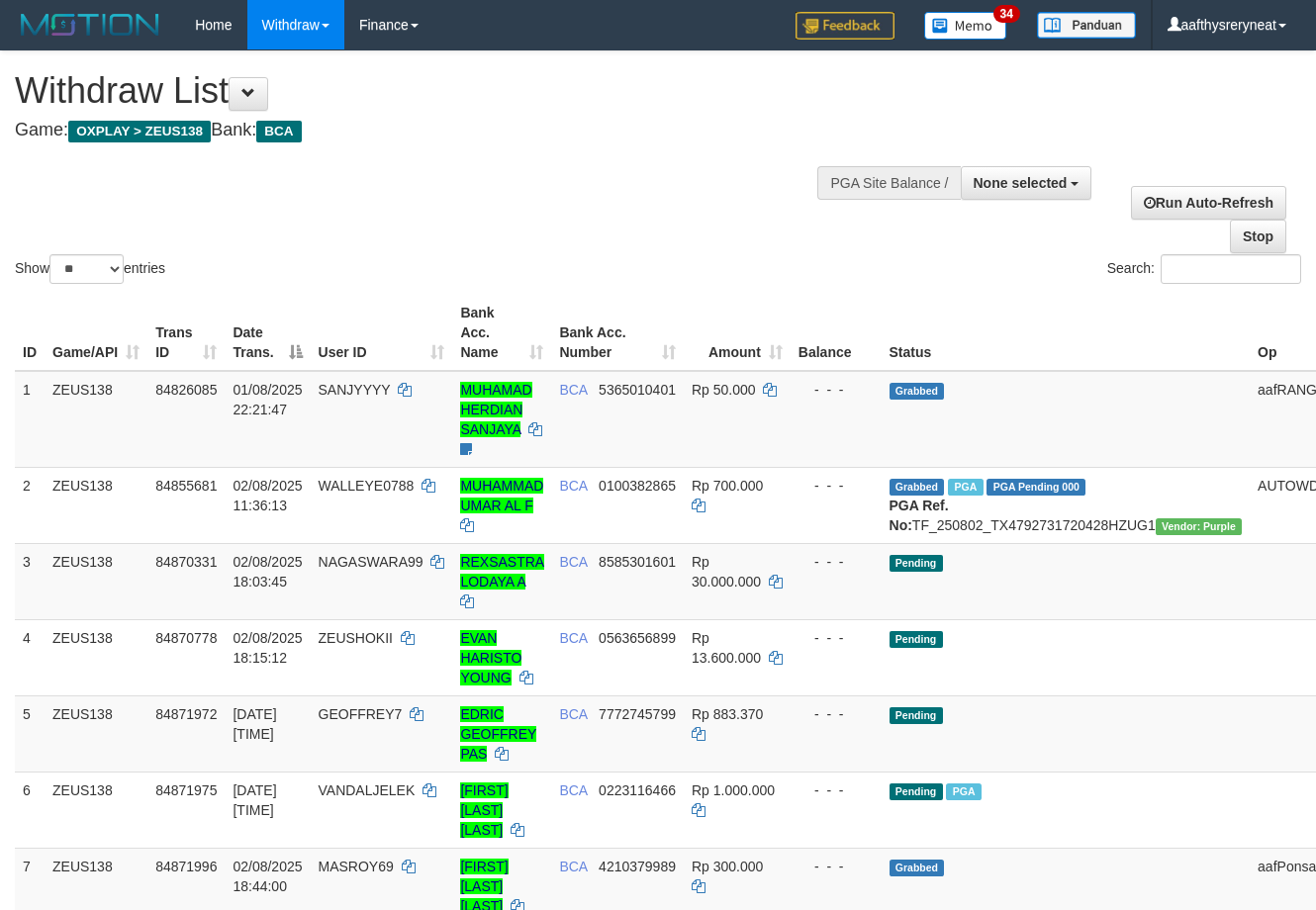 select 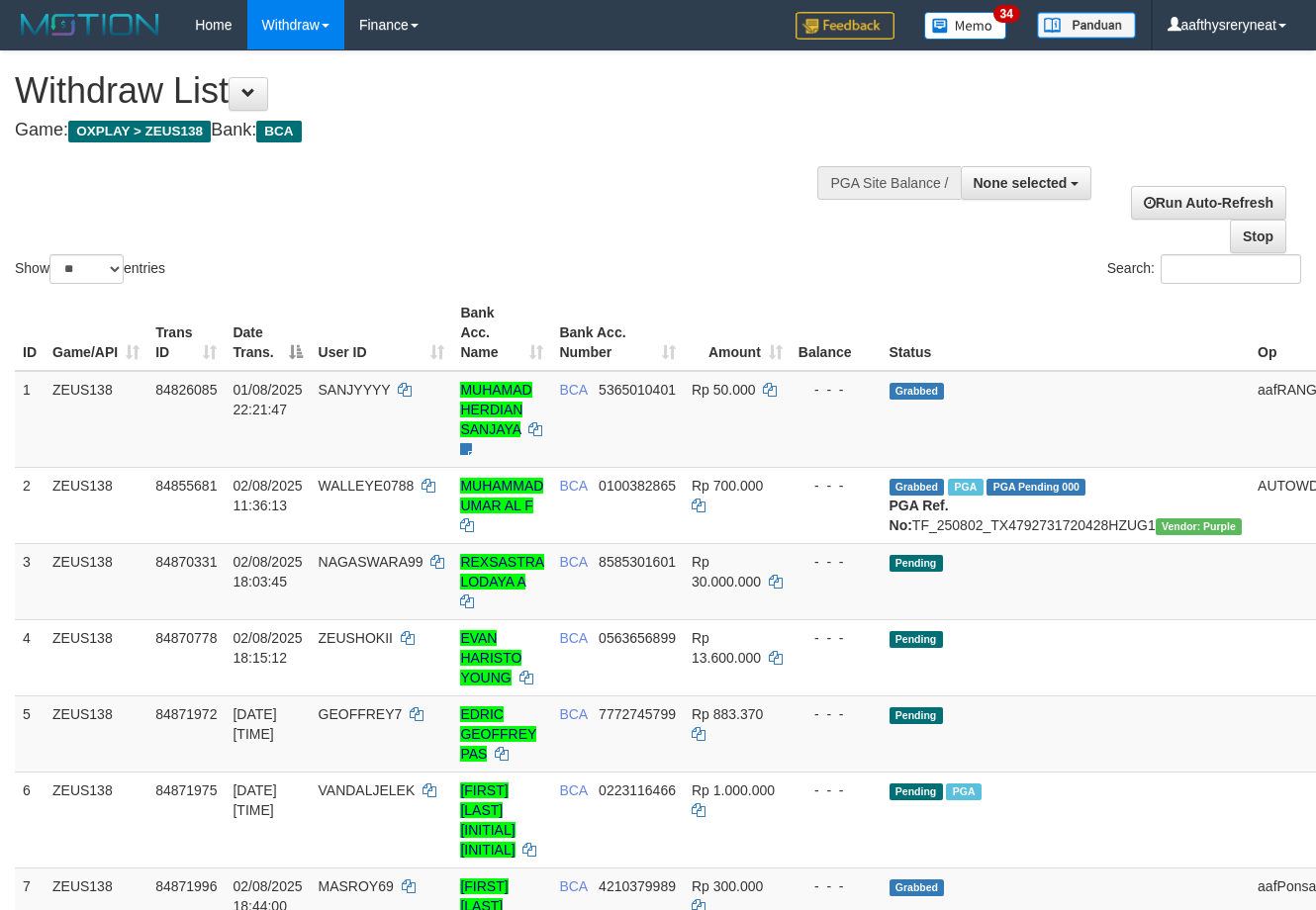 select 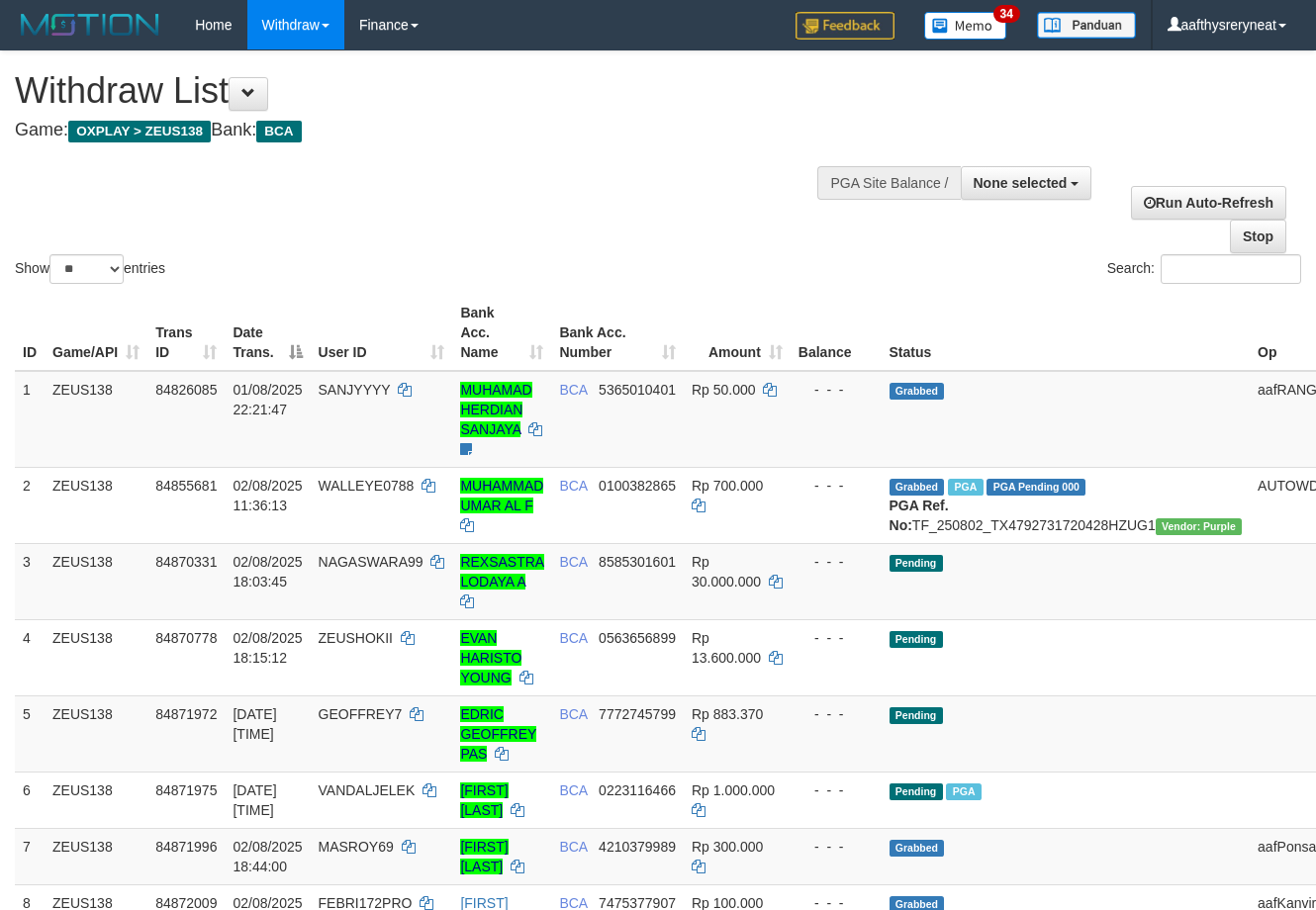select 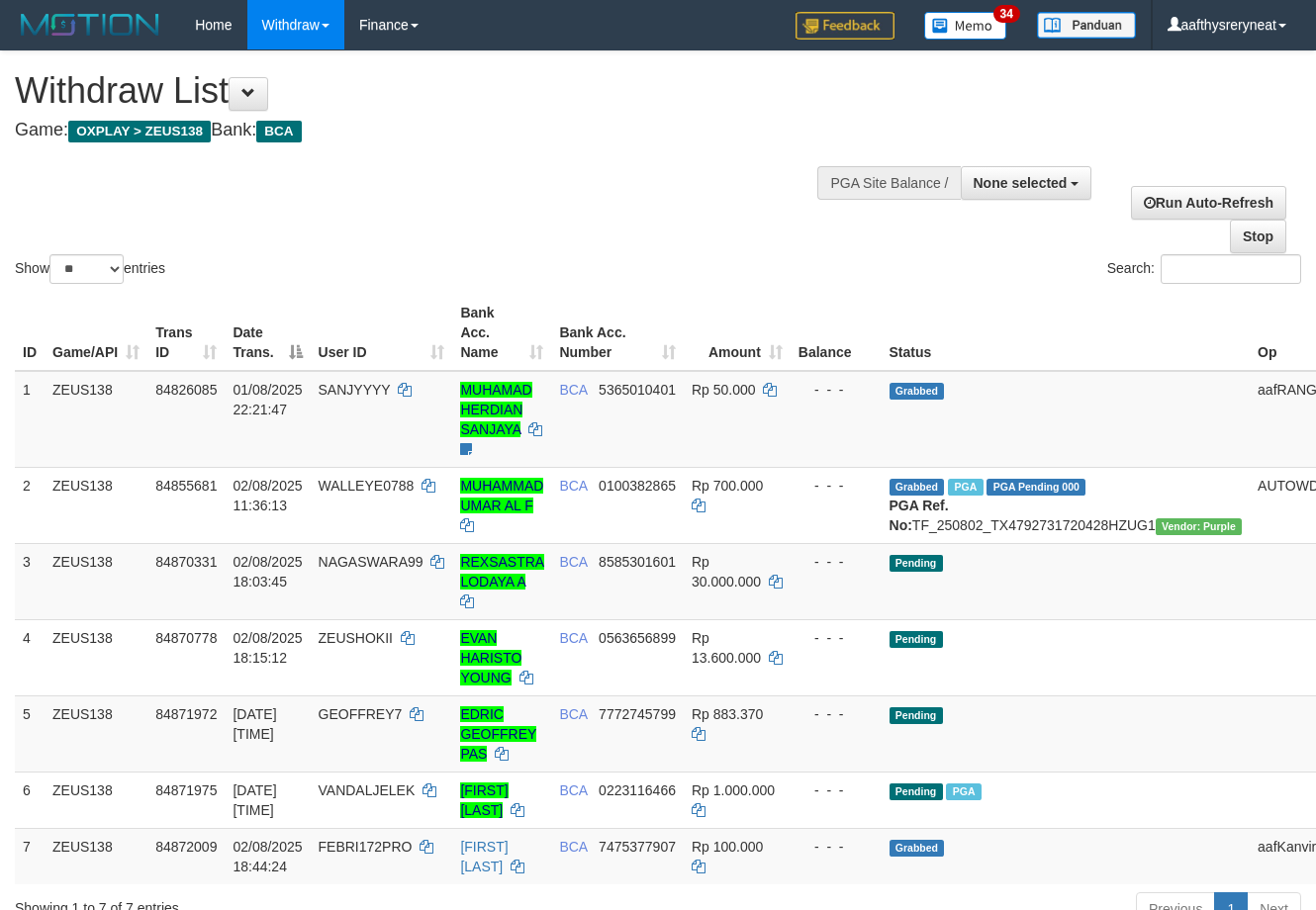 select 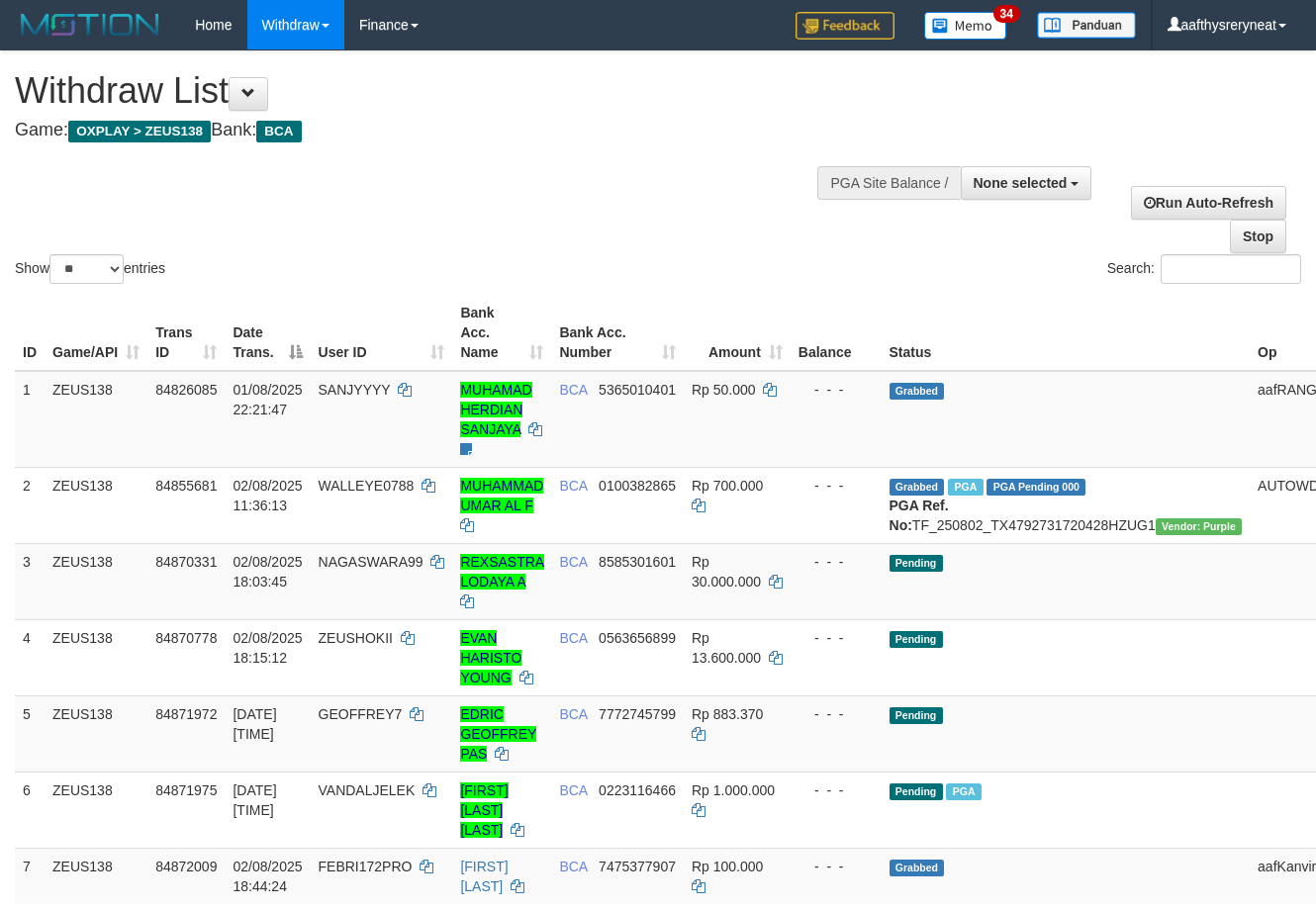select 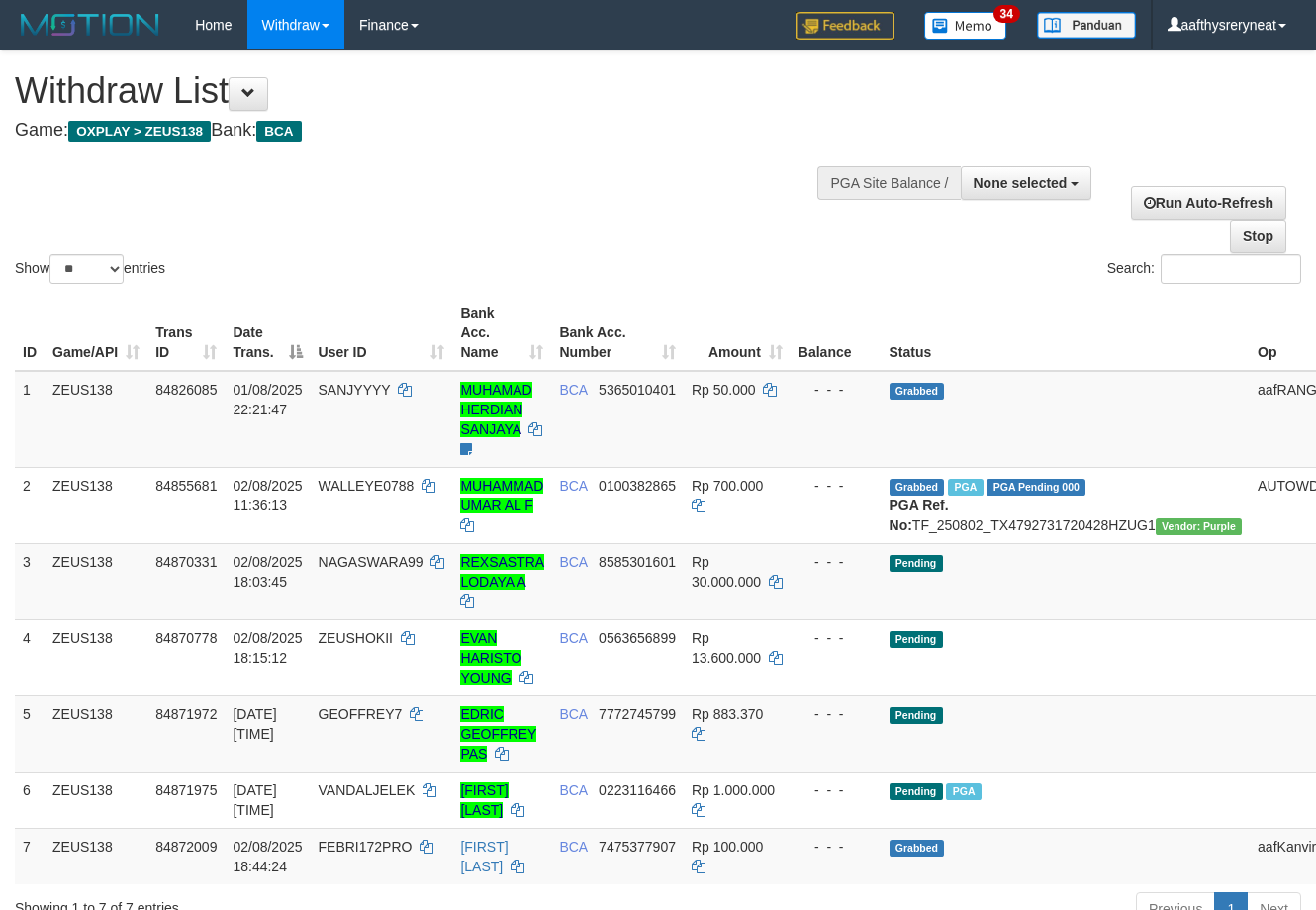 select 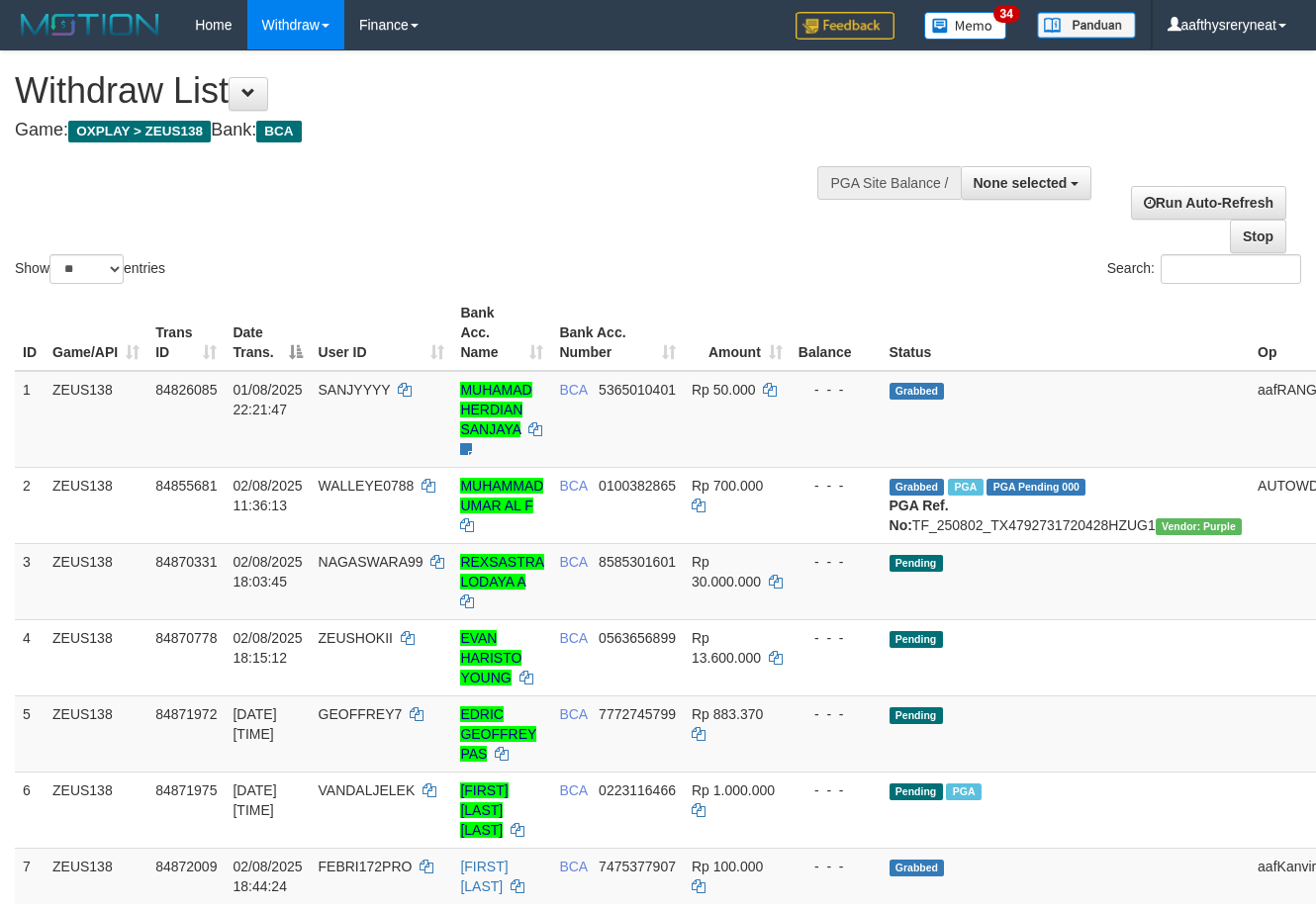 select 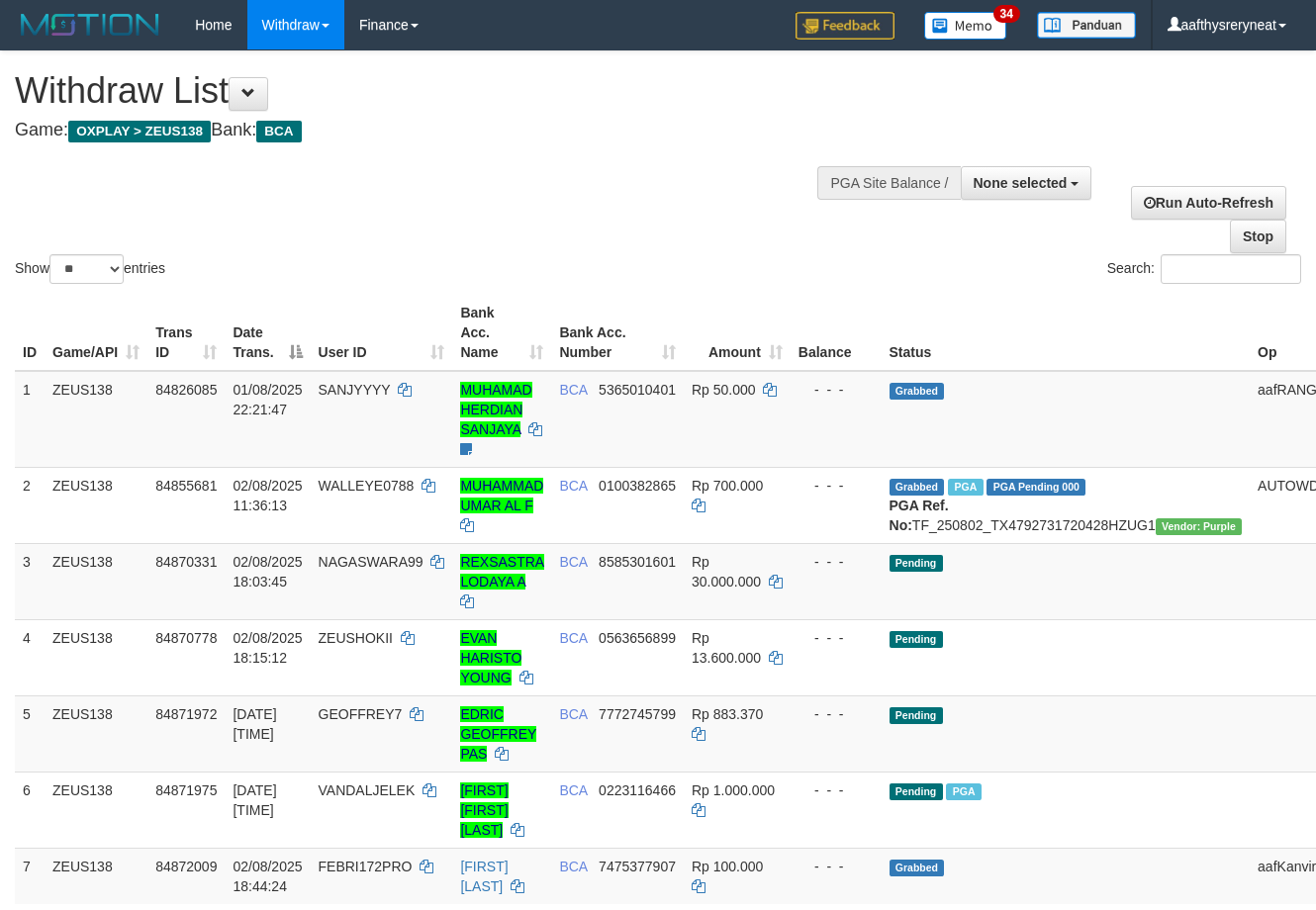 select 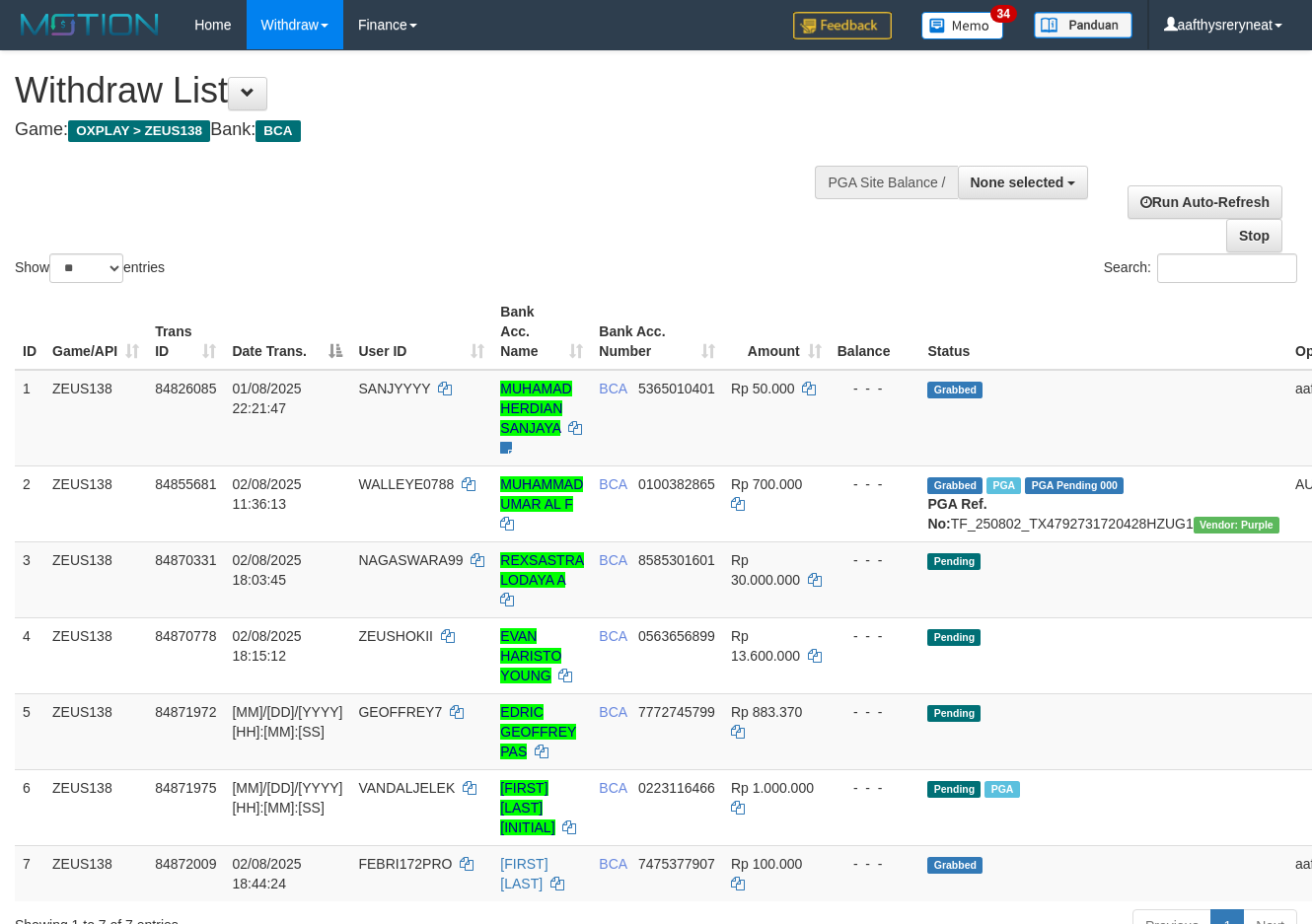 select 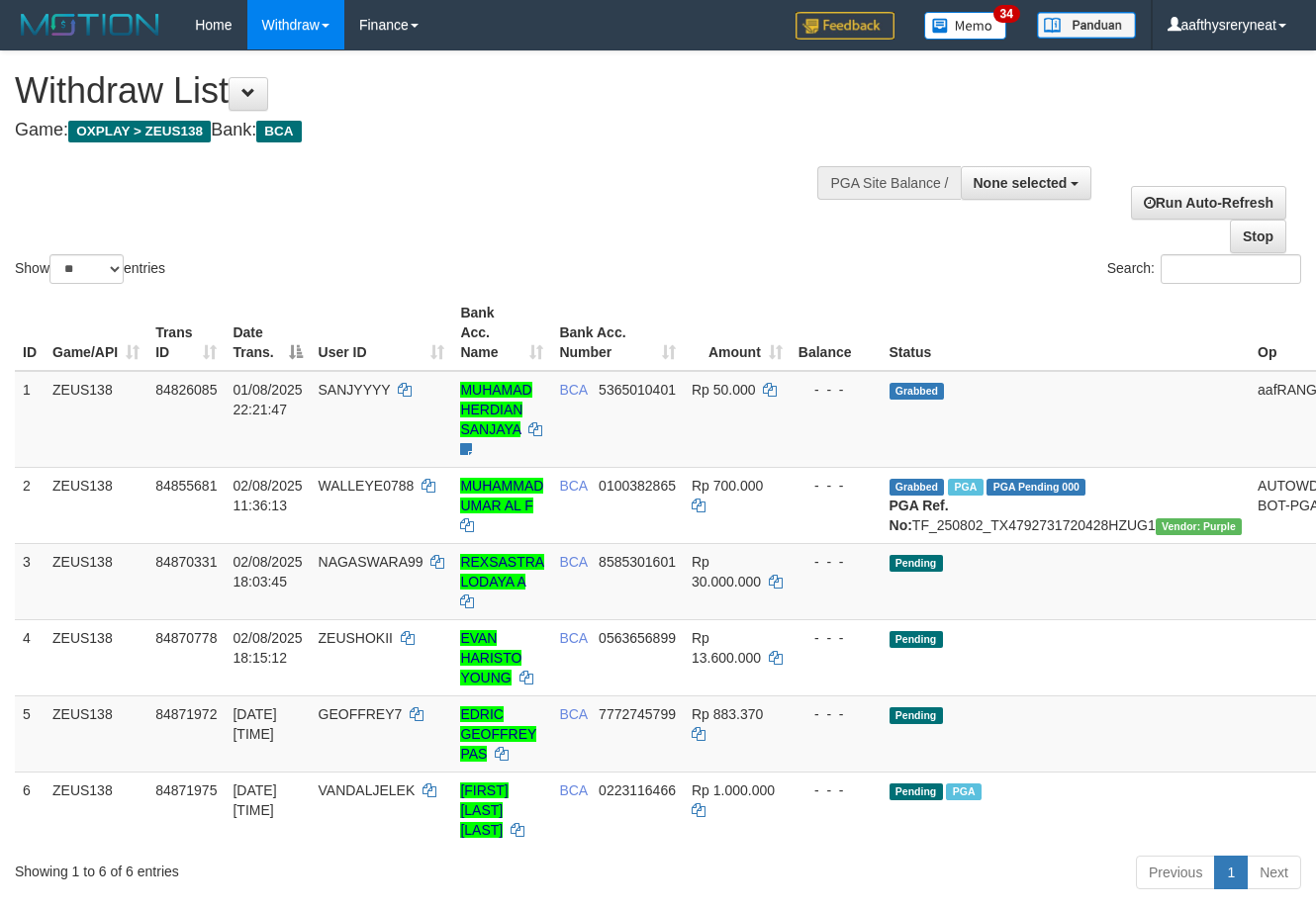 select 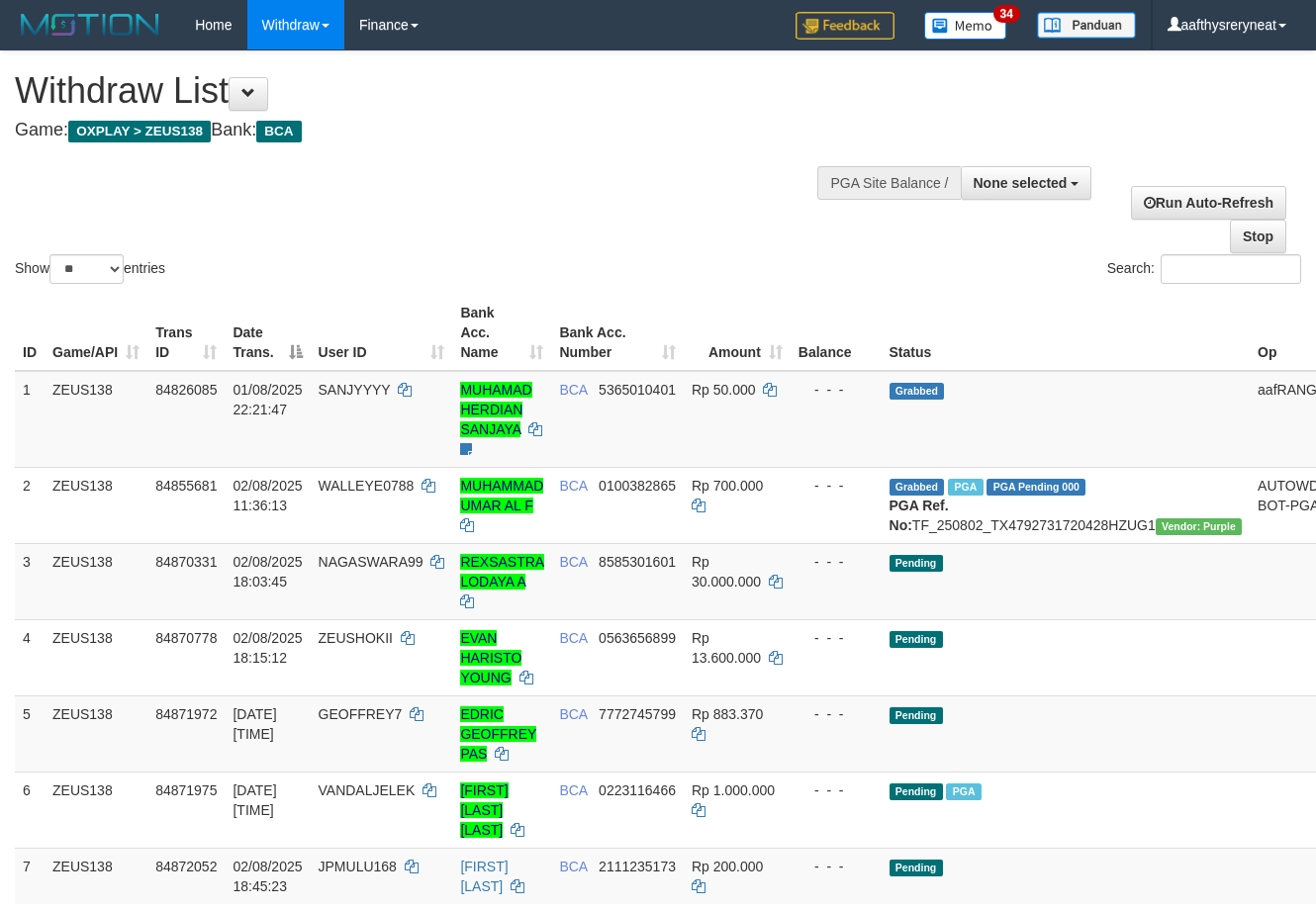 select 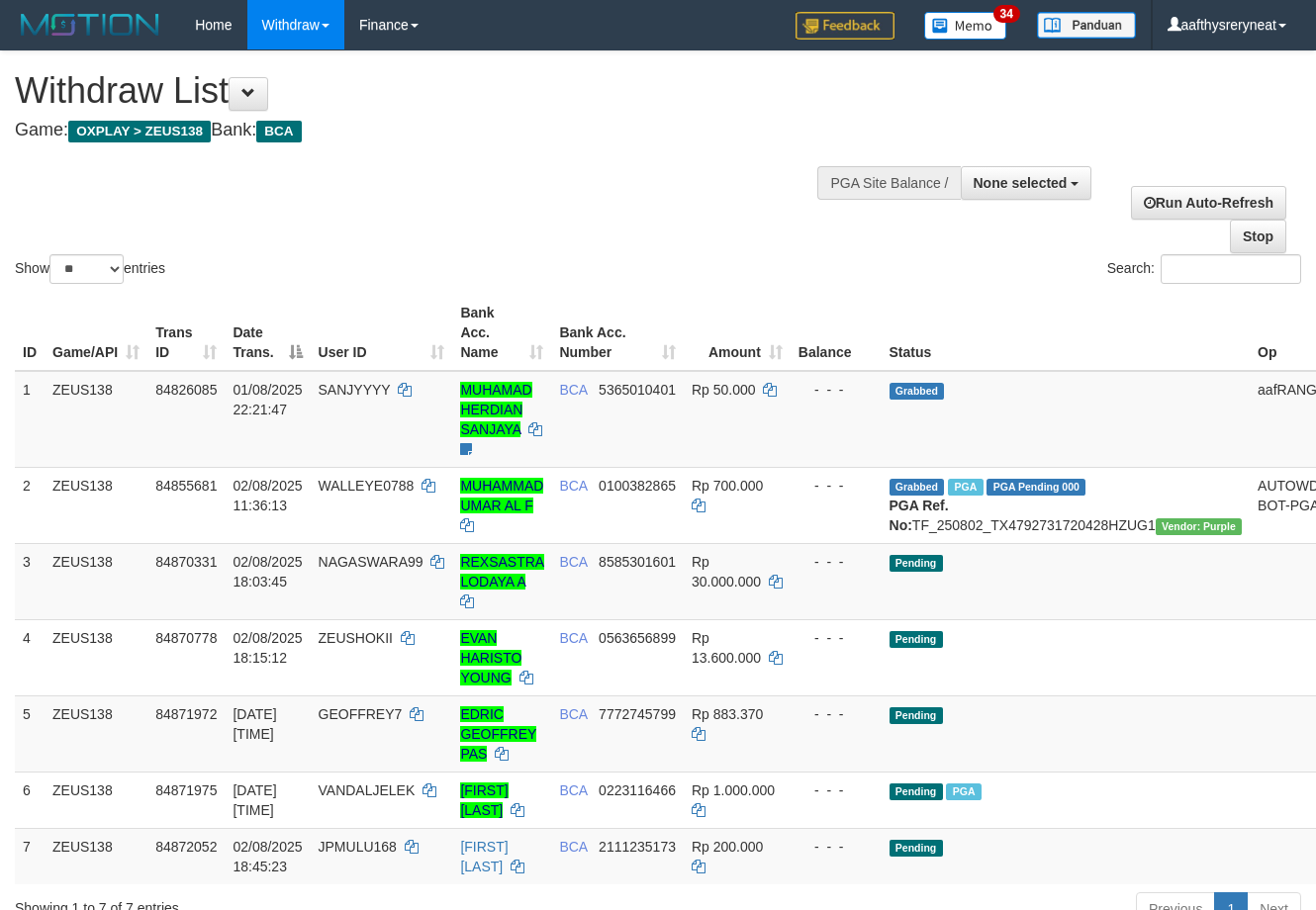 select 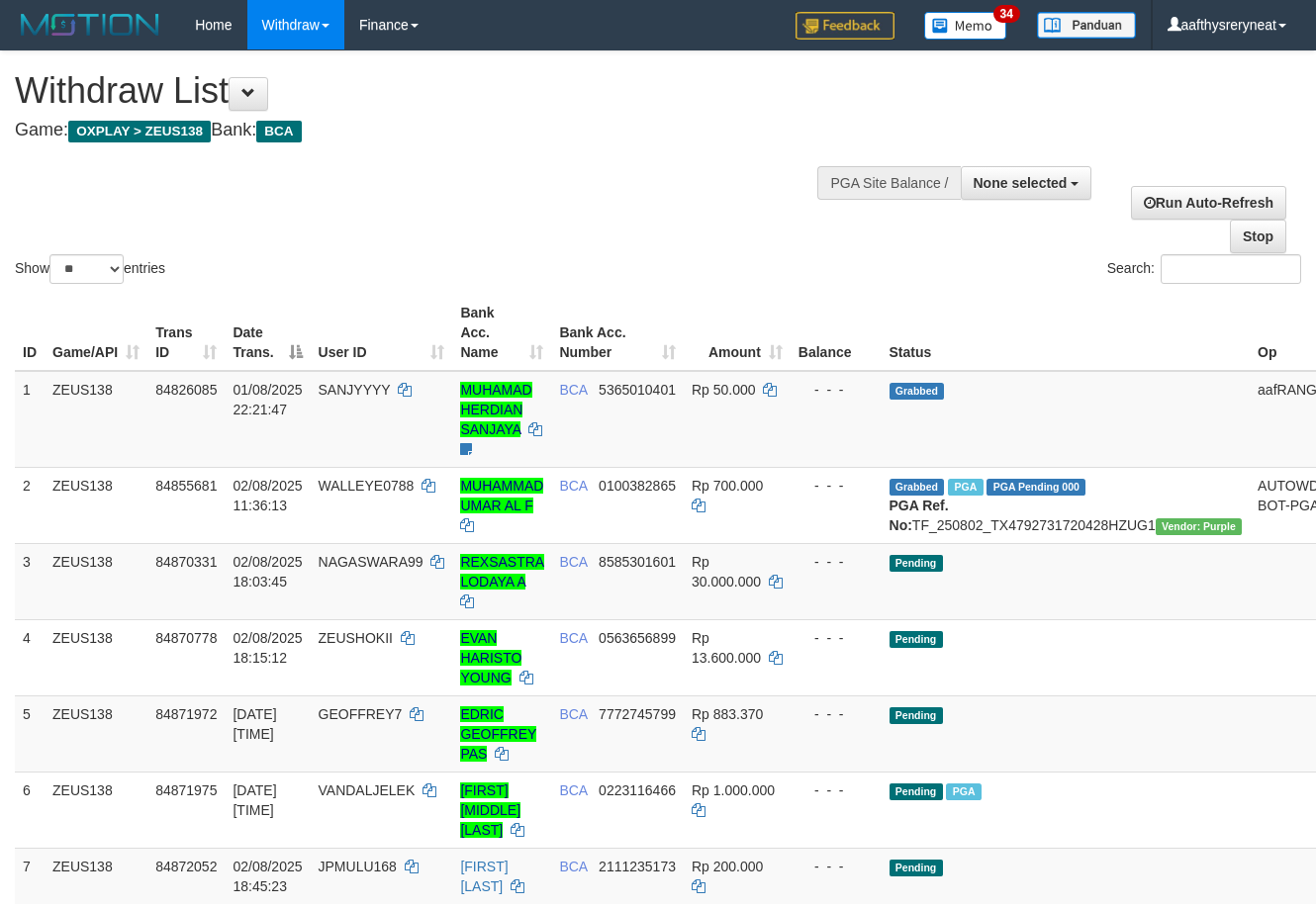 select 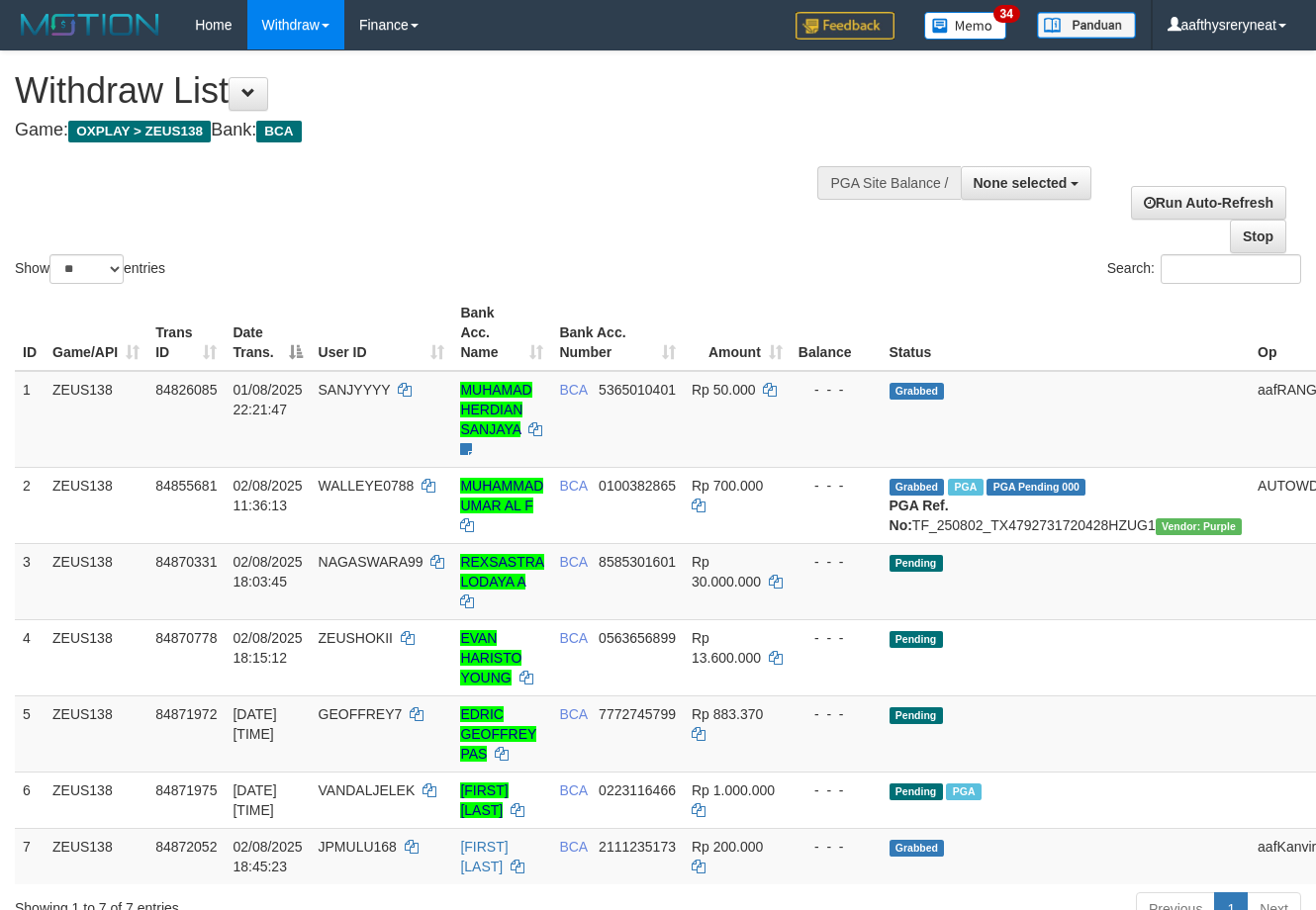 select 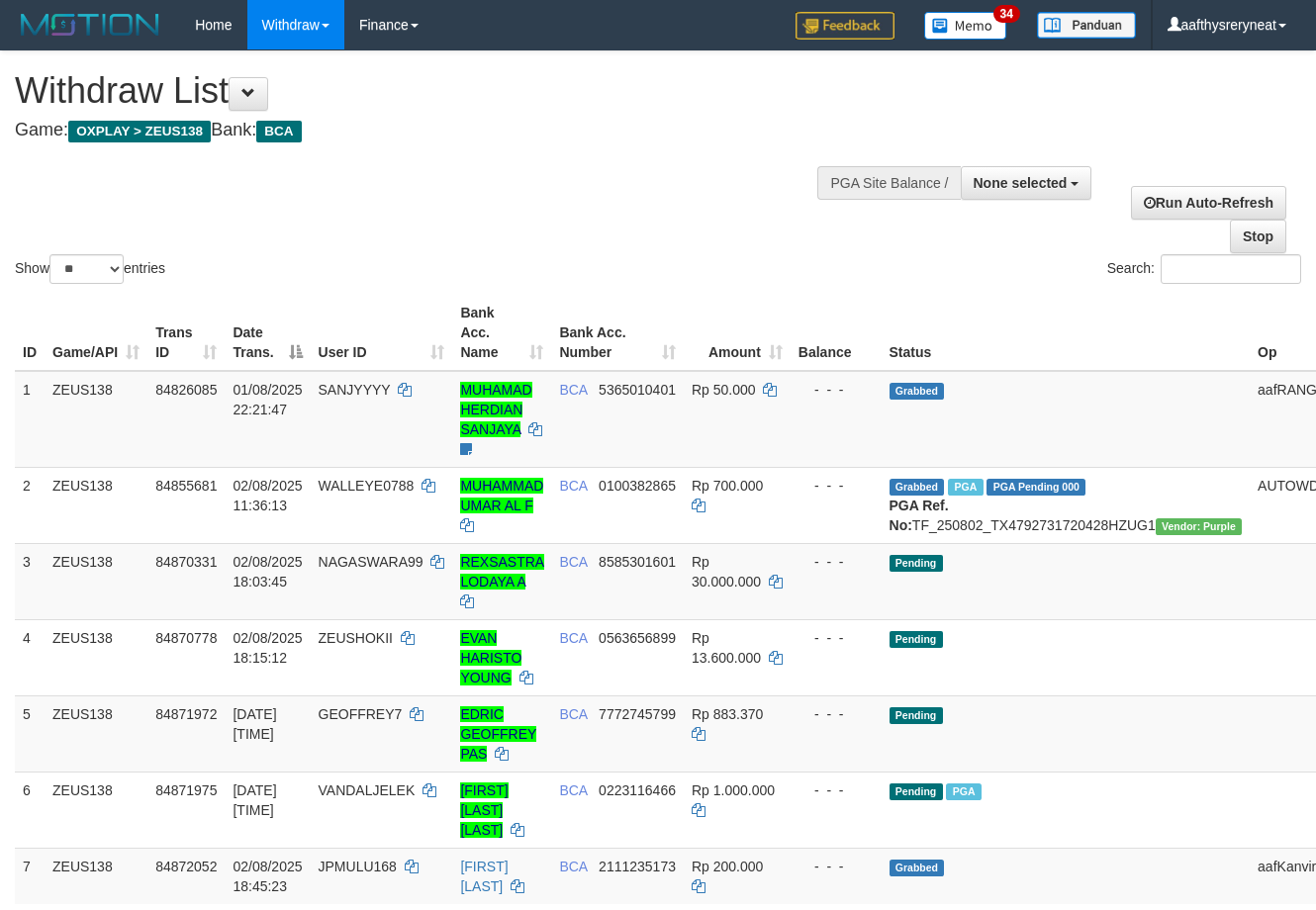 select 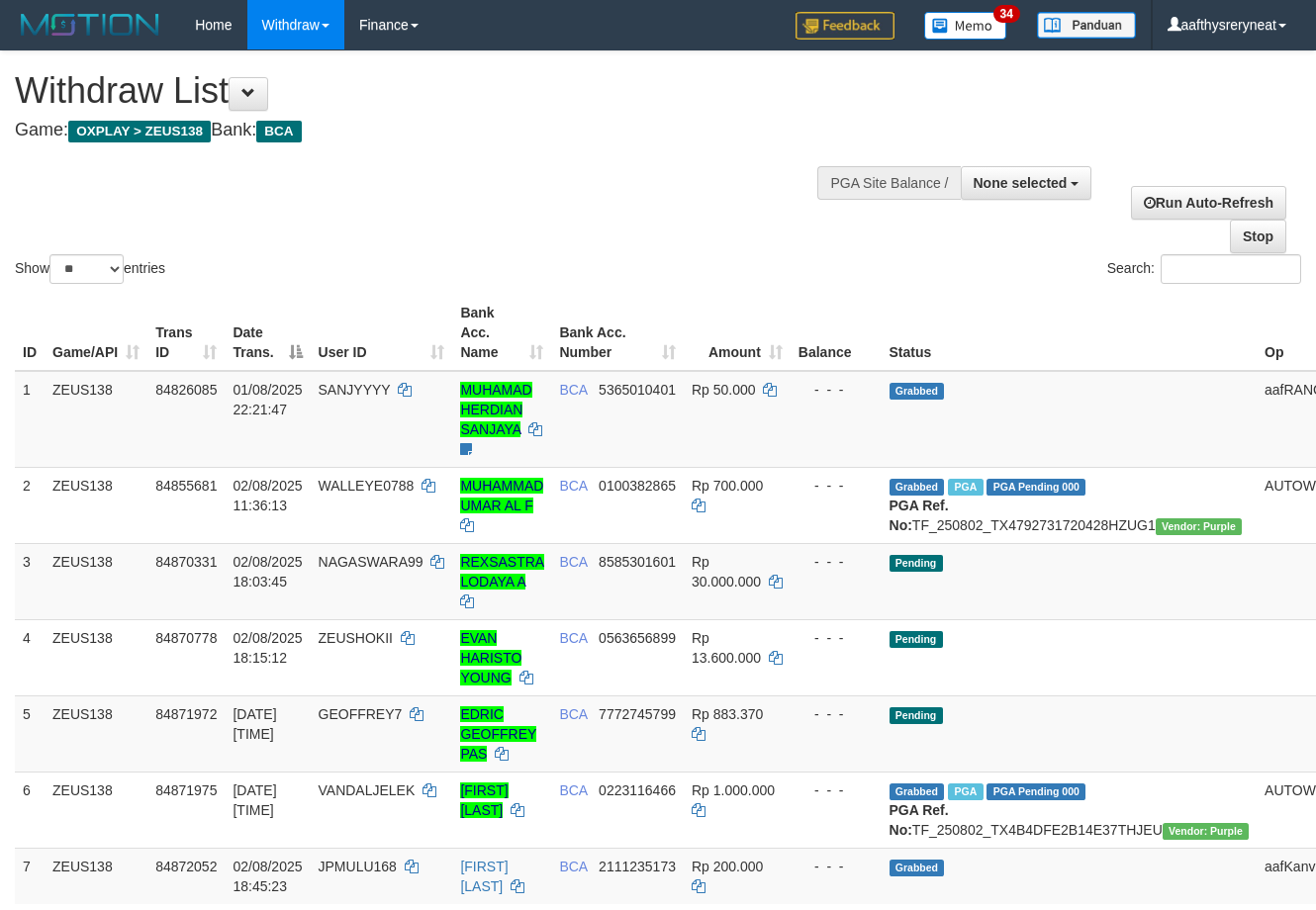 select 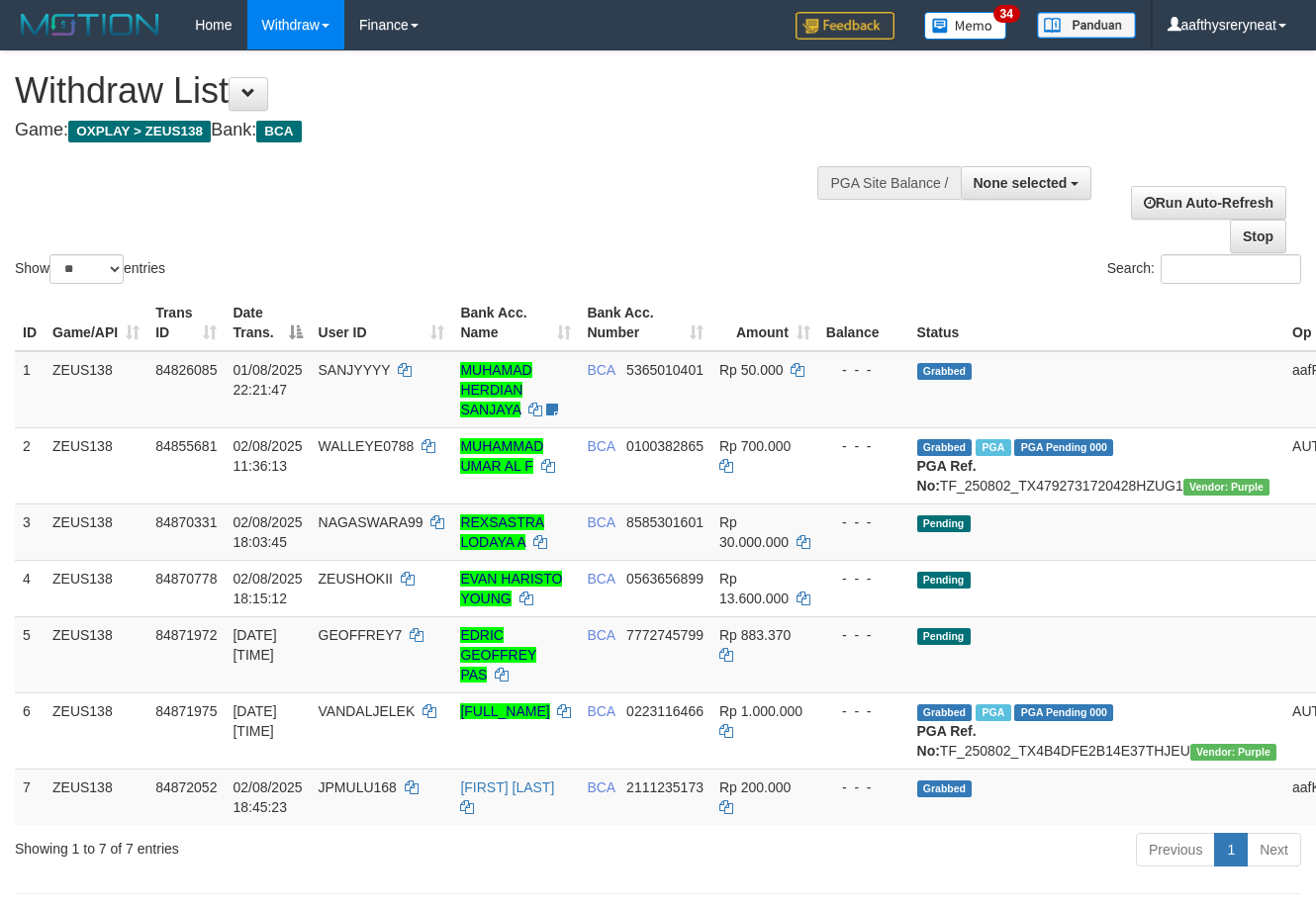 select 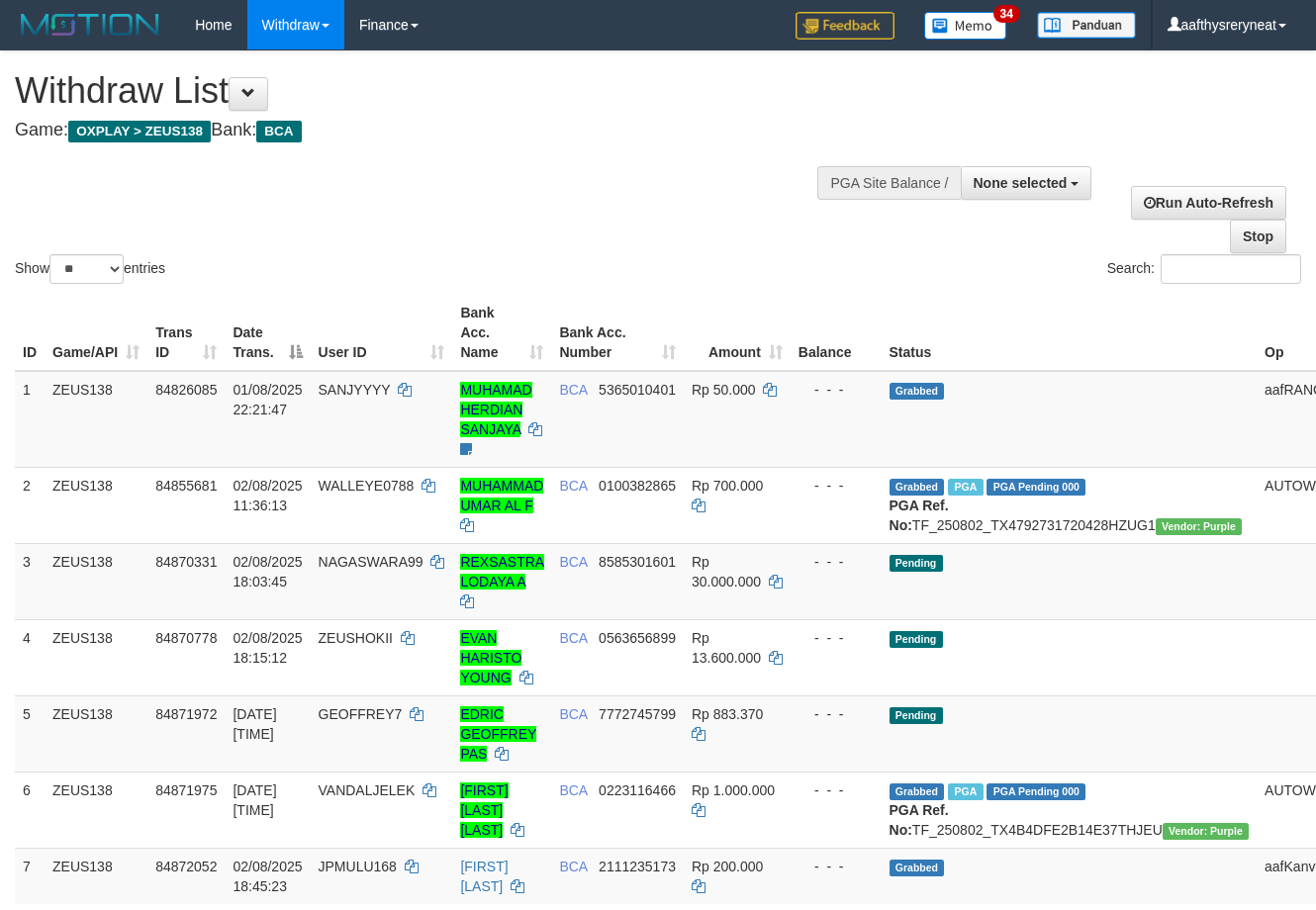 select 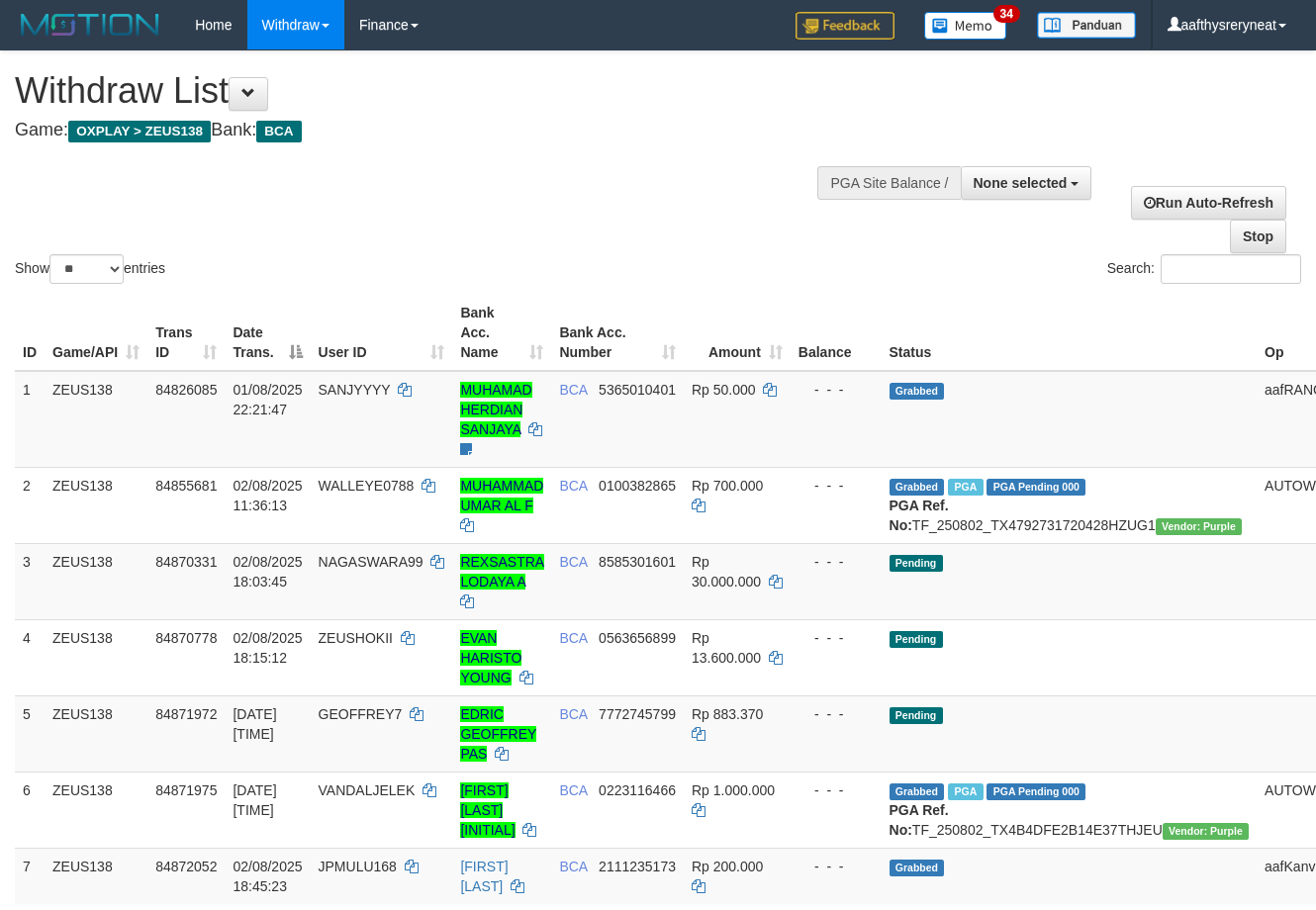 select 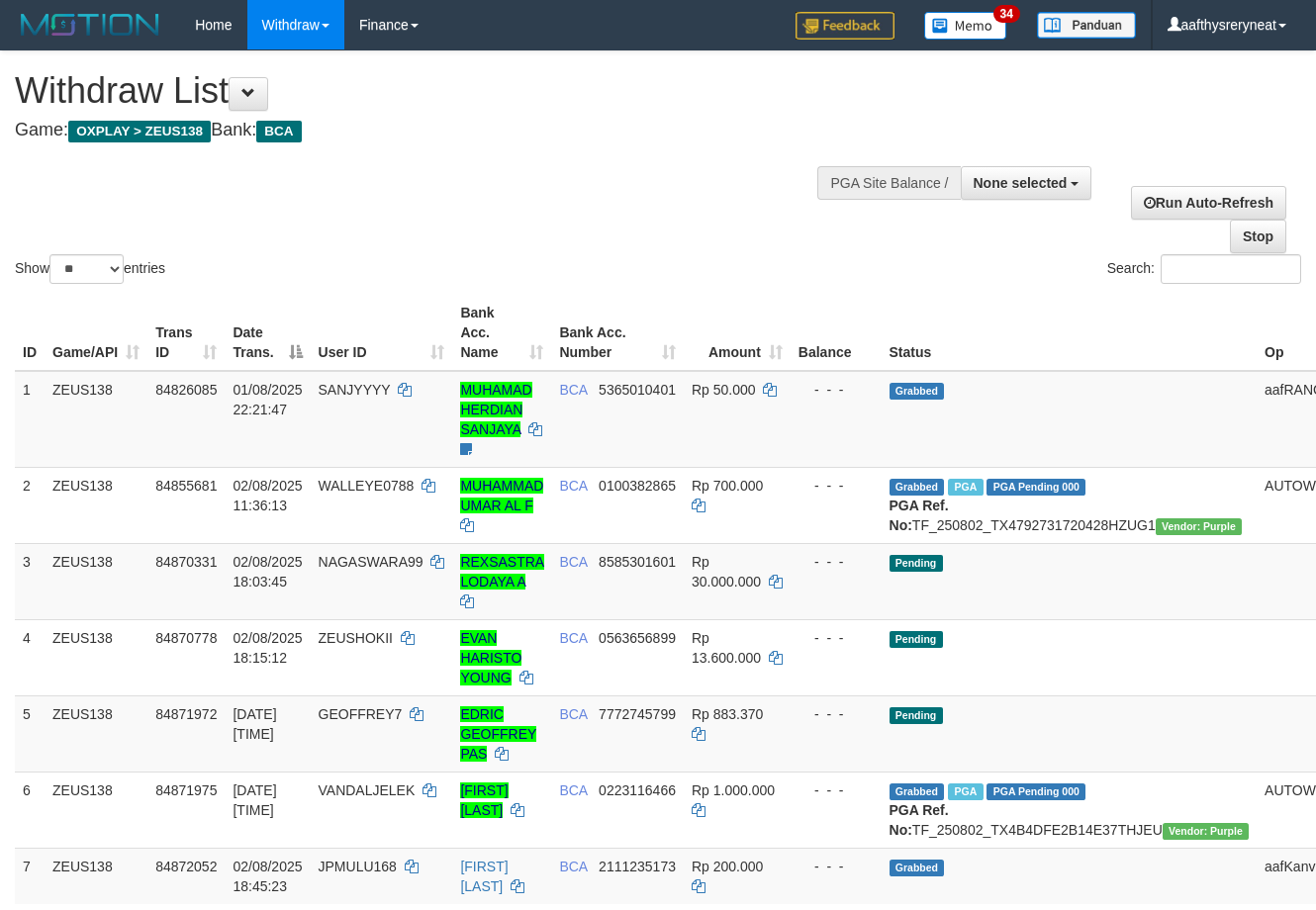 select 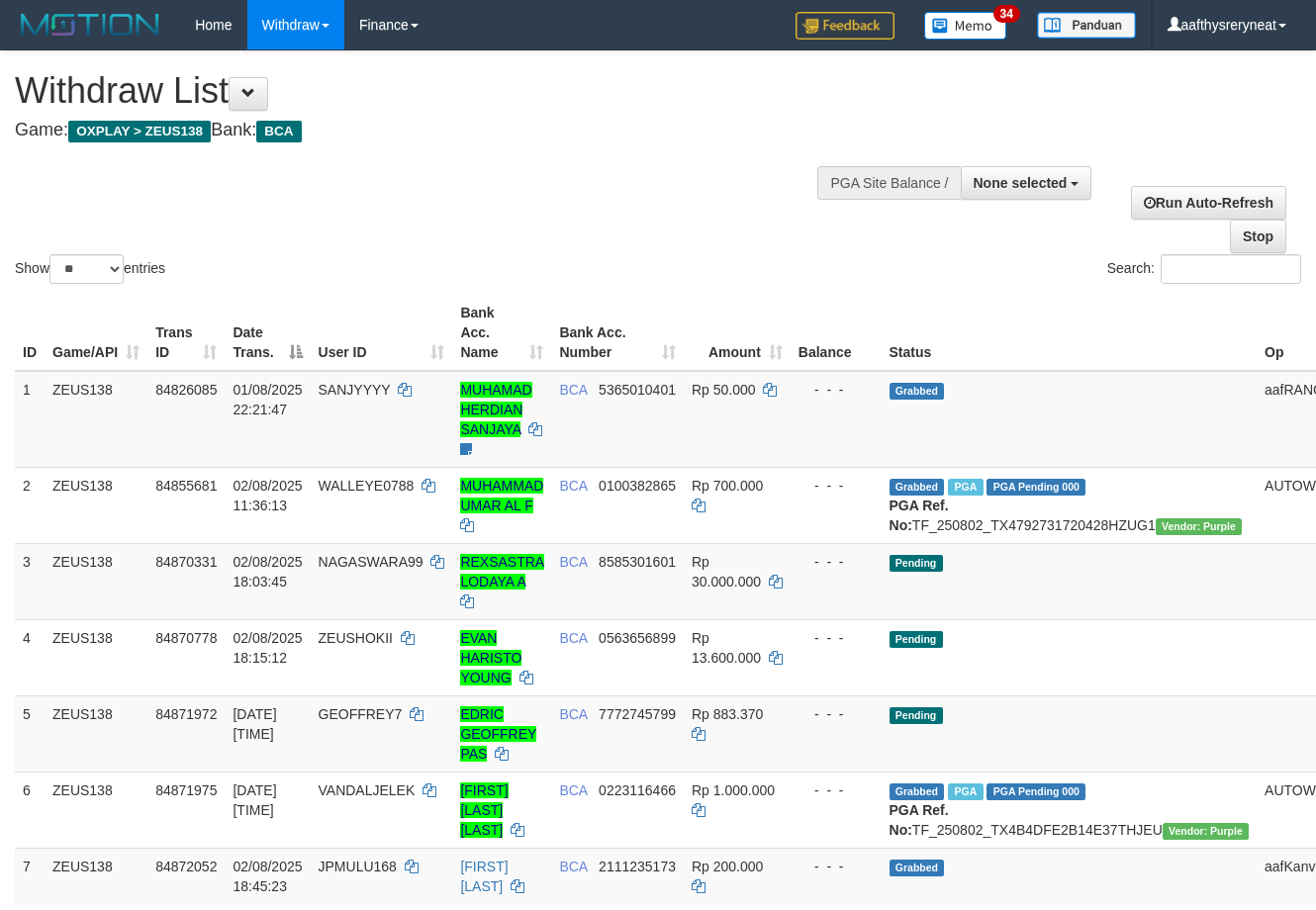 select 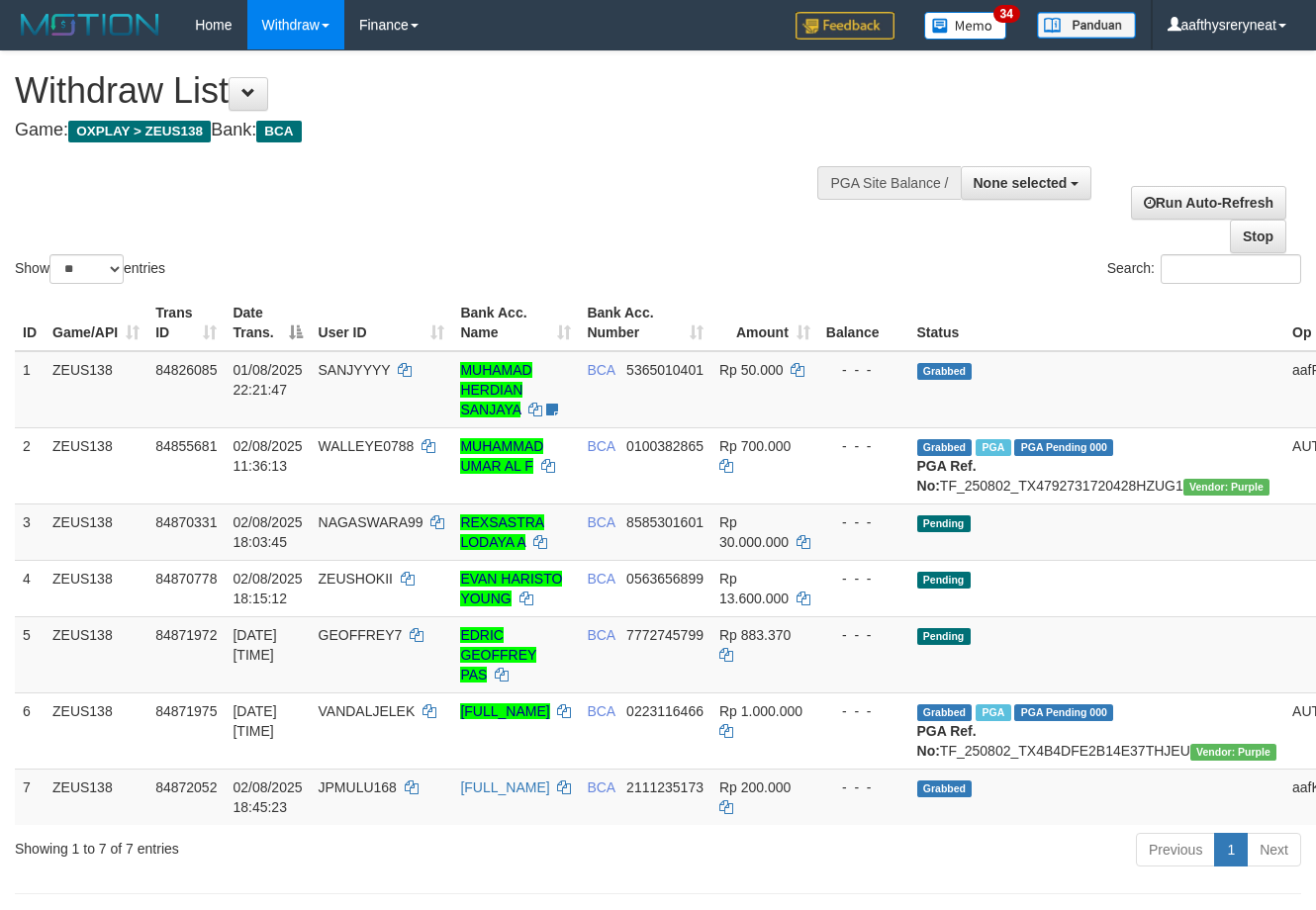 select 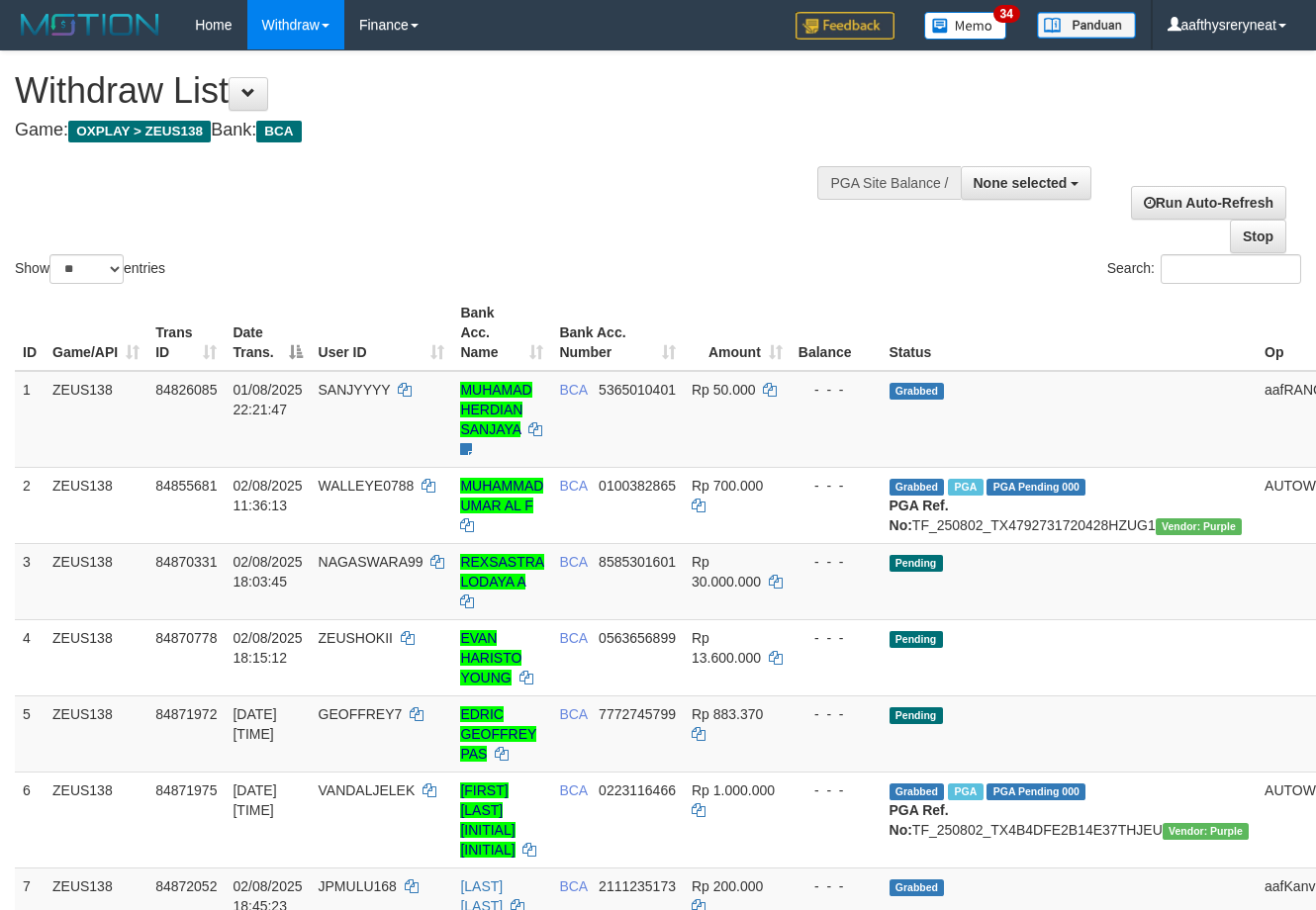 select 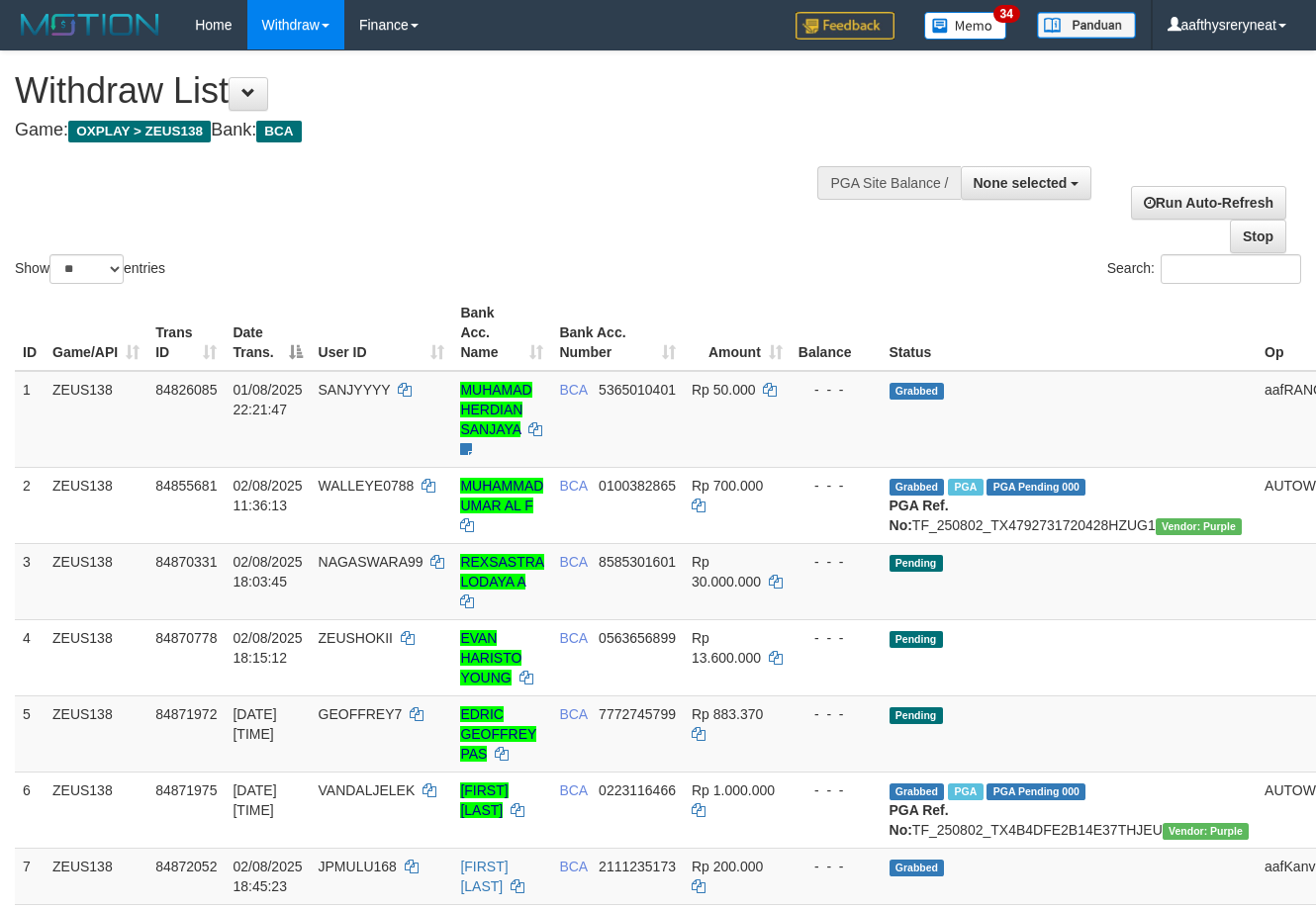 select 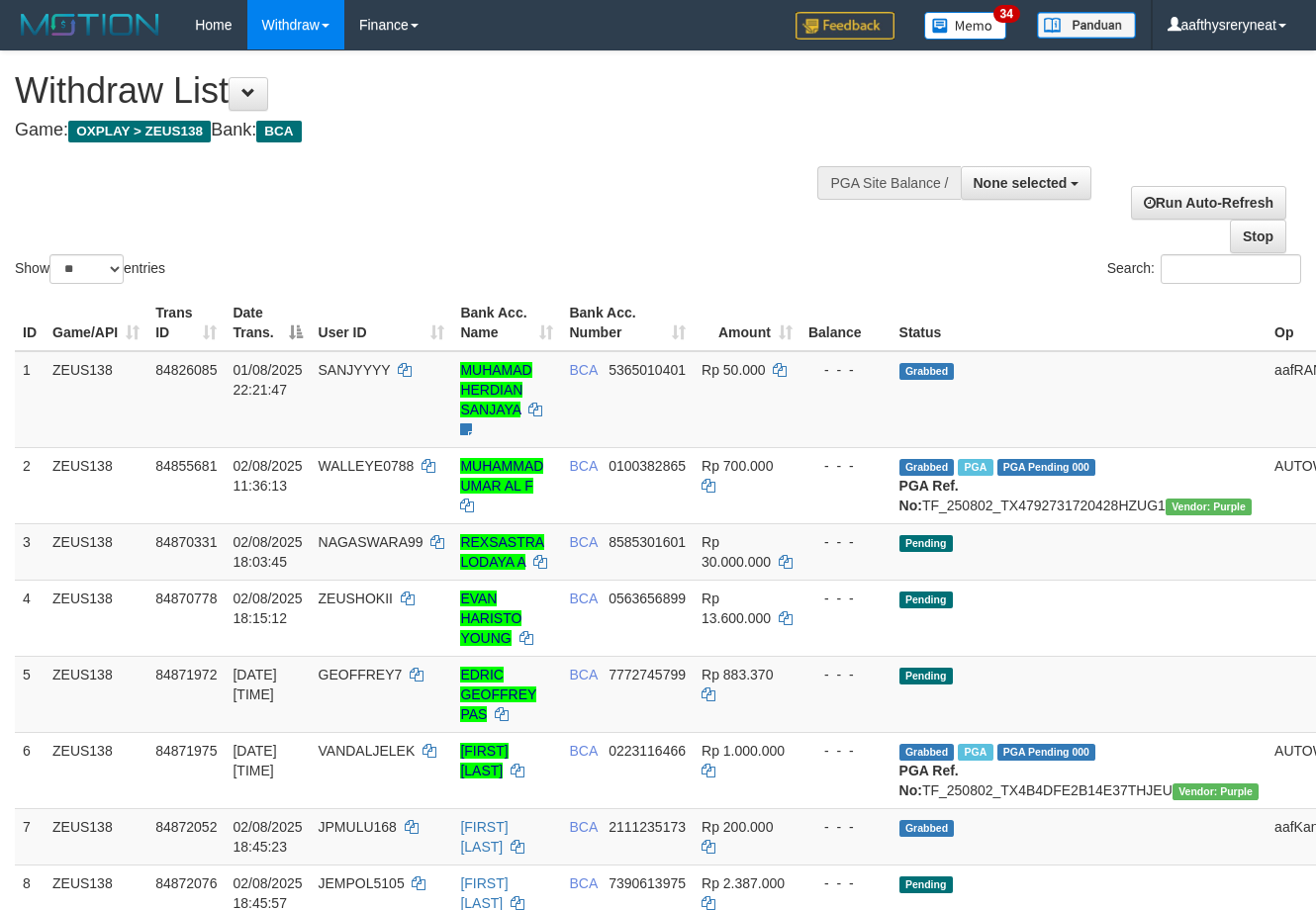 select 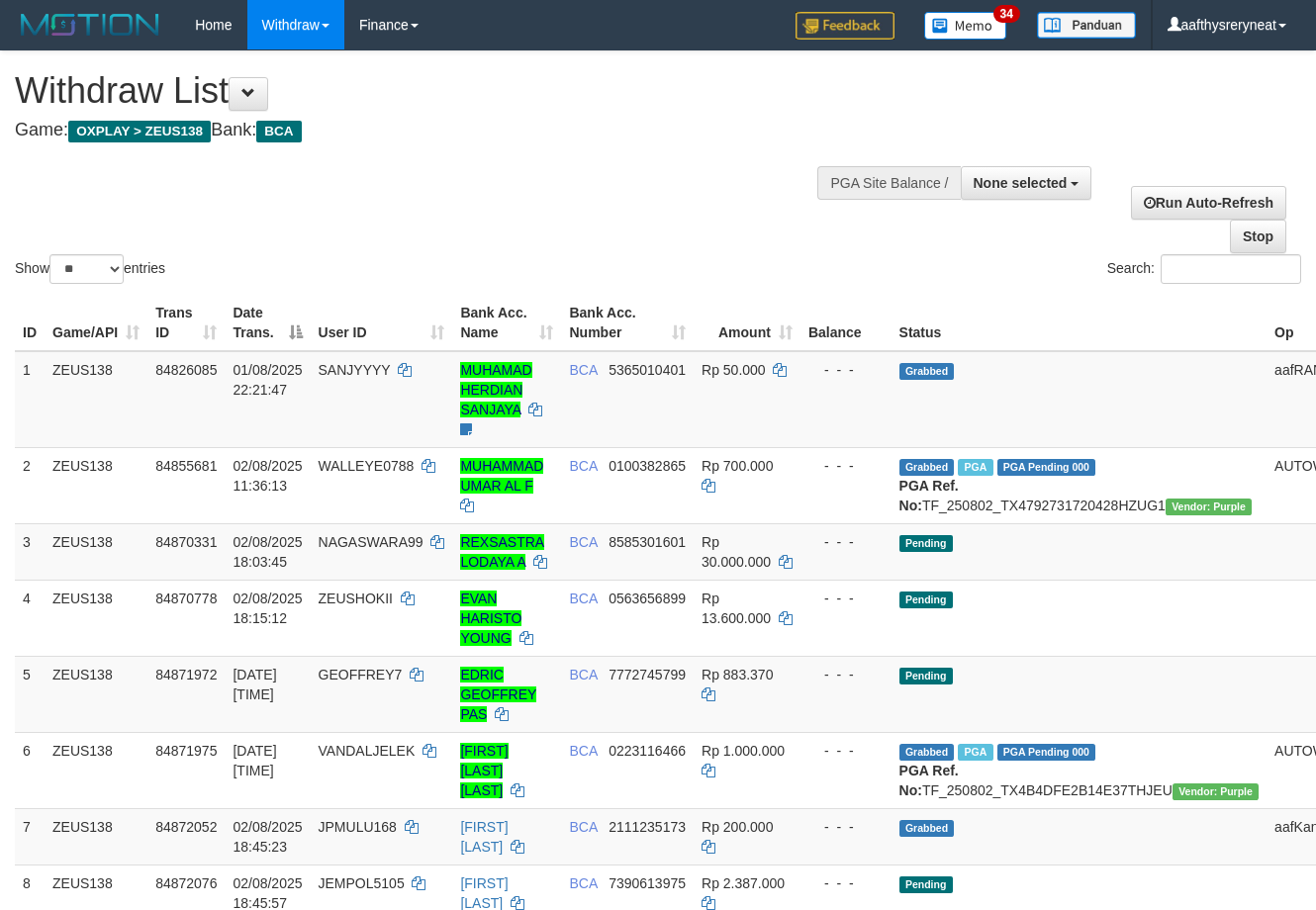 select 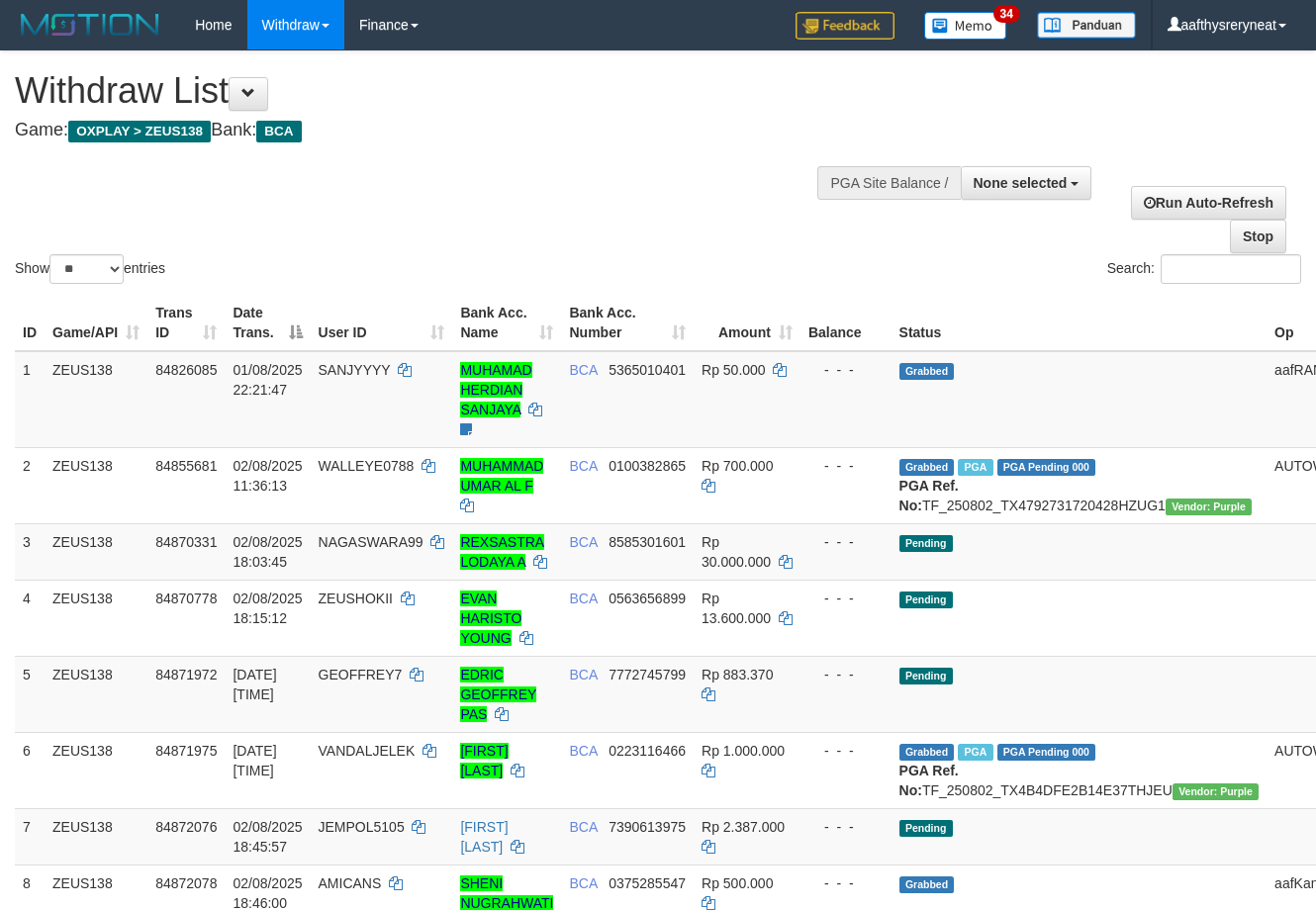 select 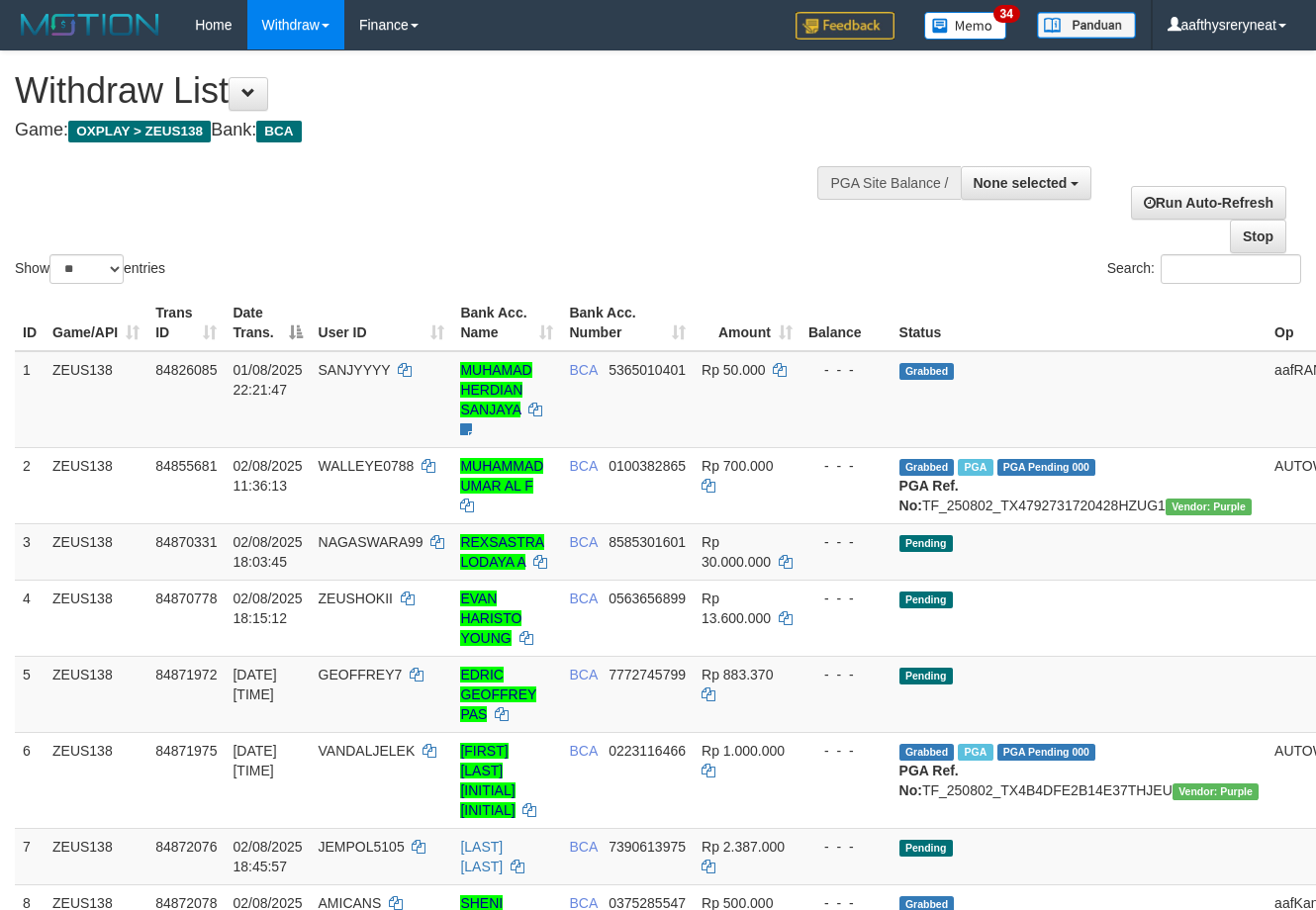 select 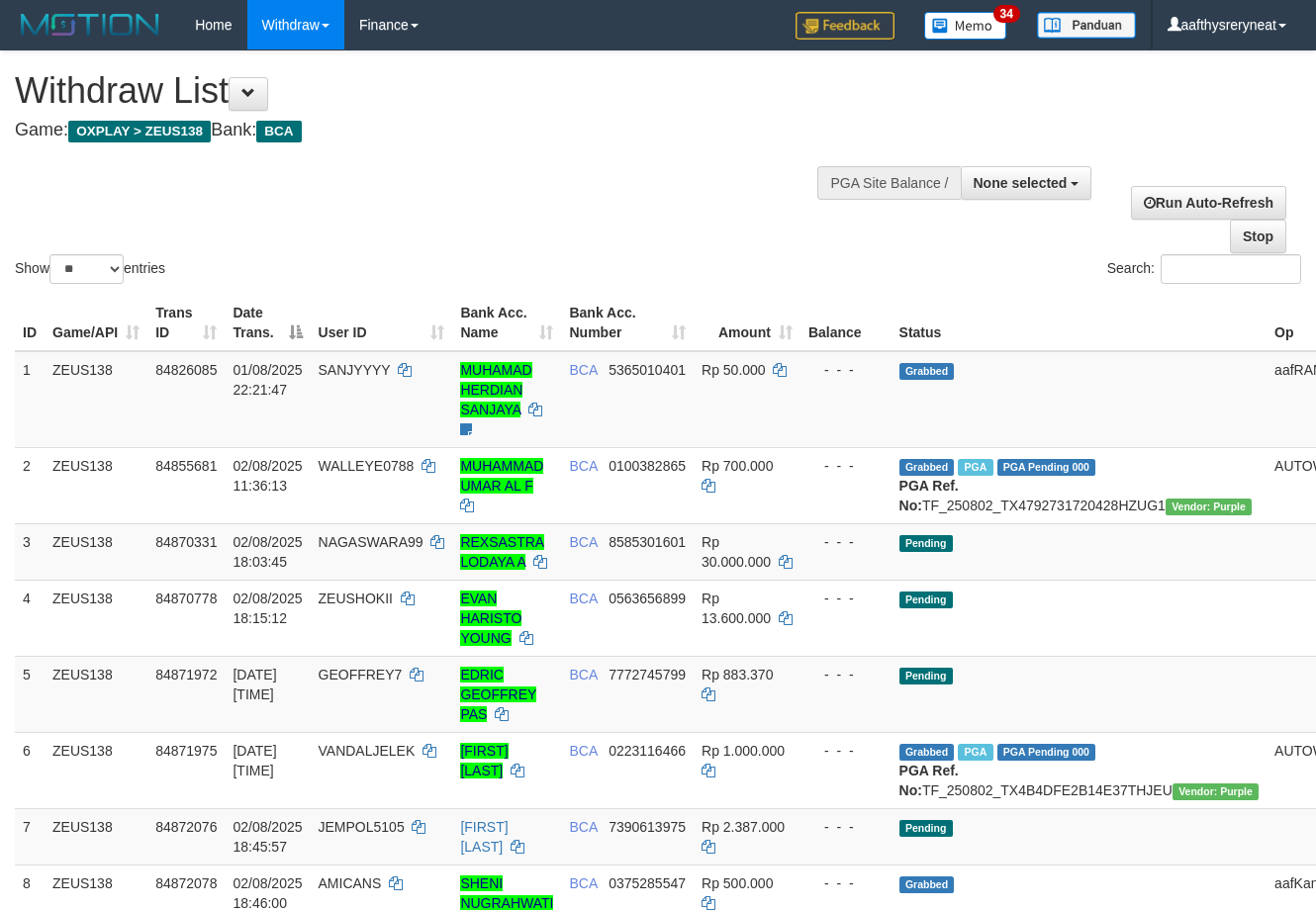 select 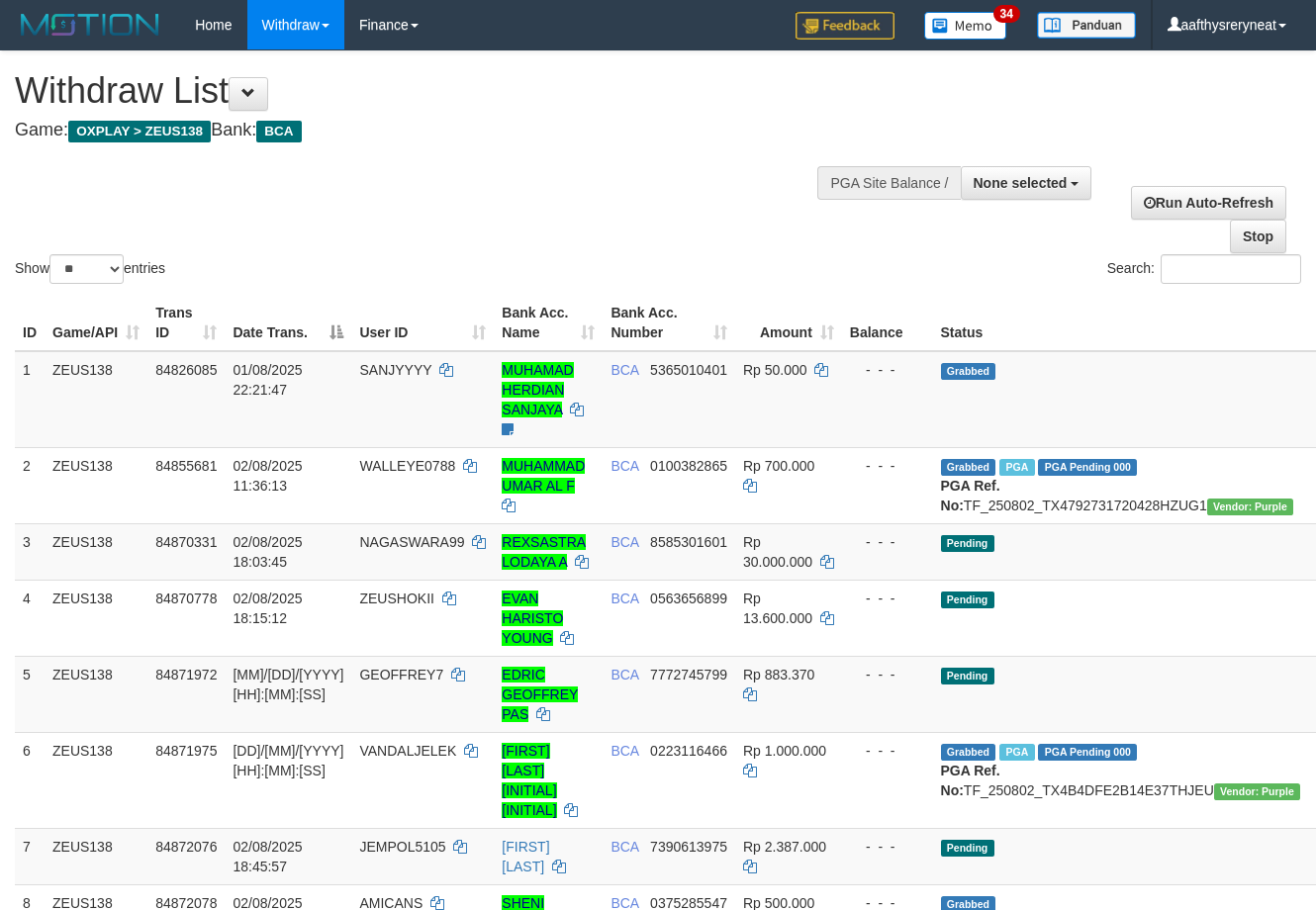 select 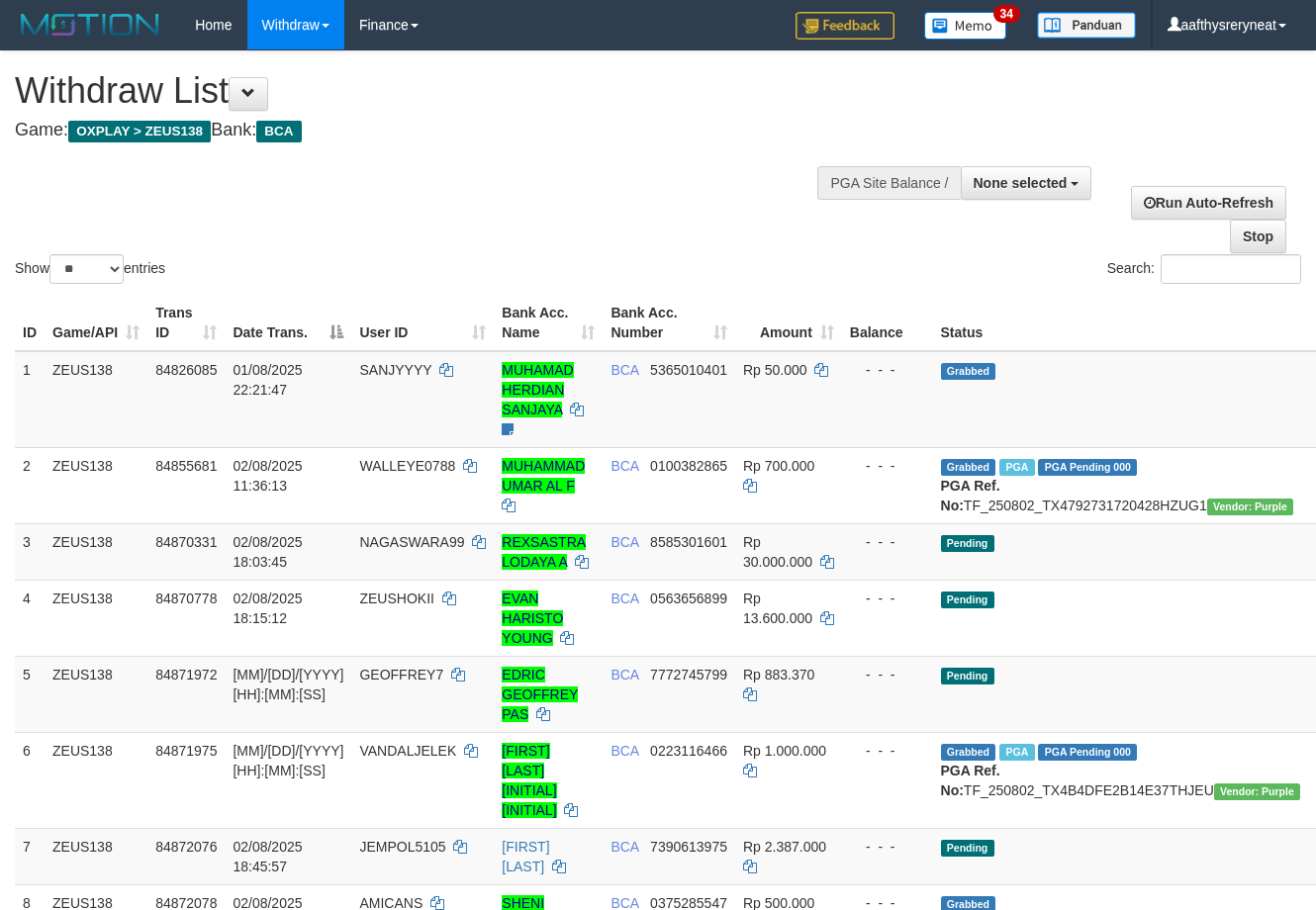 select 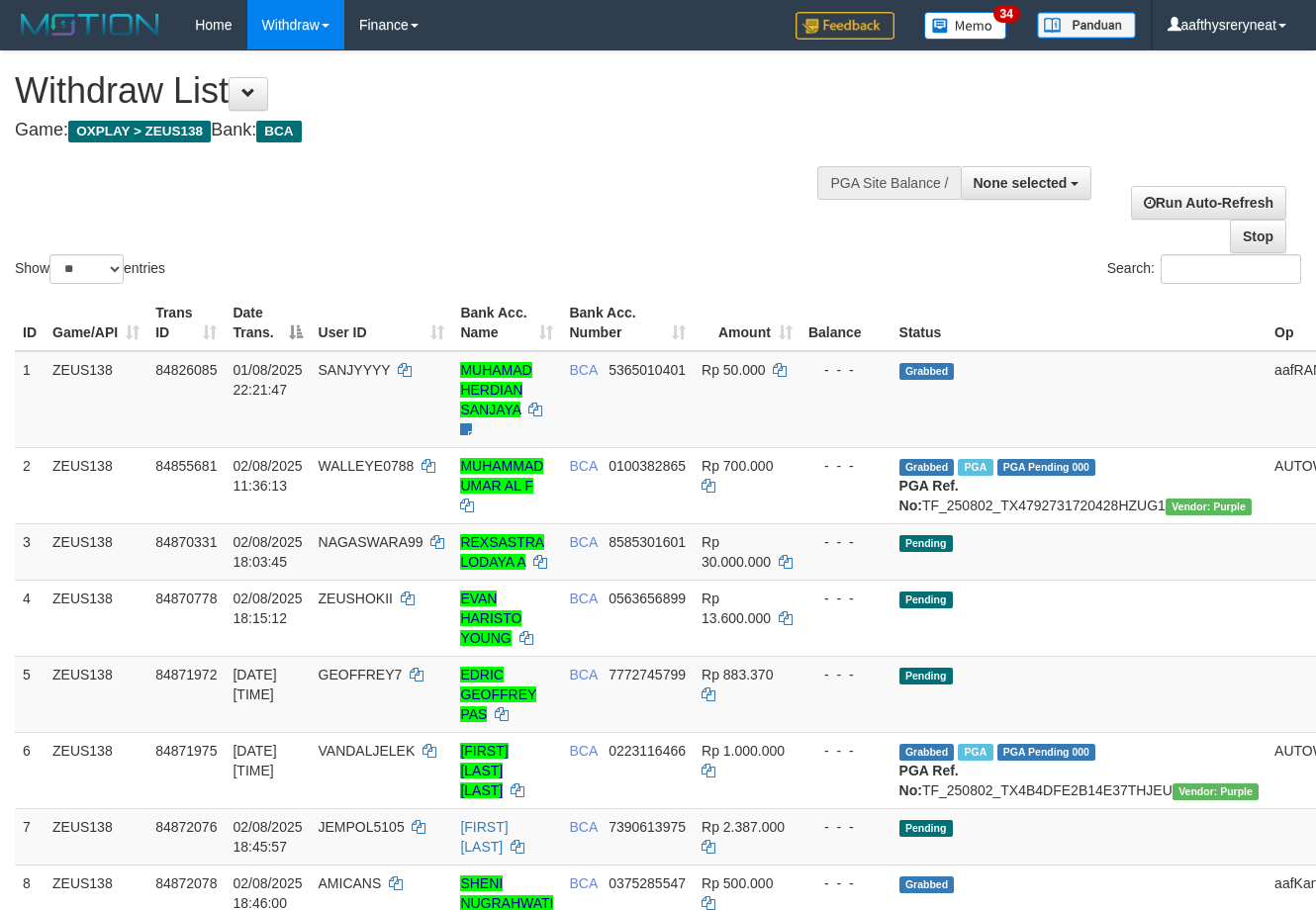 select 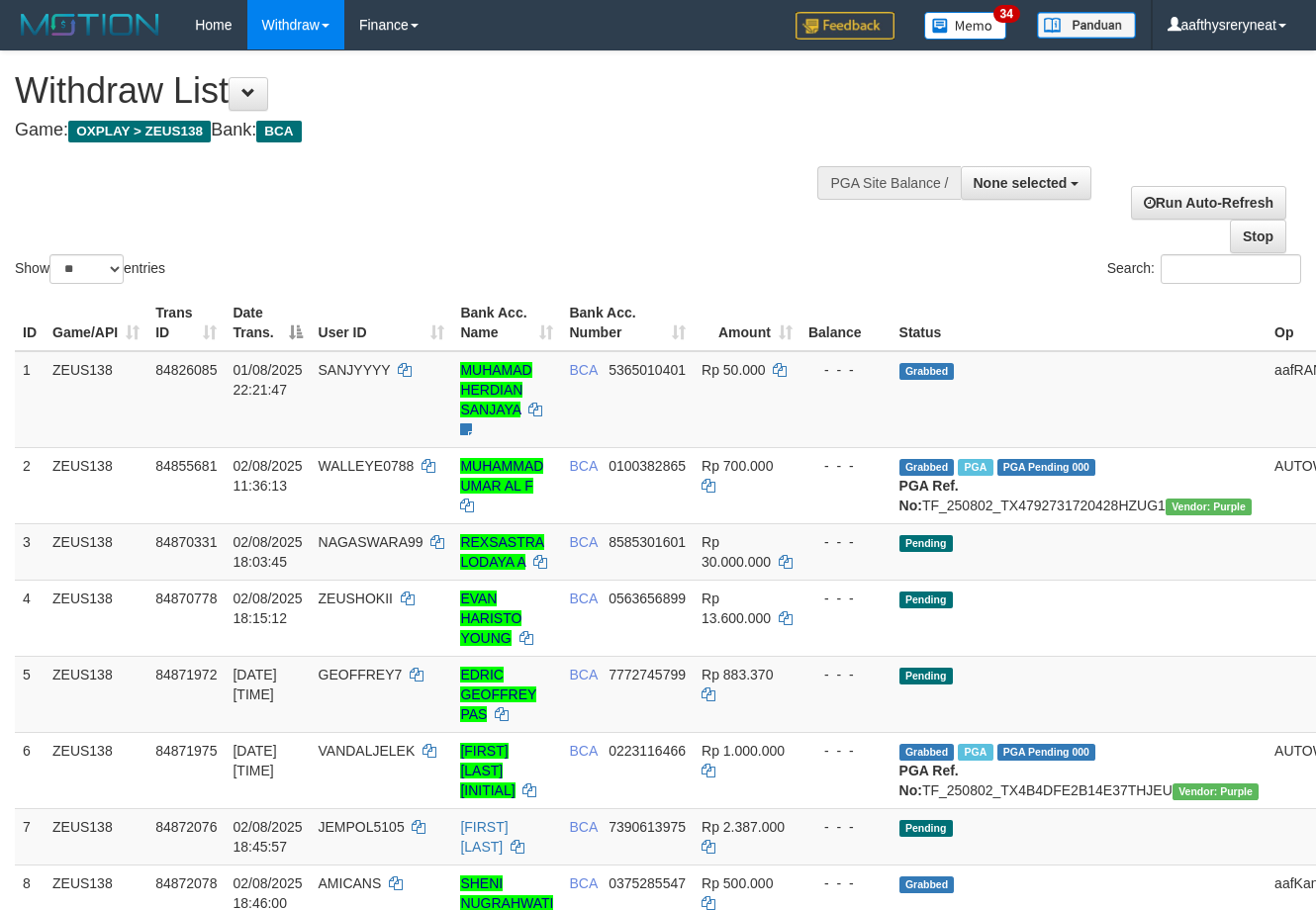 select 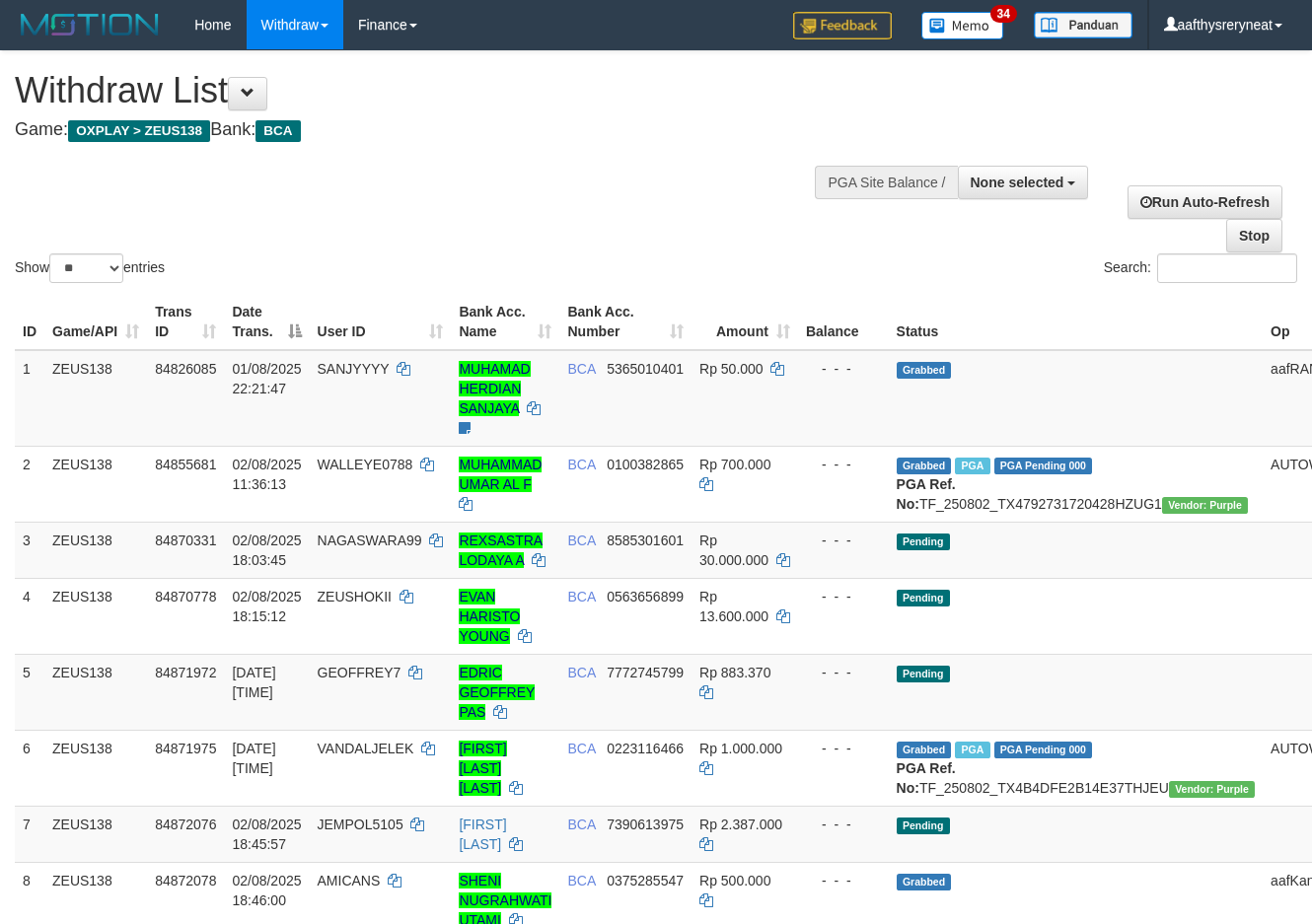 select 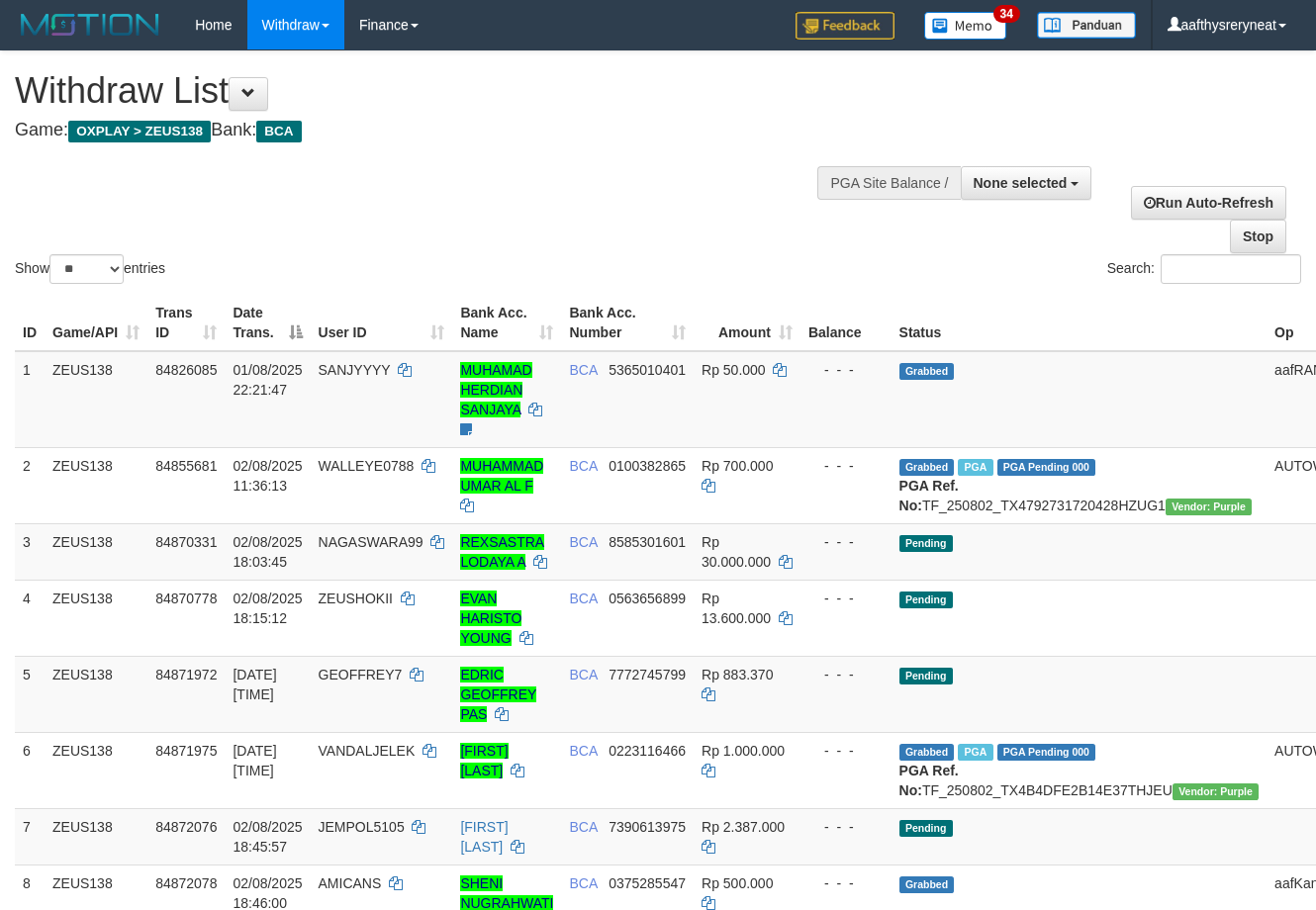 select 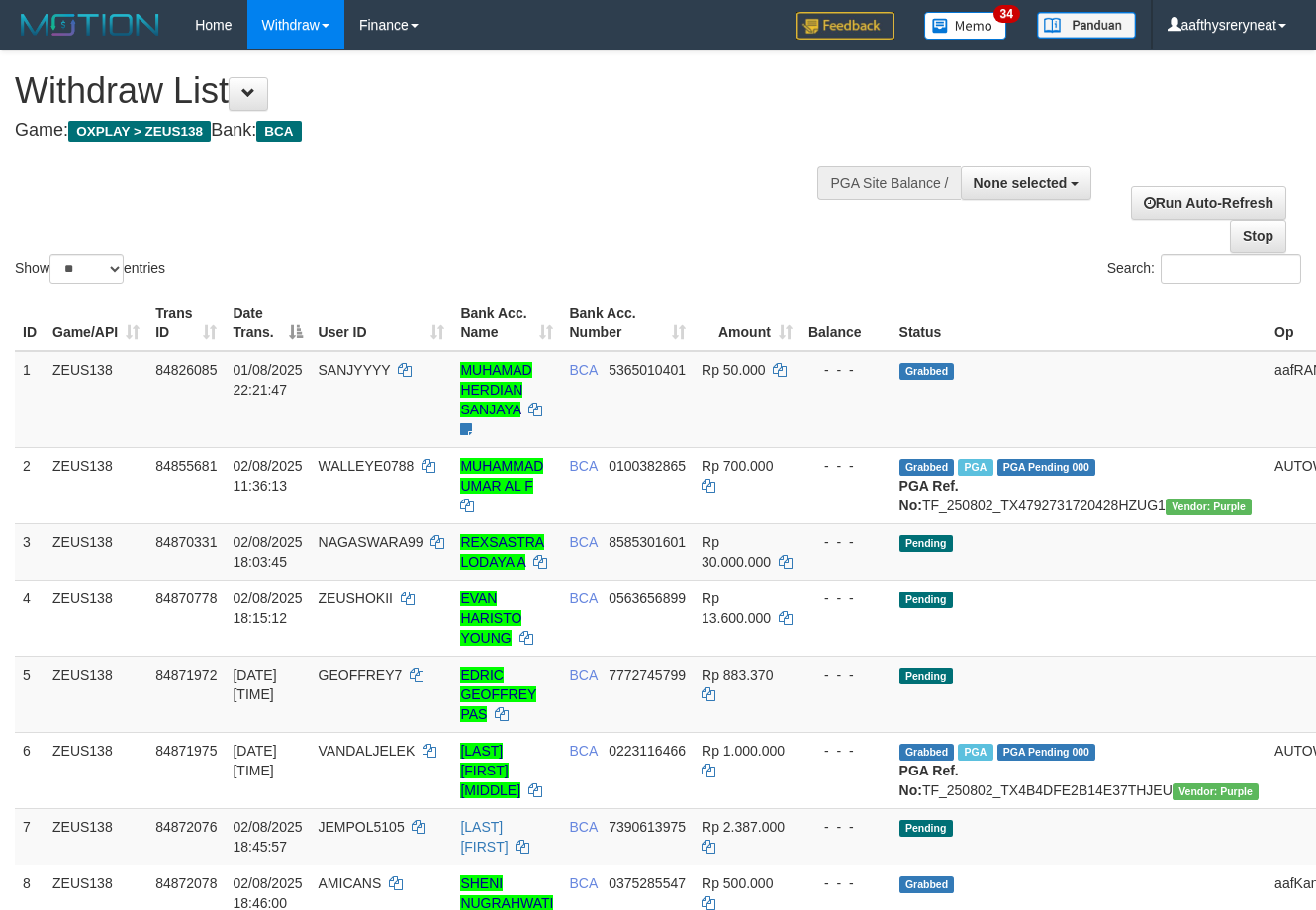 select 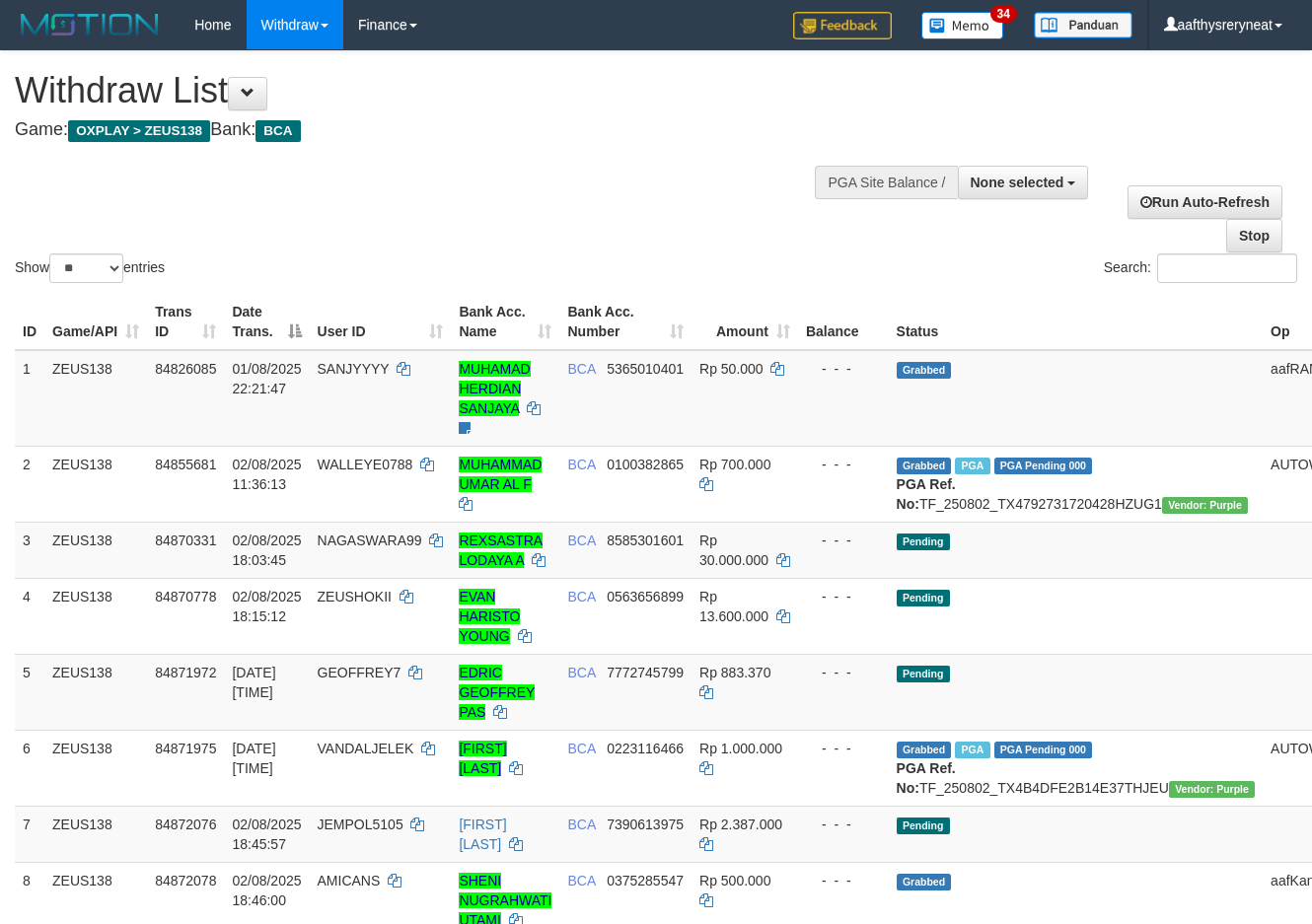 select 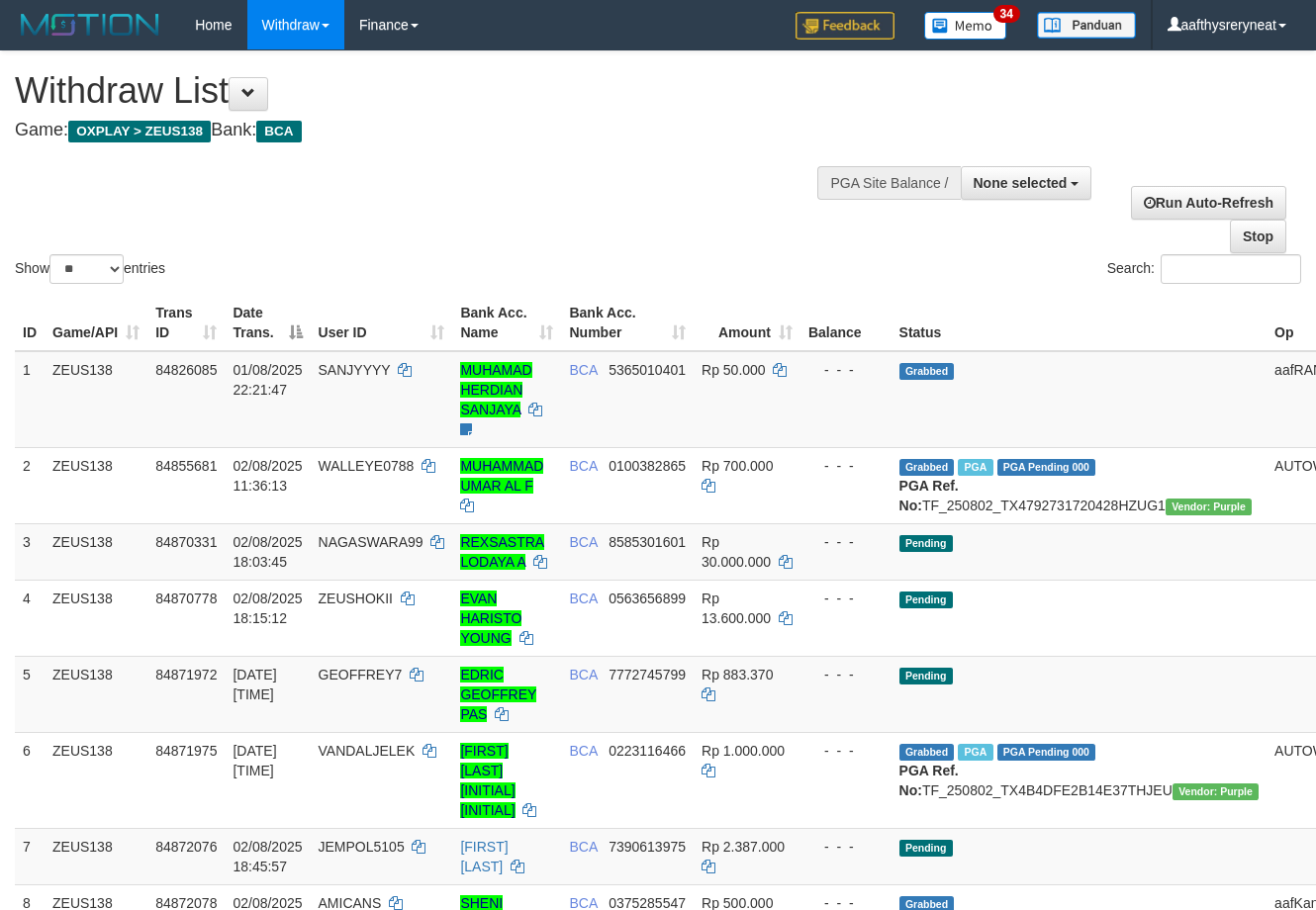 select 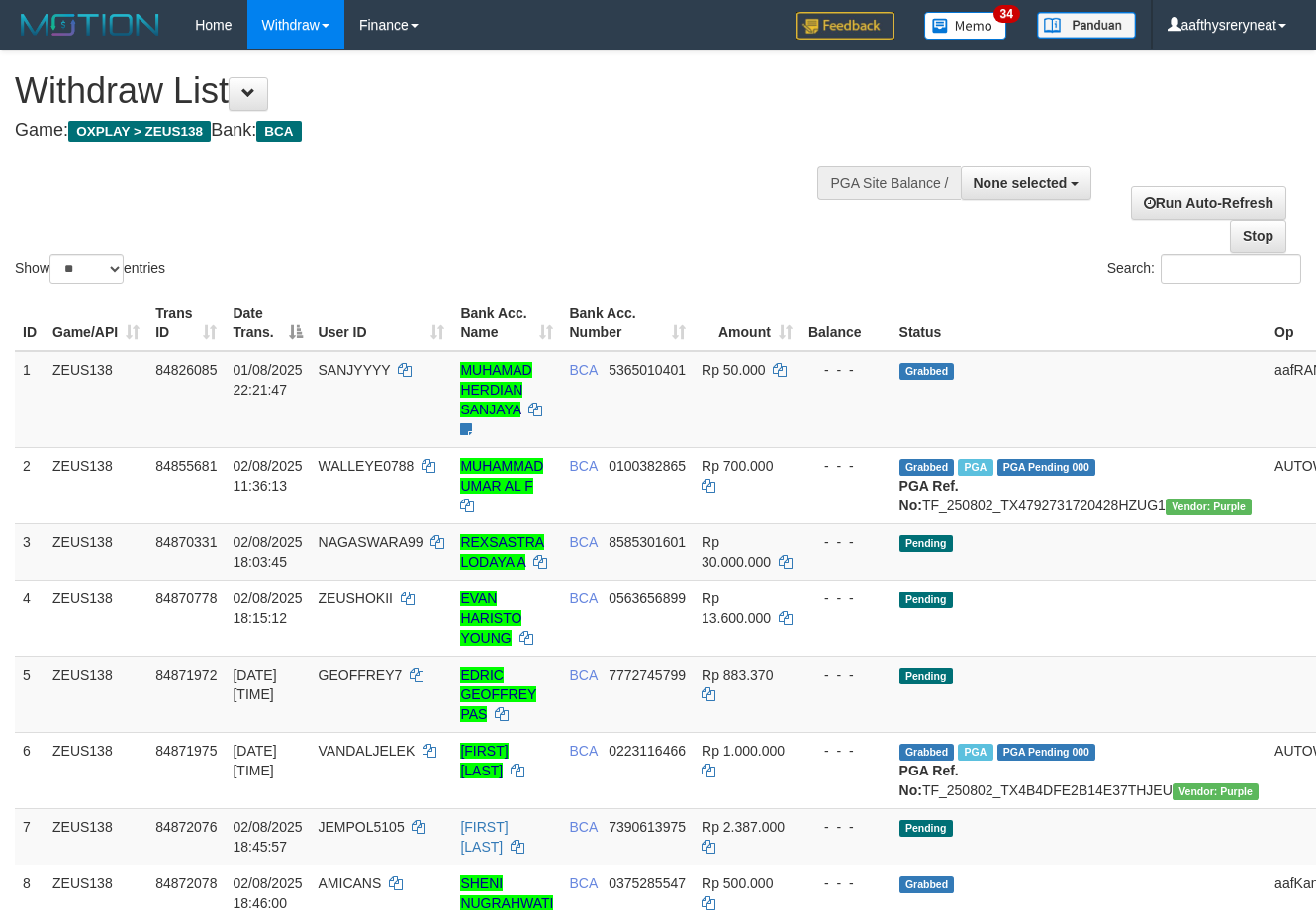 select 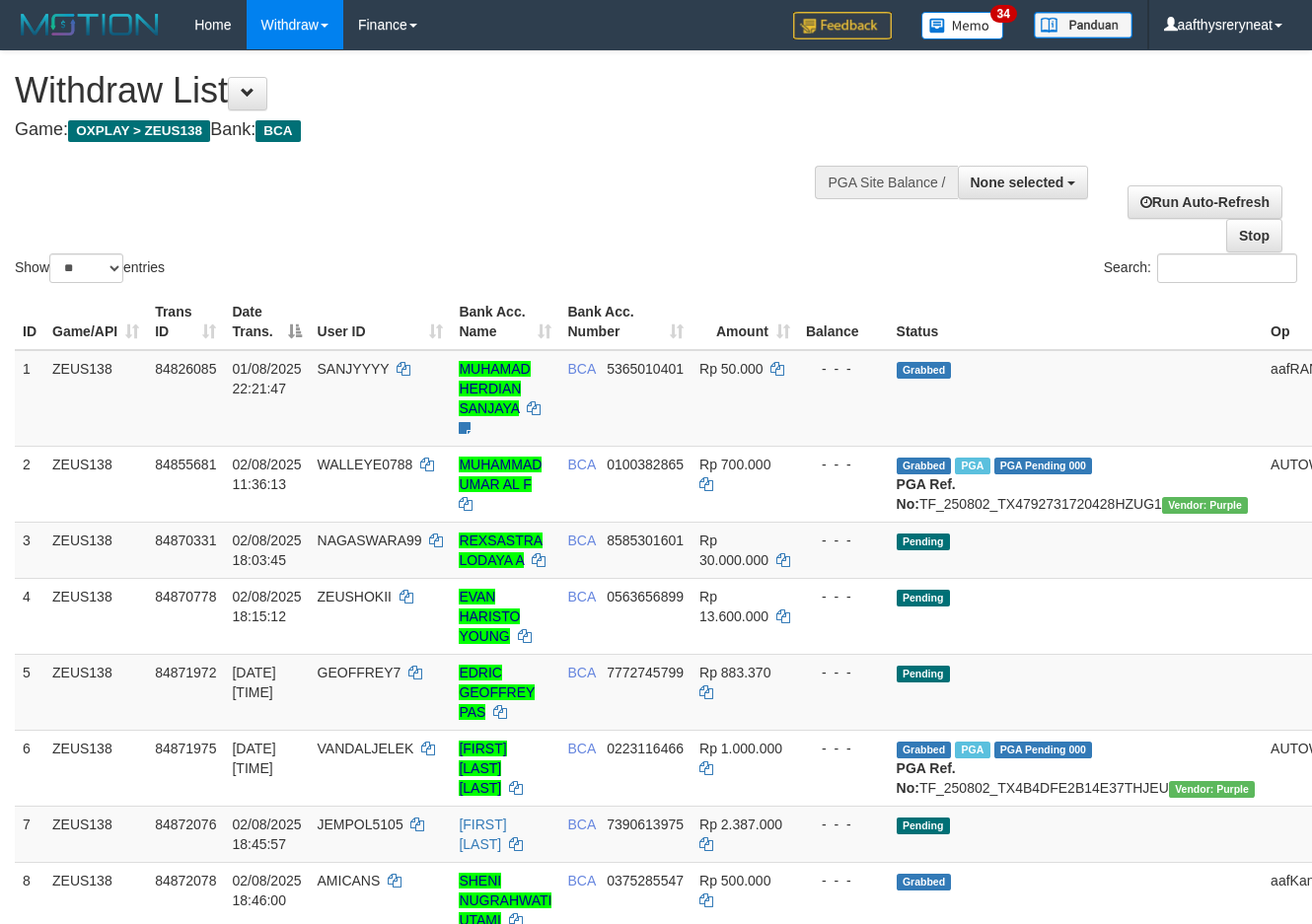 select 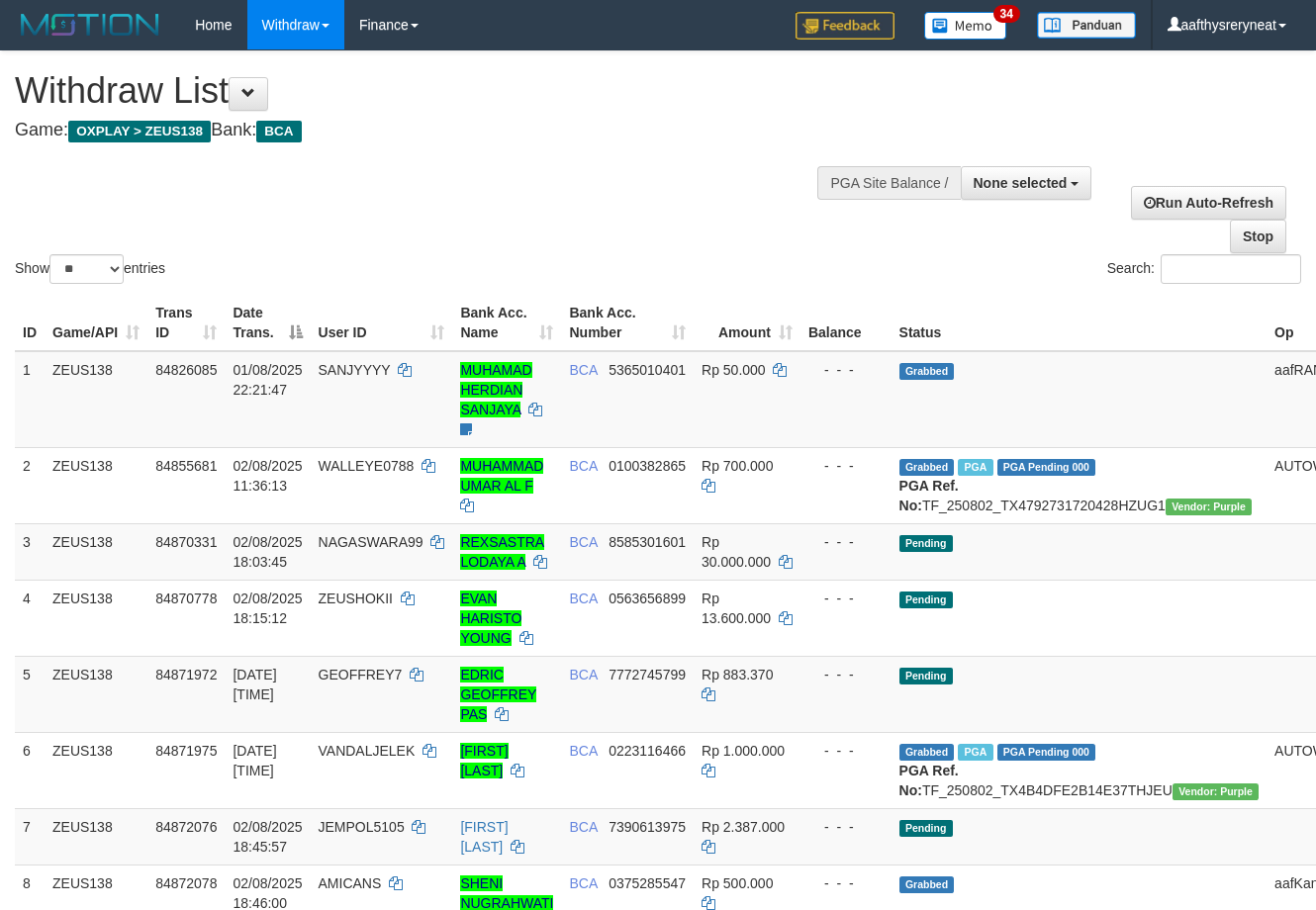 select 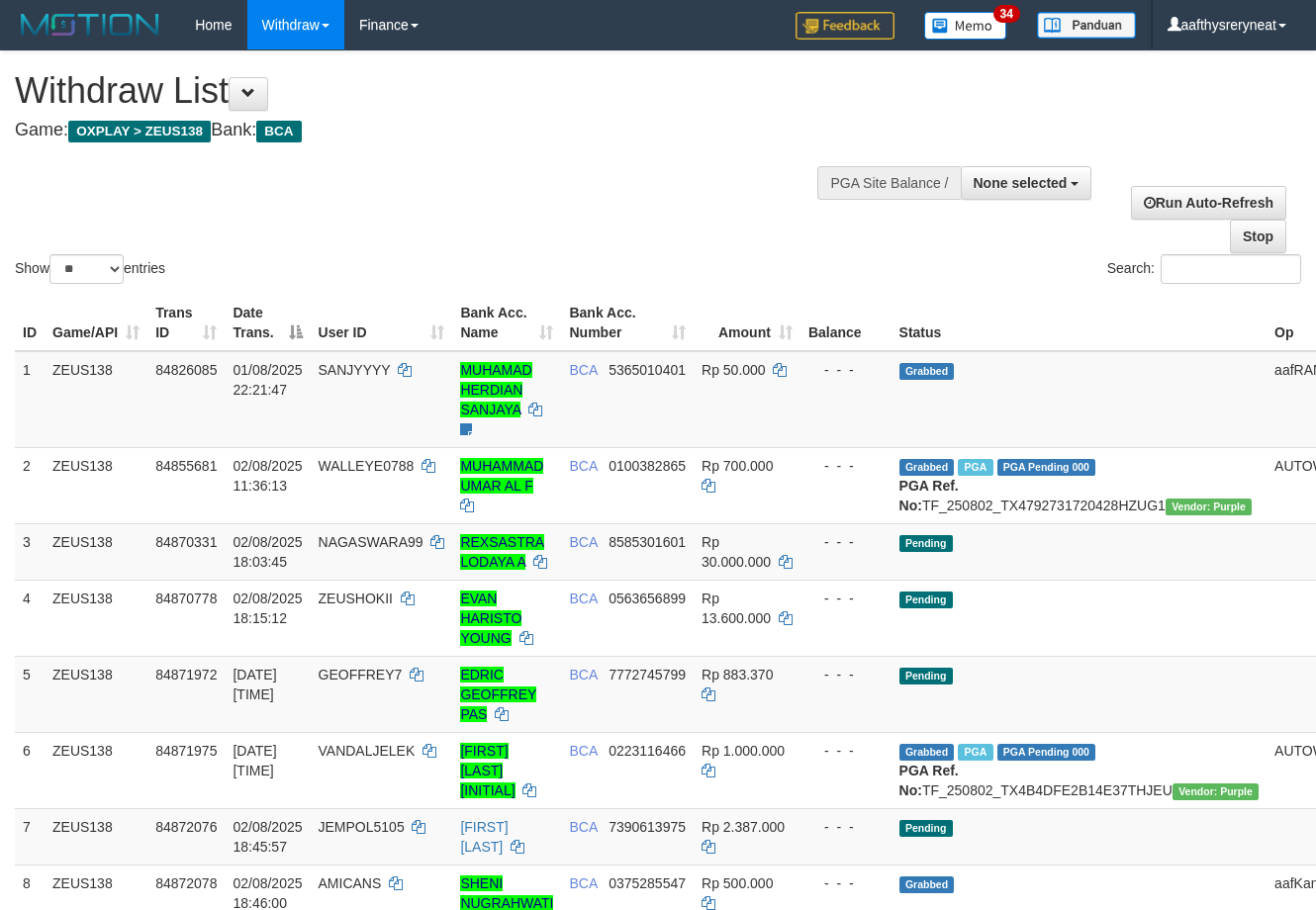 select 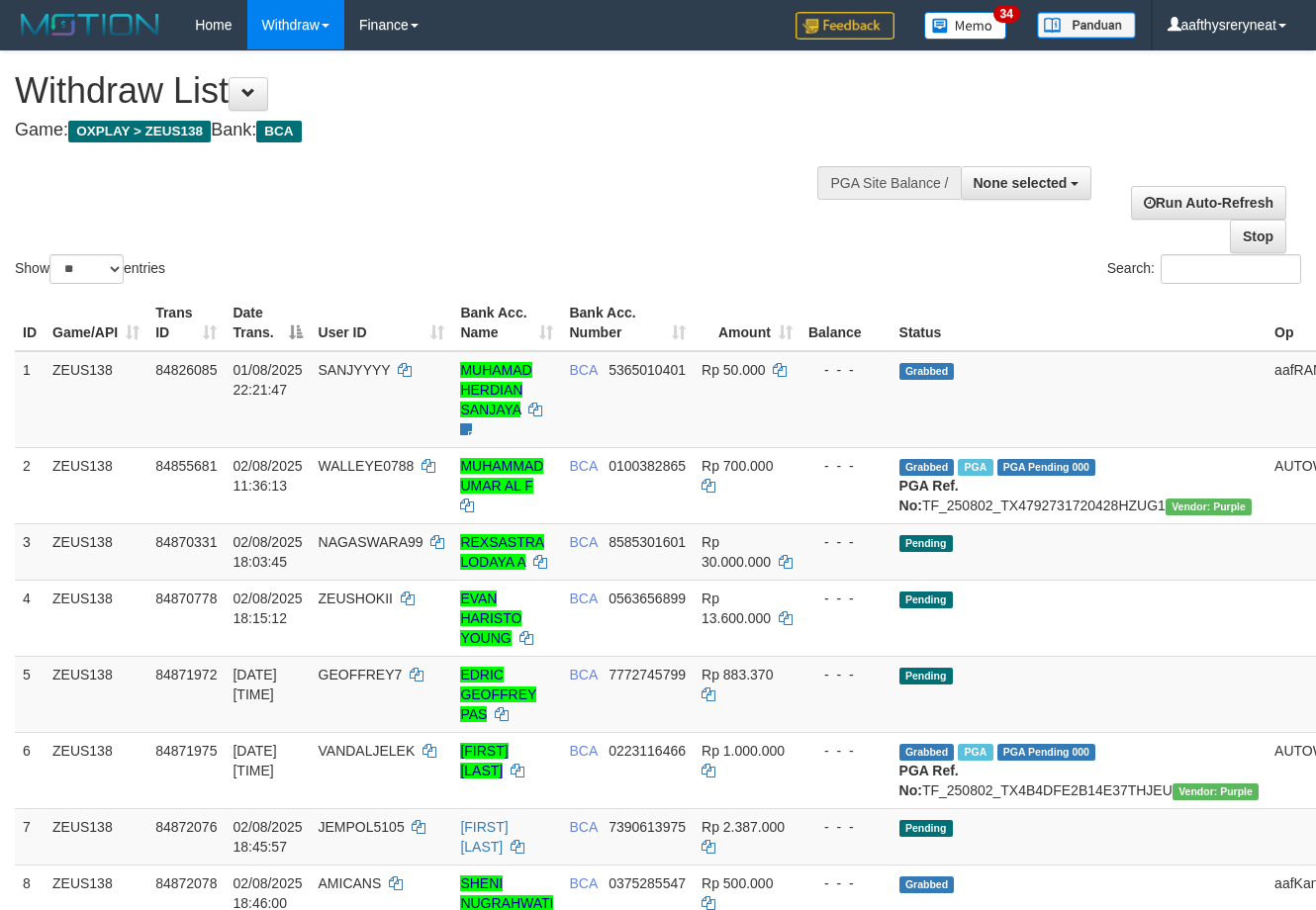 select 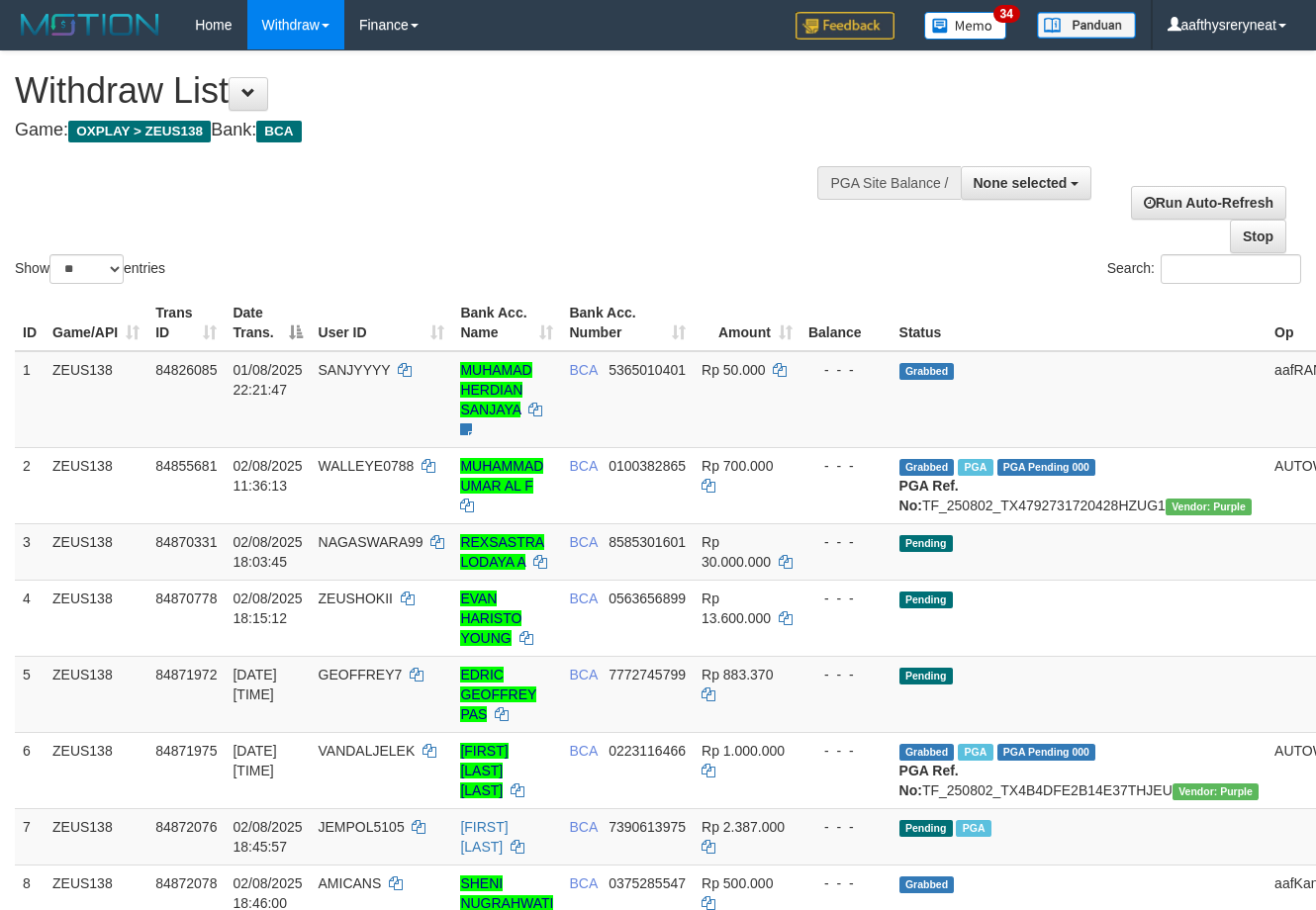 select 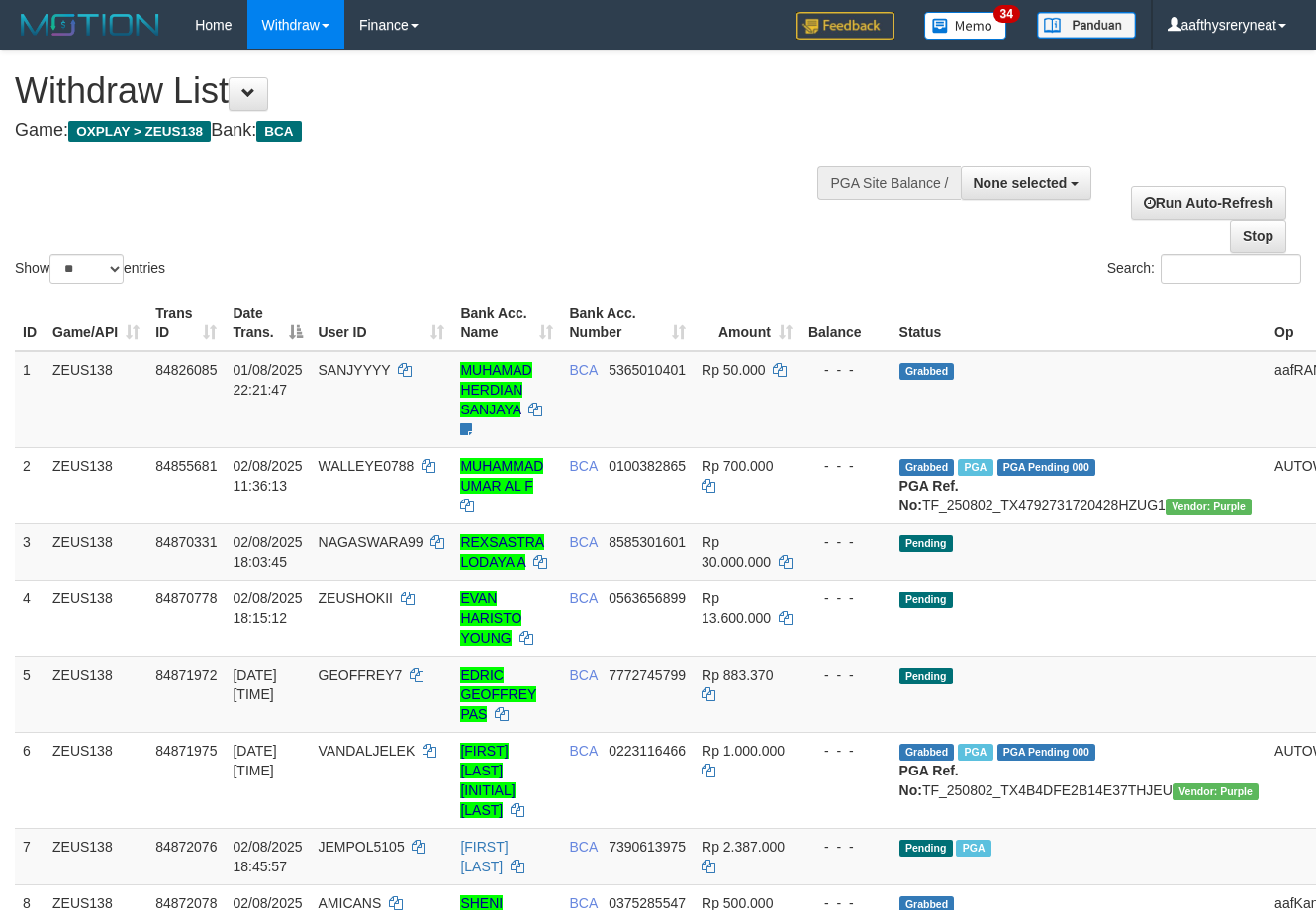 select 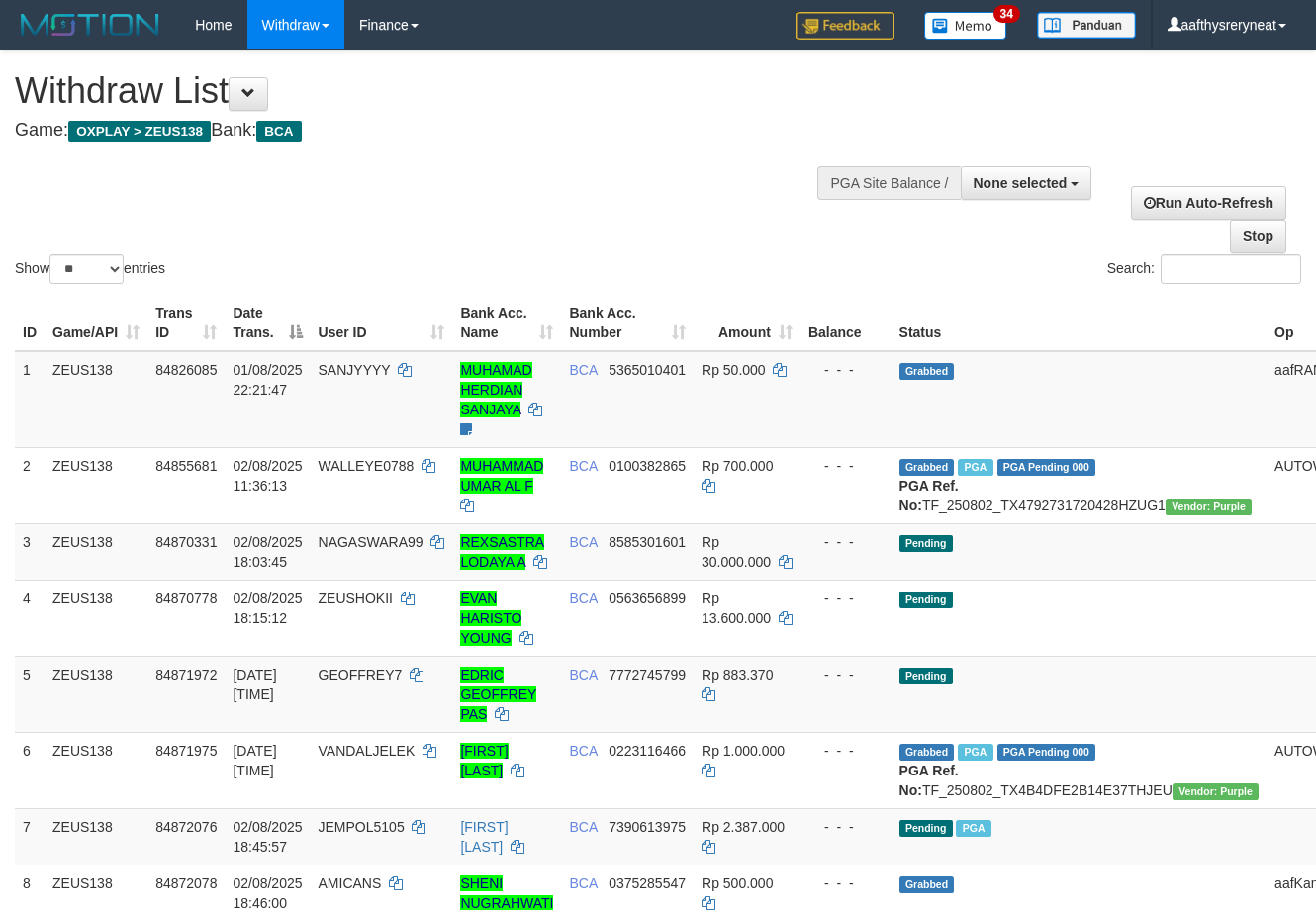 select 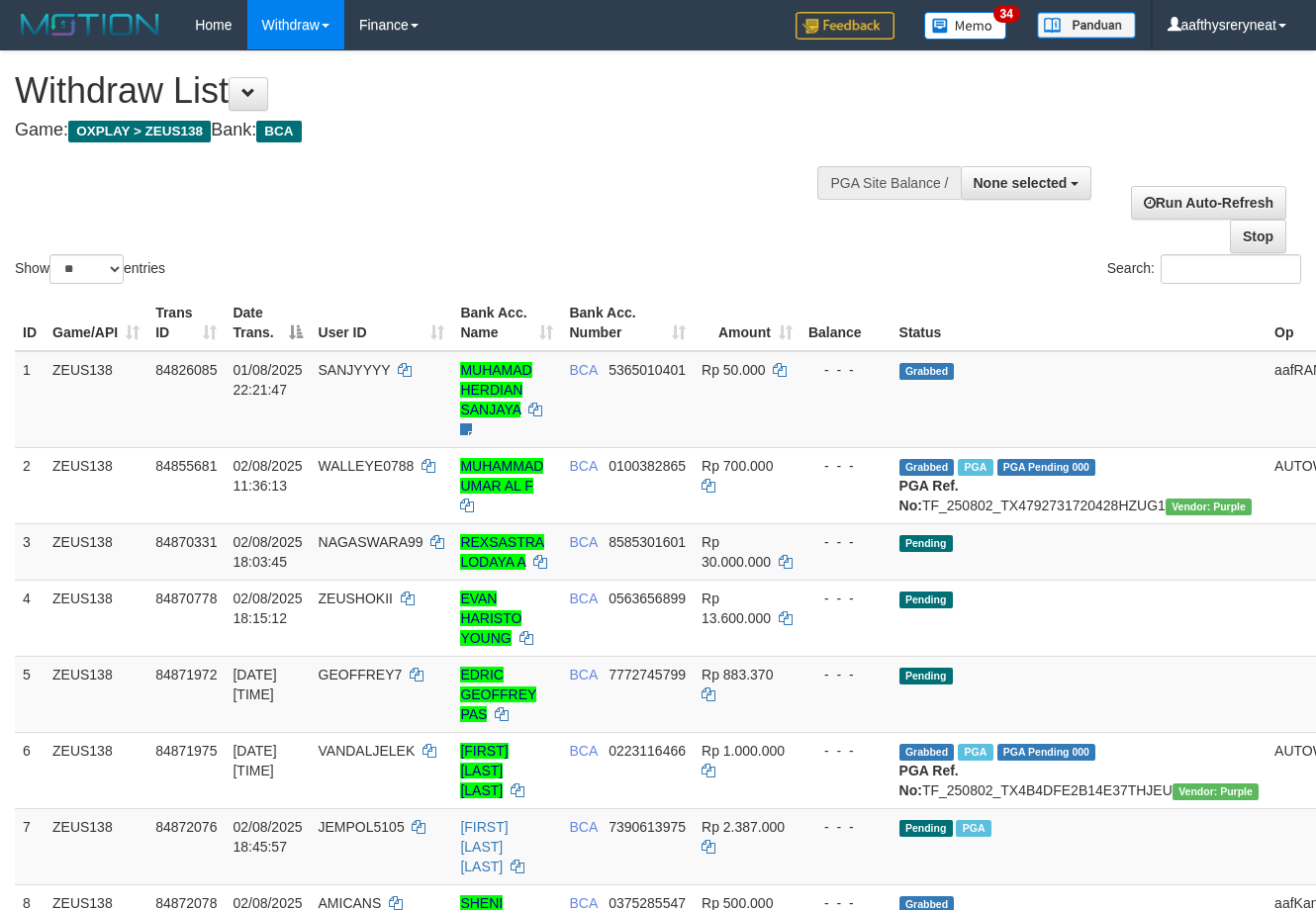 select 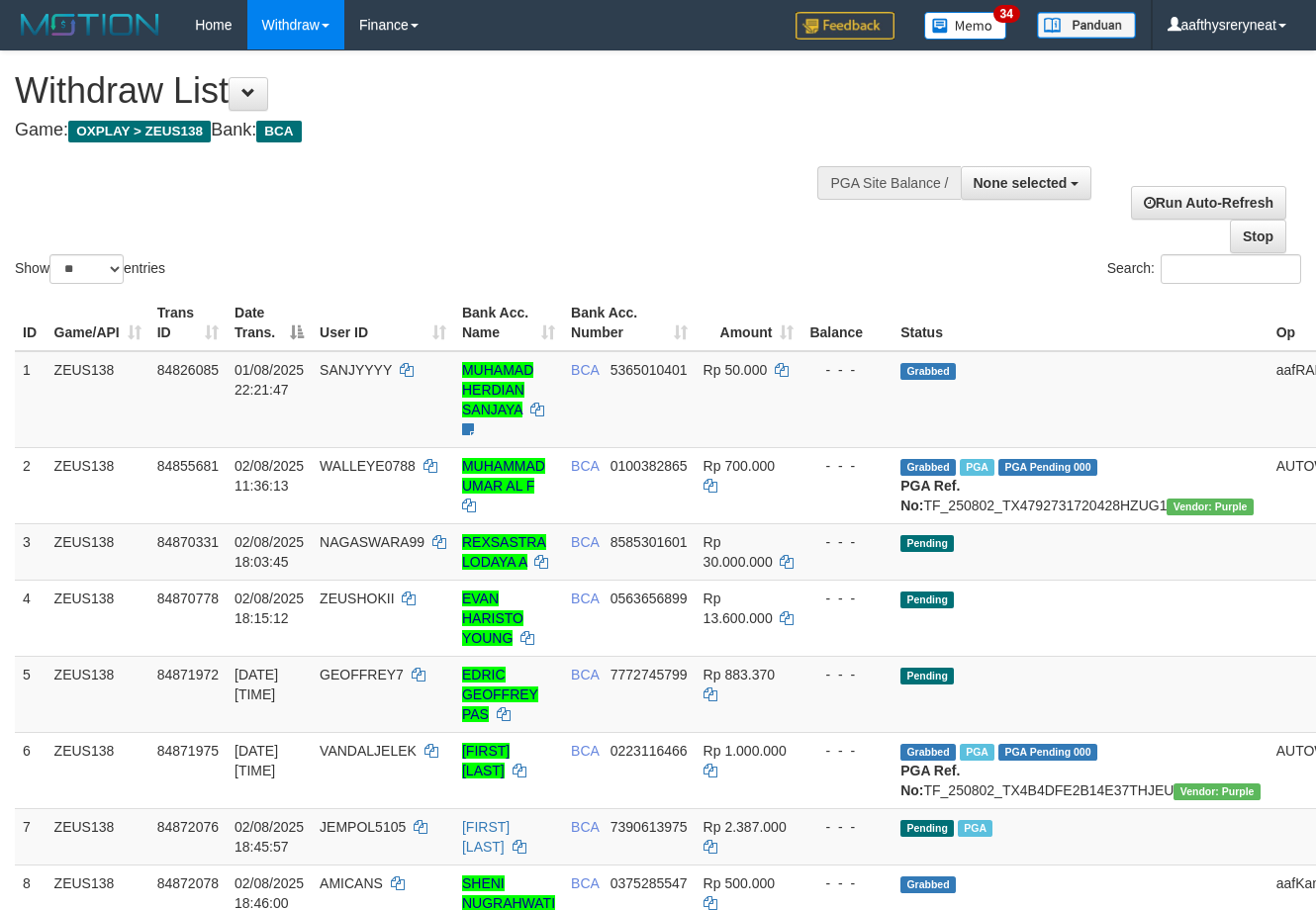 select 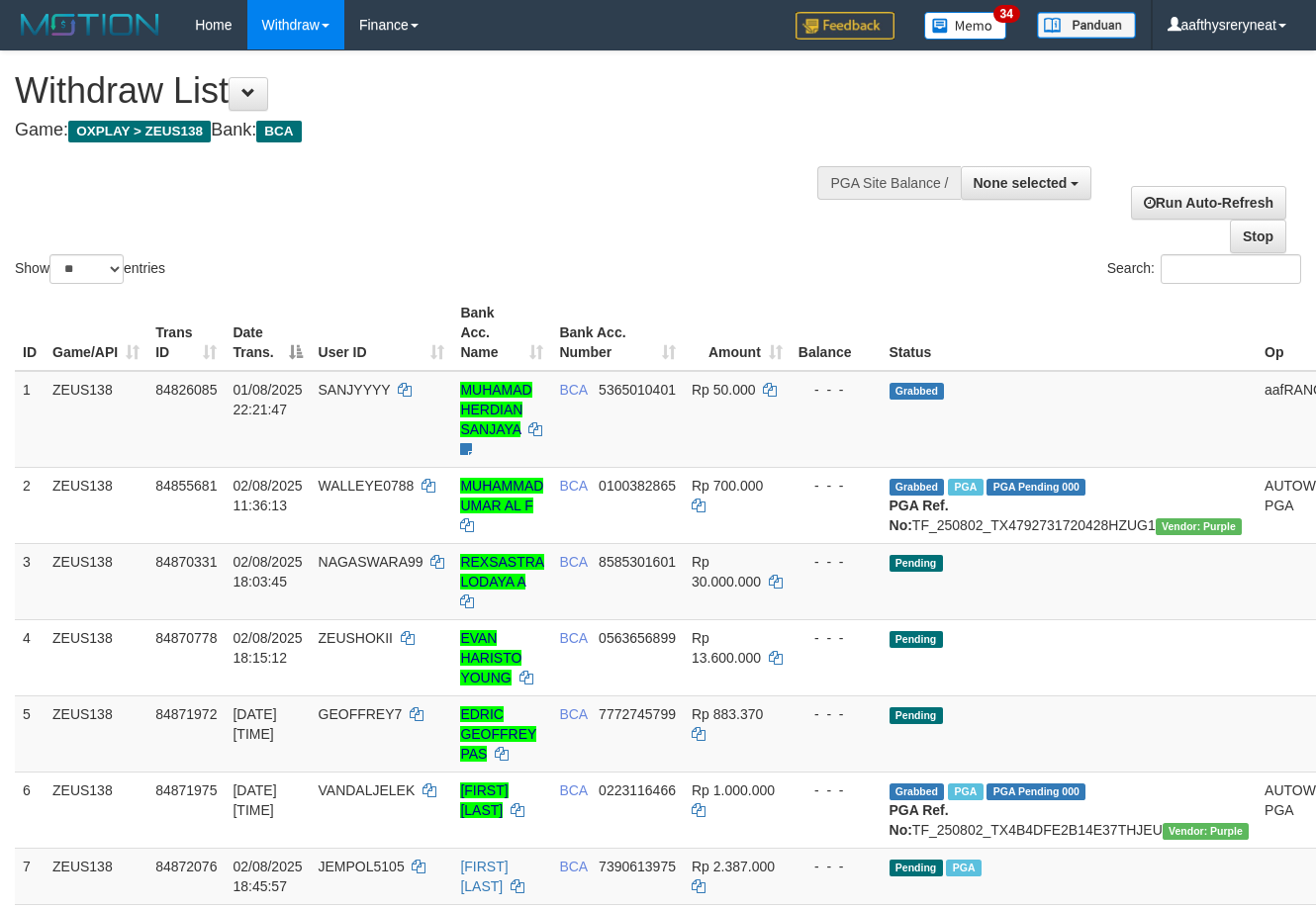 select 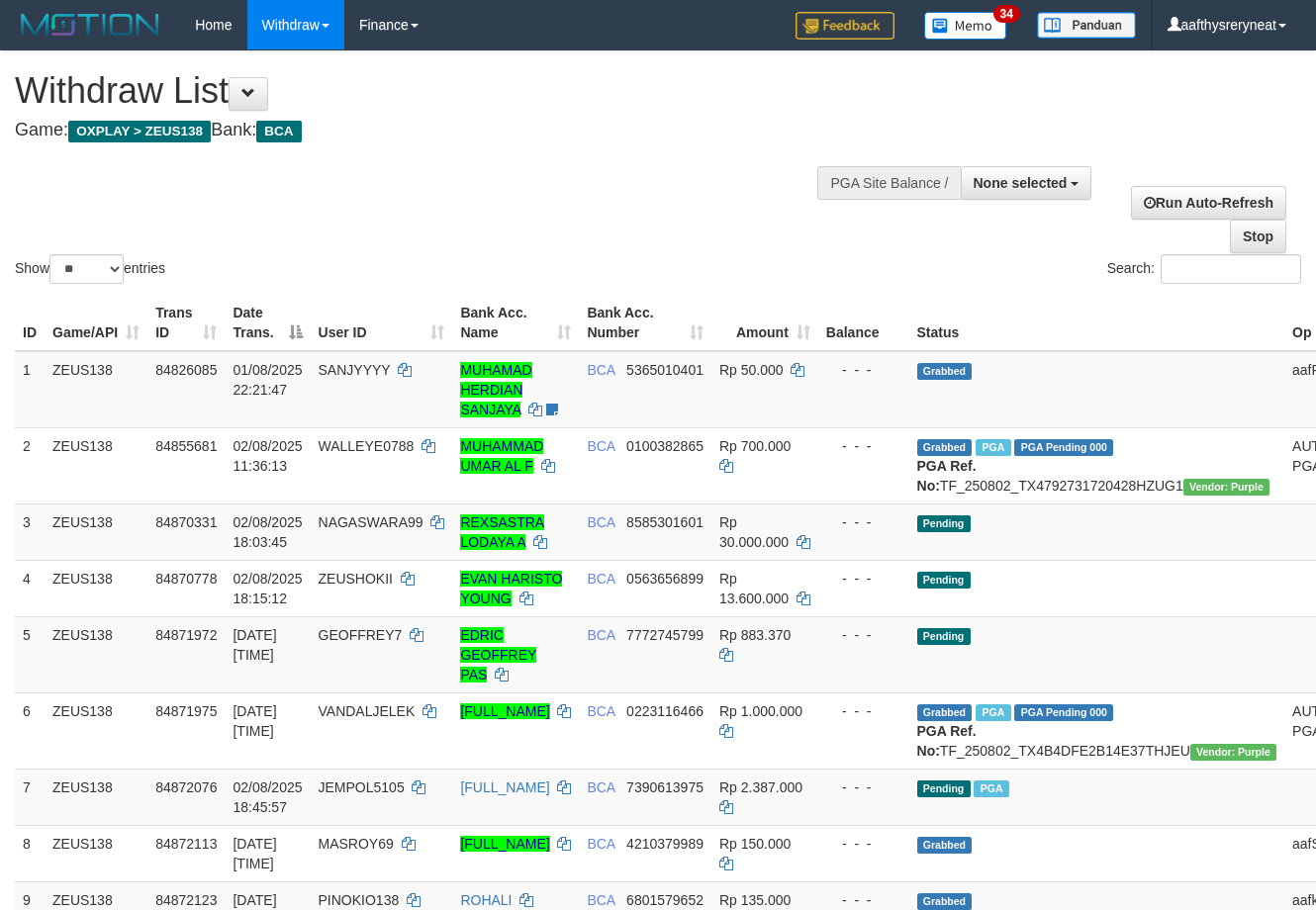 select 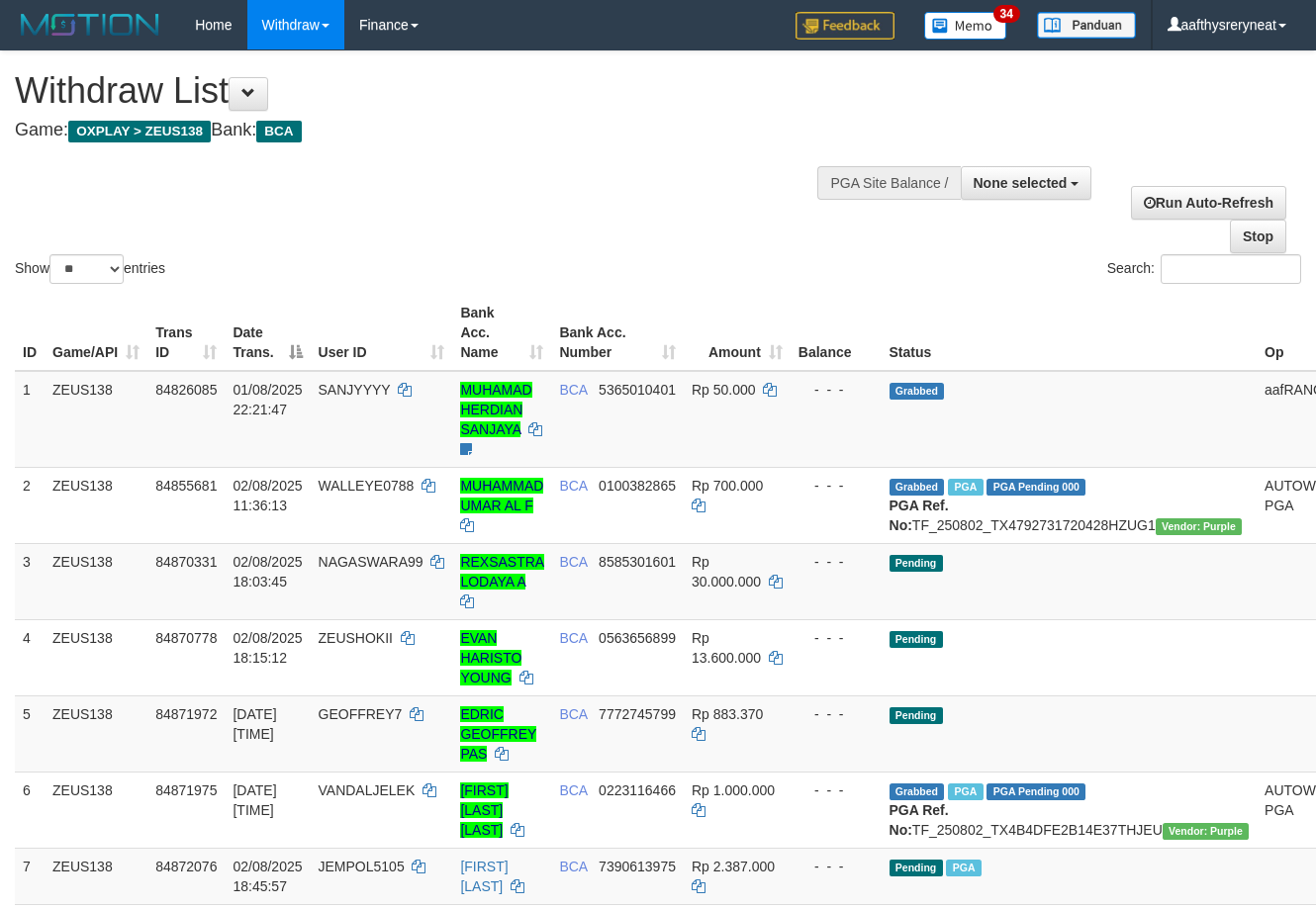 select 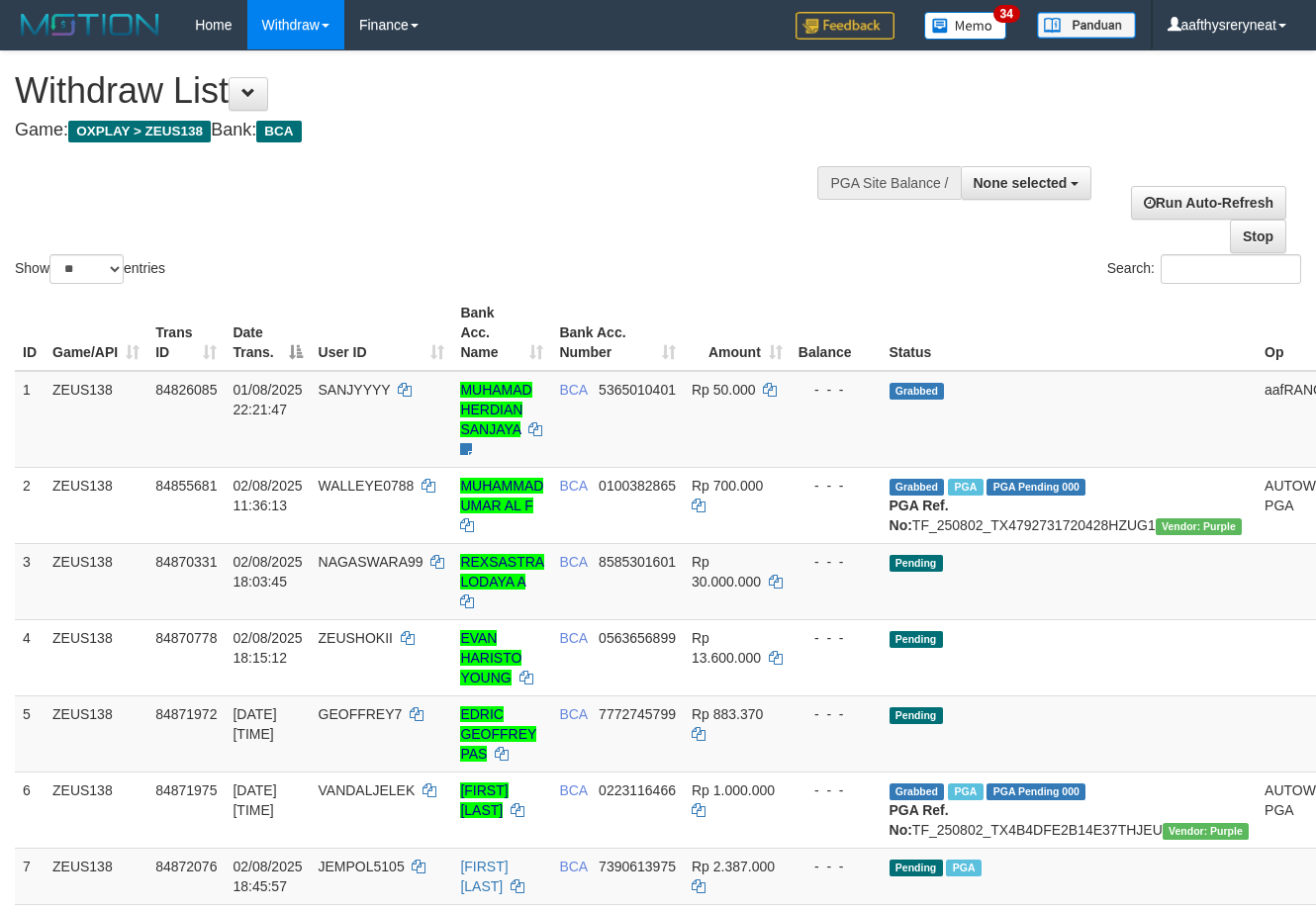 select 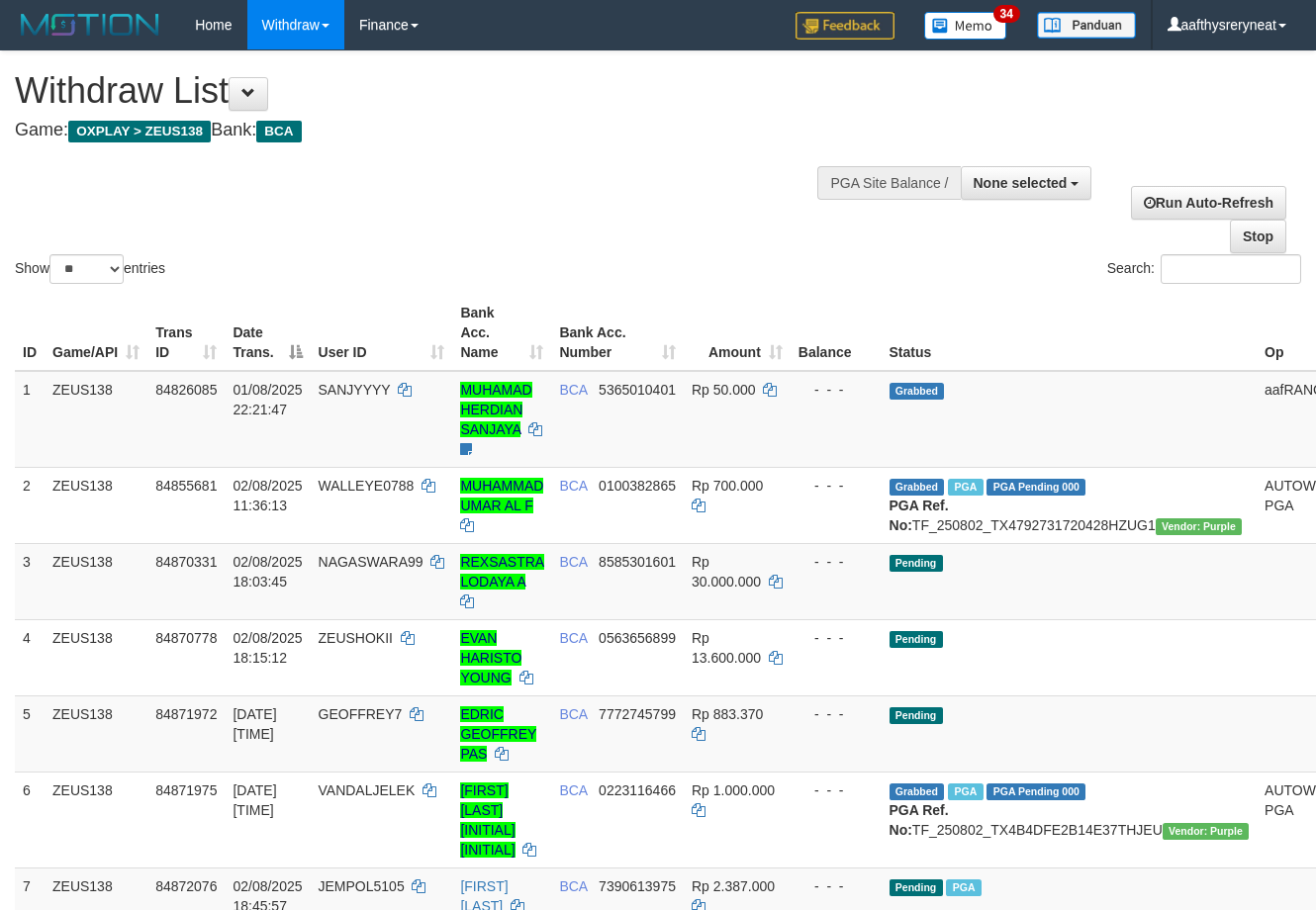 select 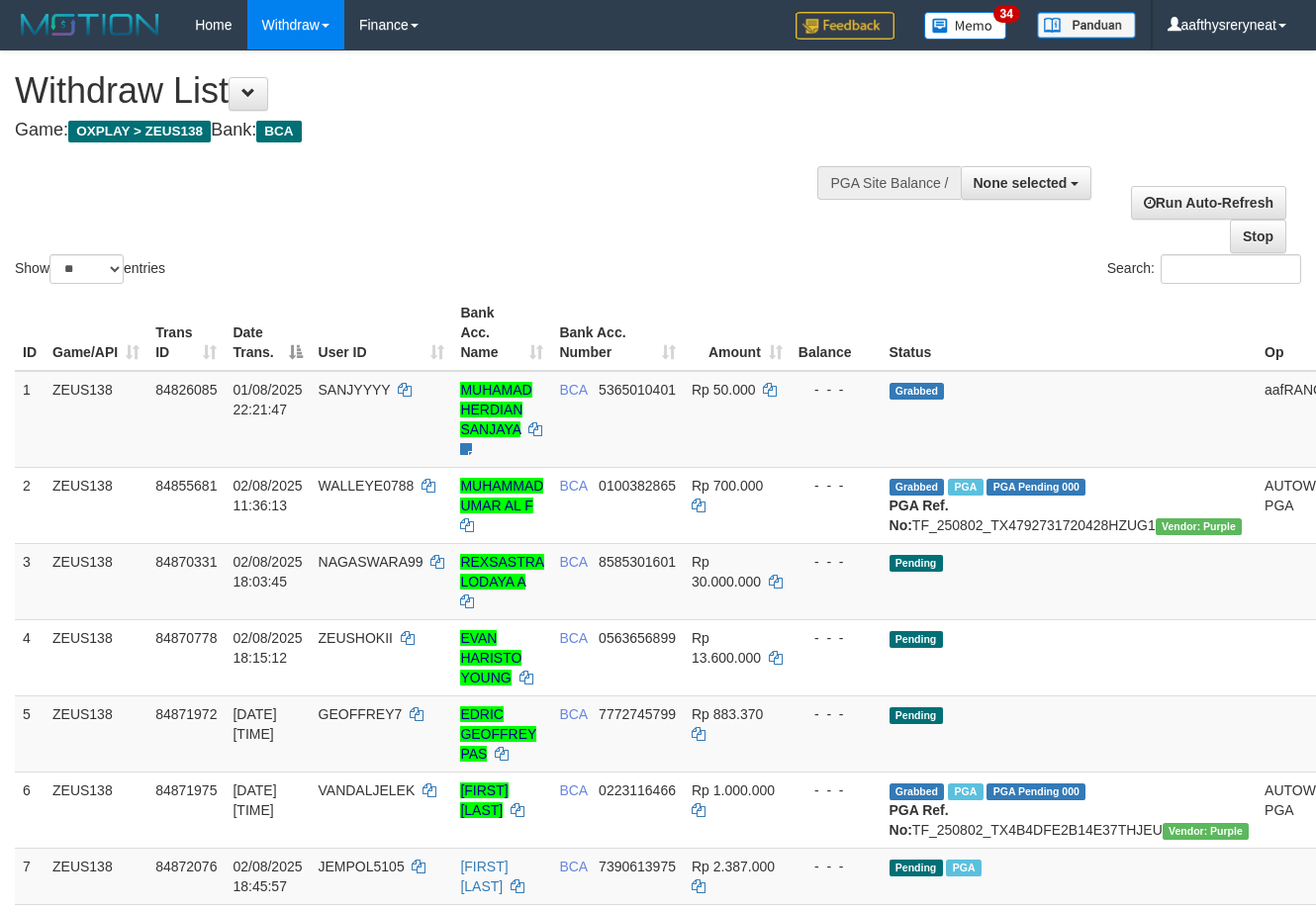 select 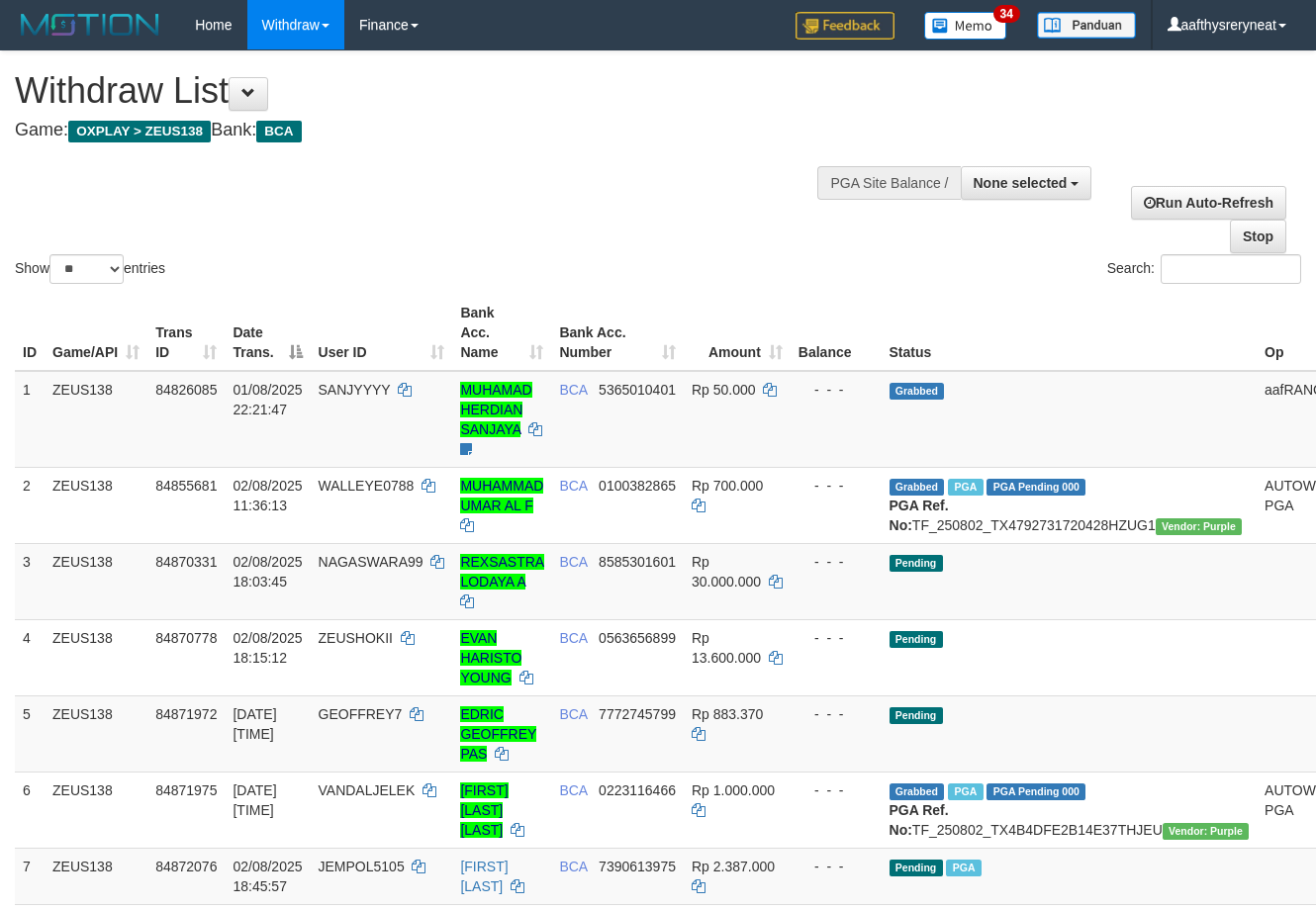 select 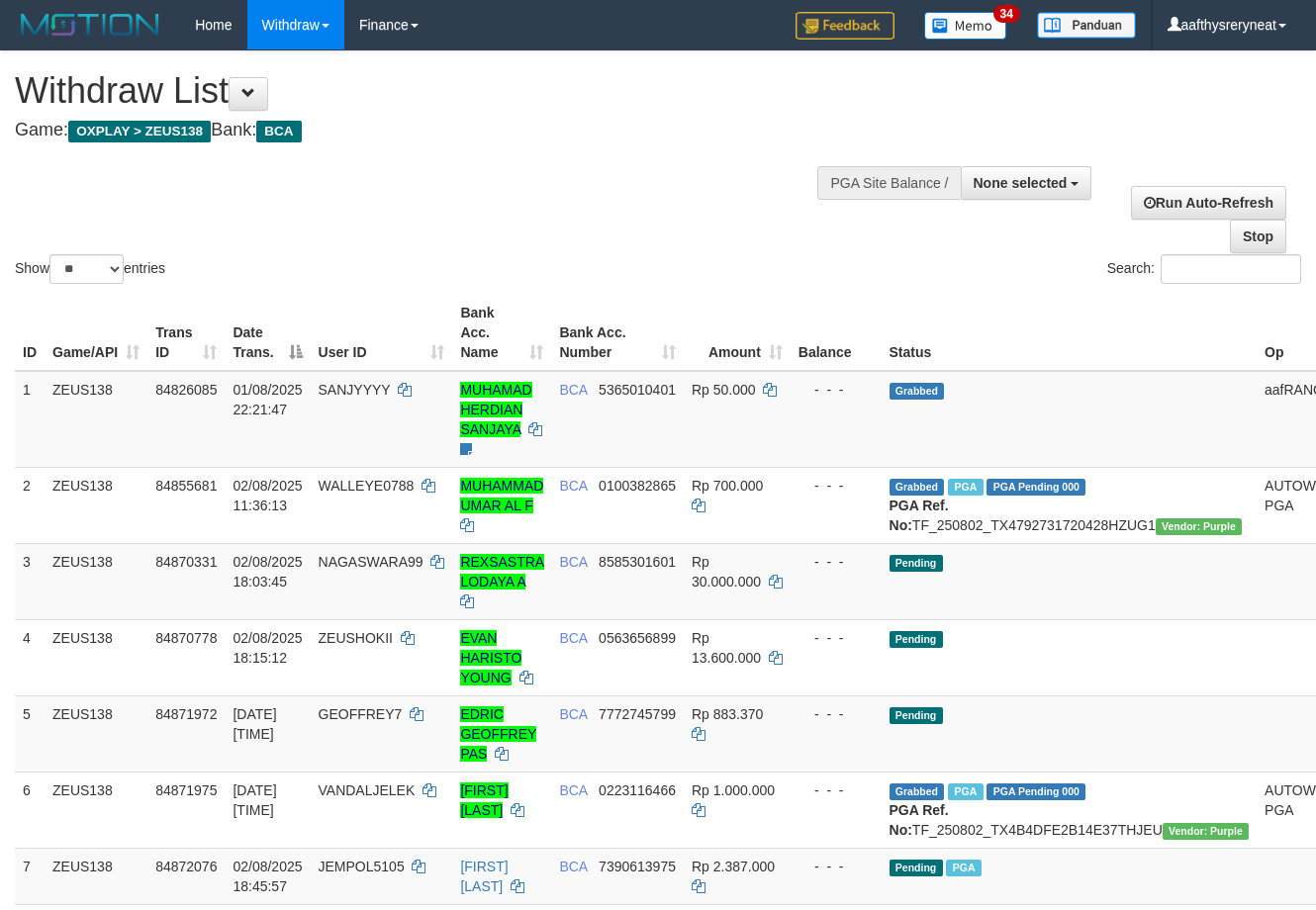 select 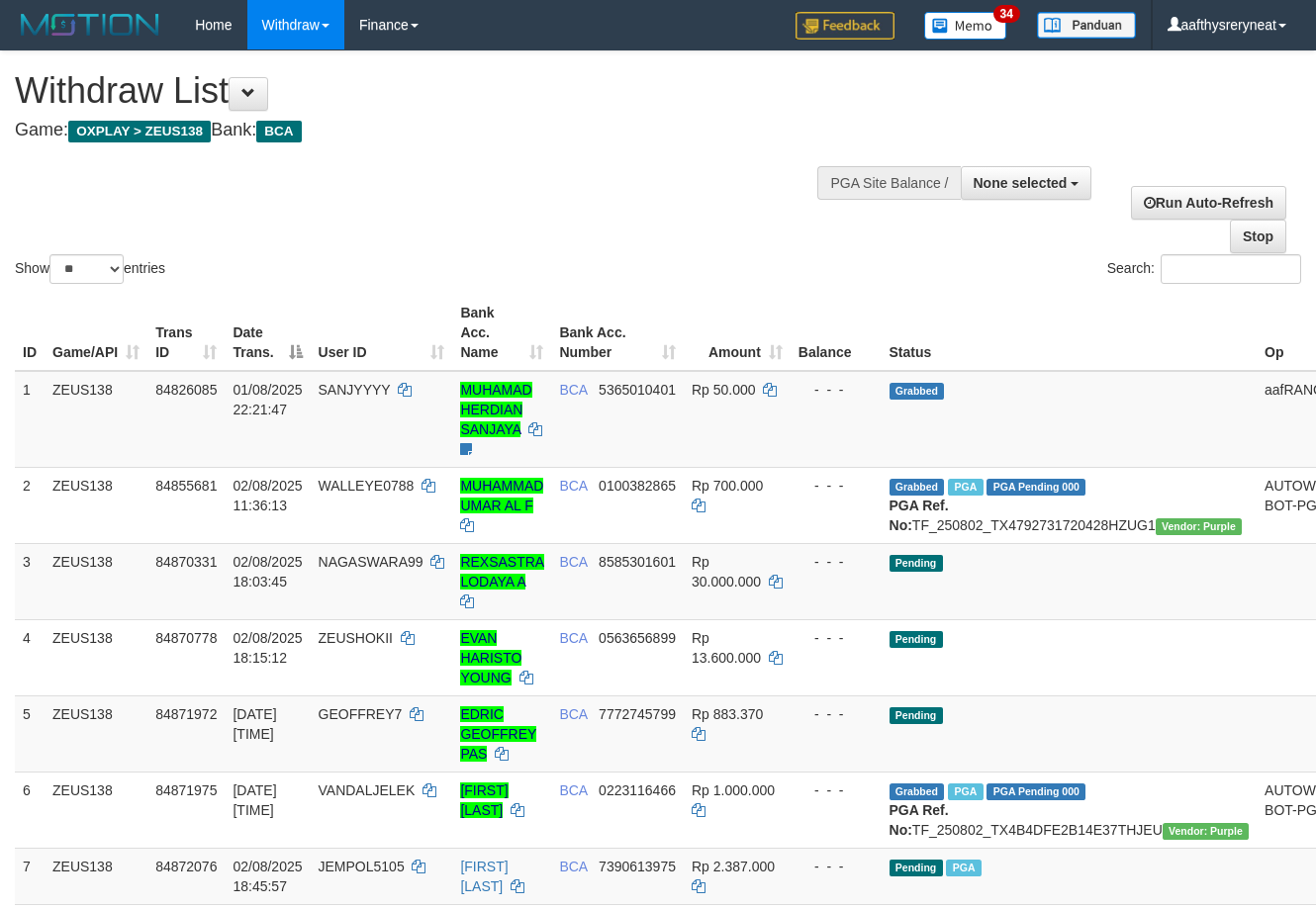 select 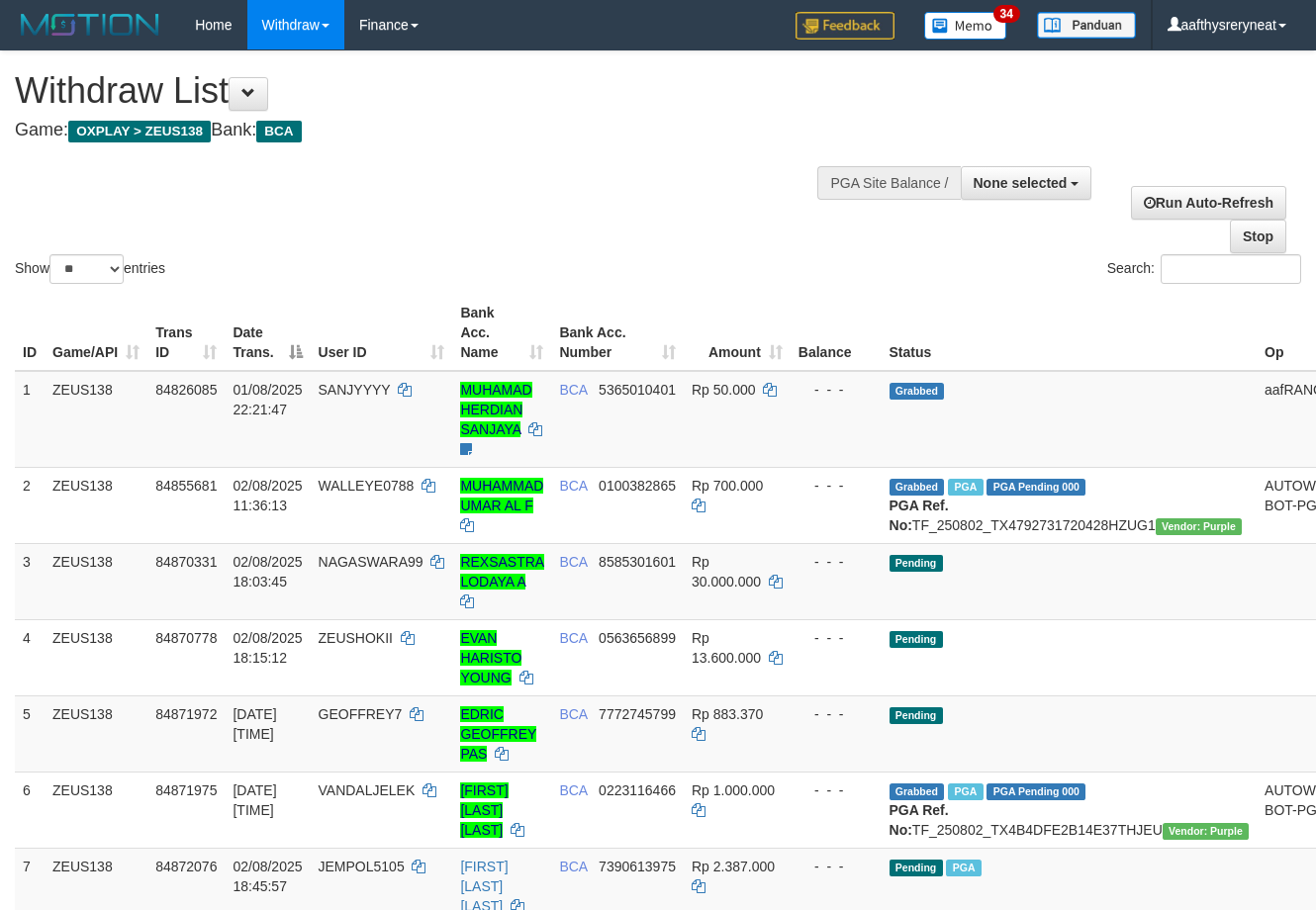 select 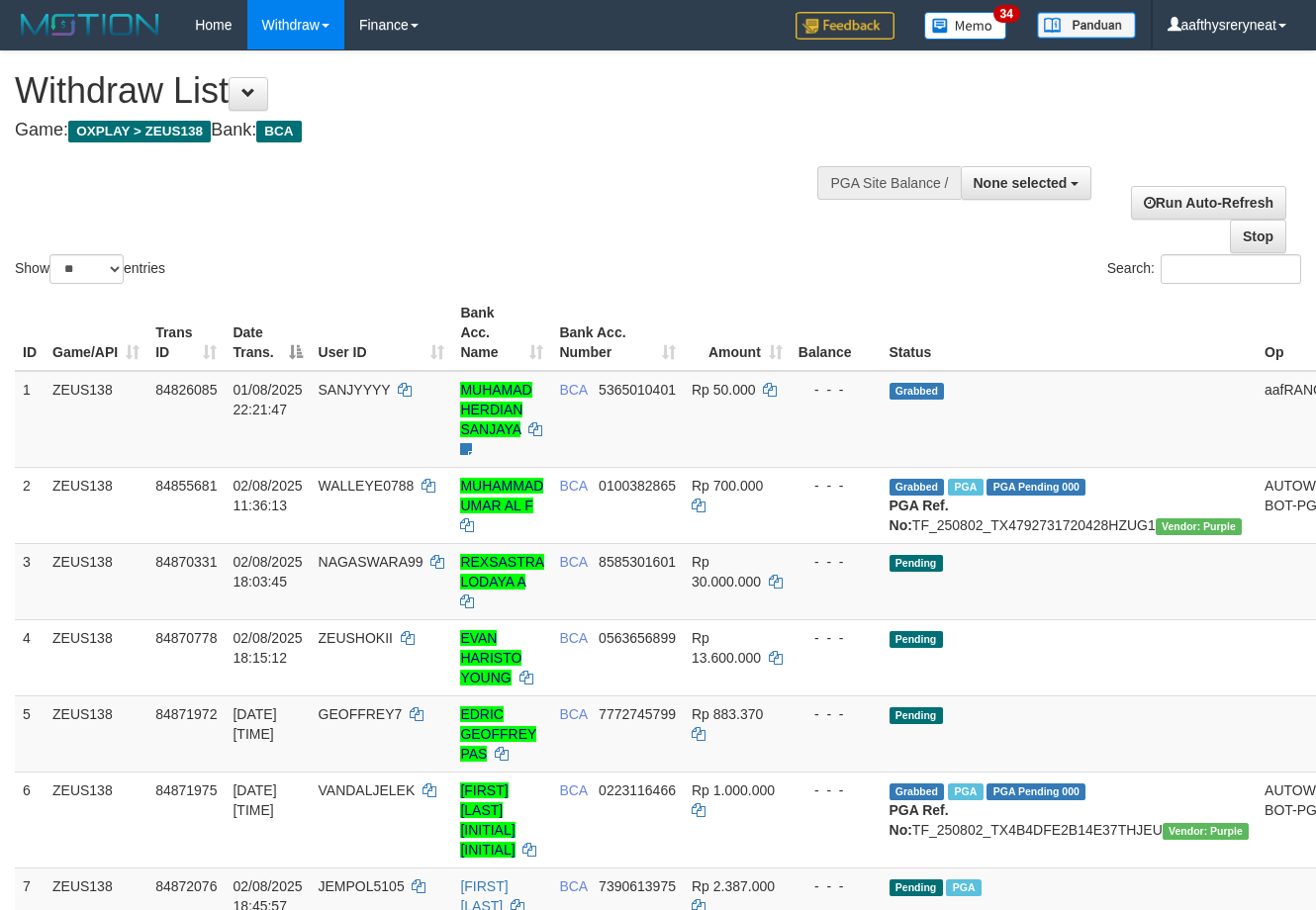 select 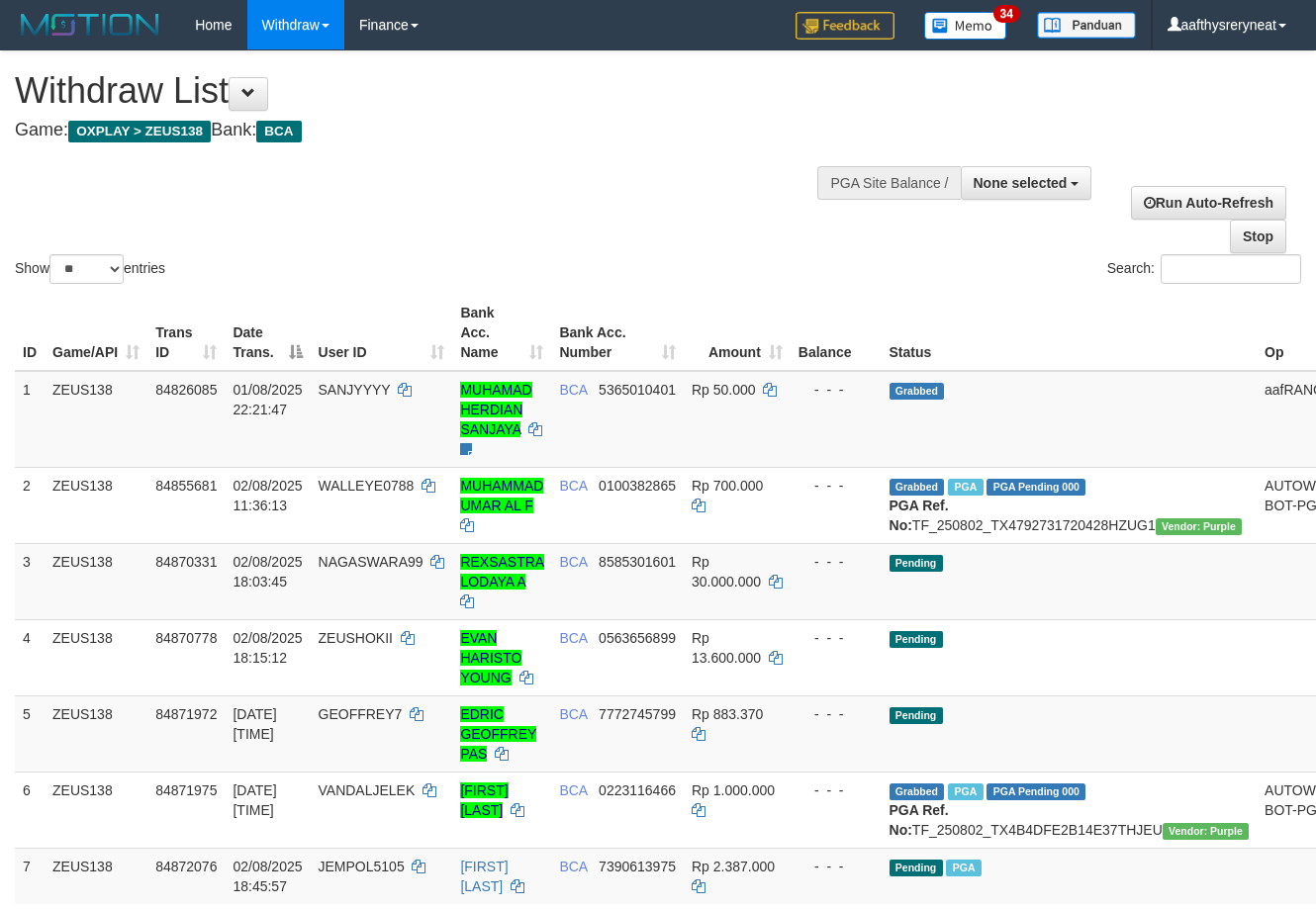 select 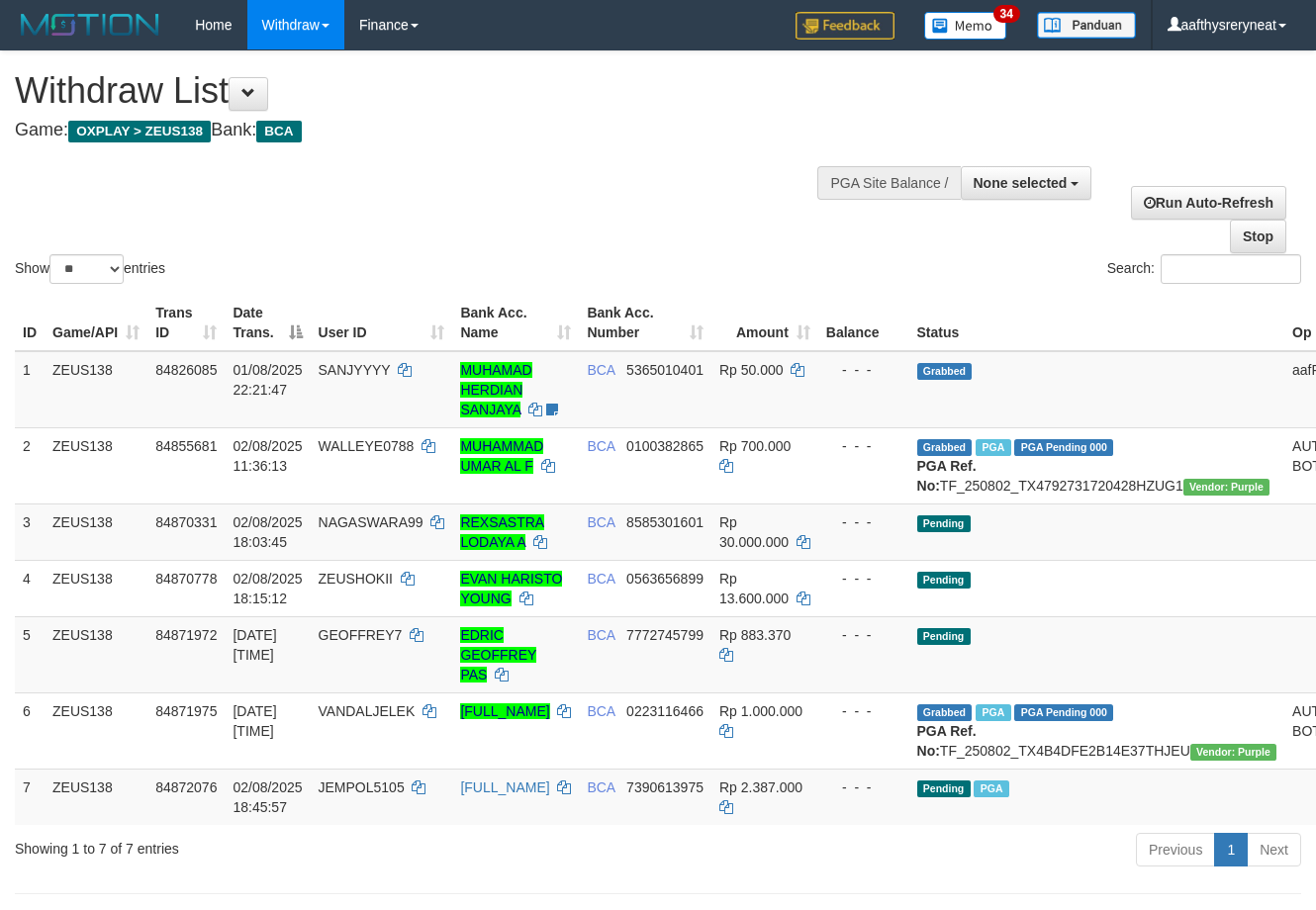 select 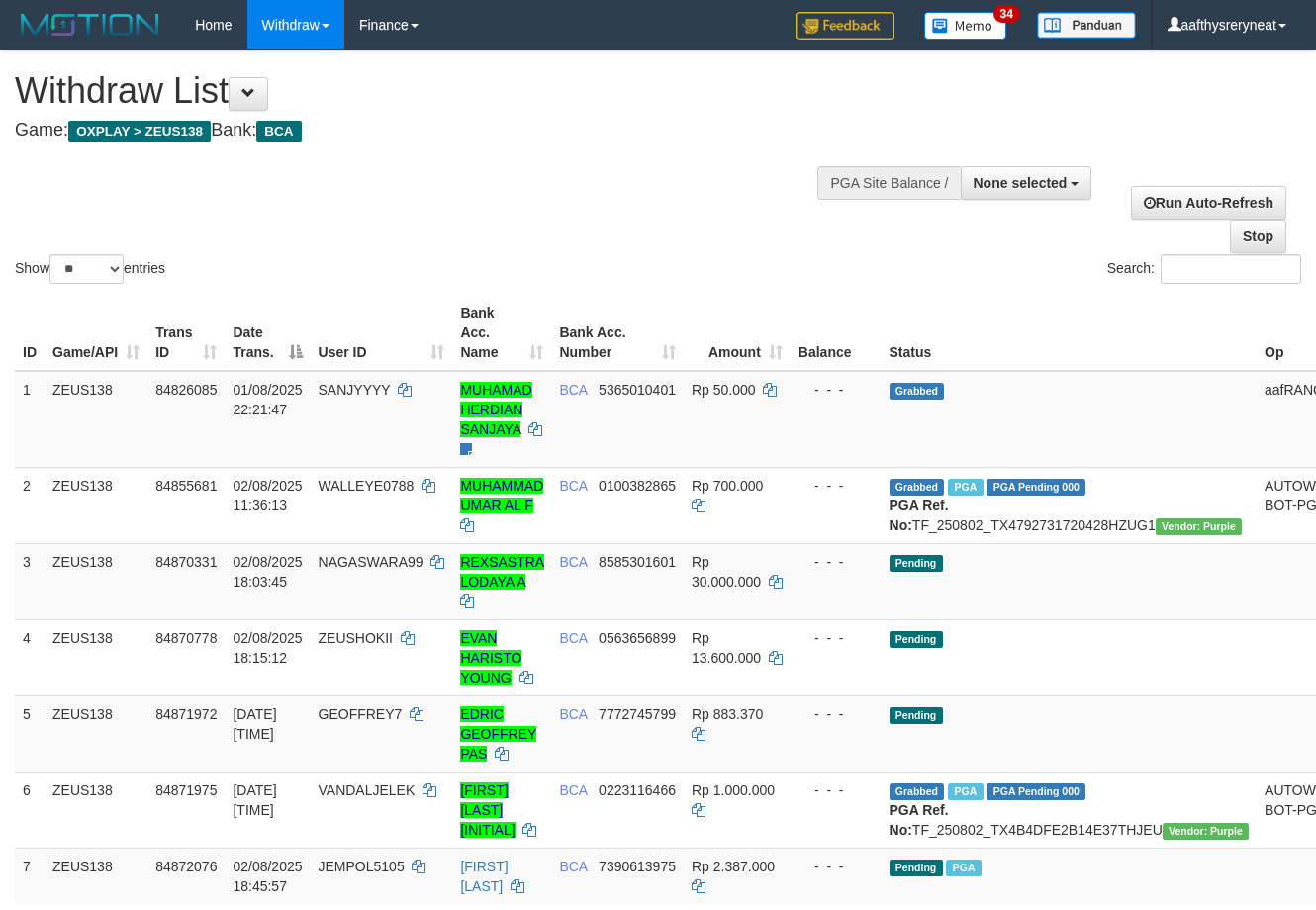 select 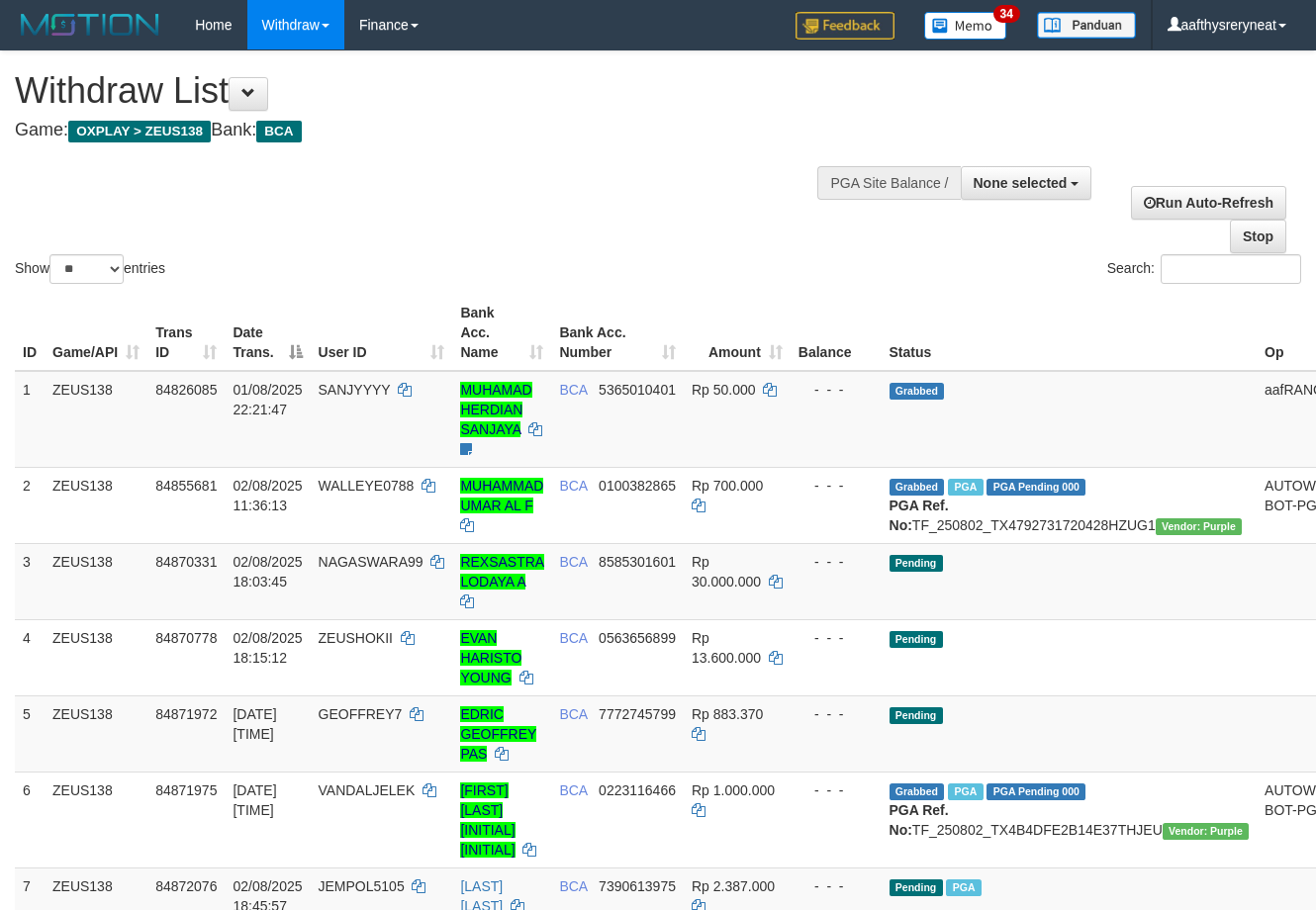 select 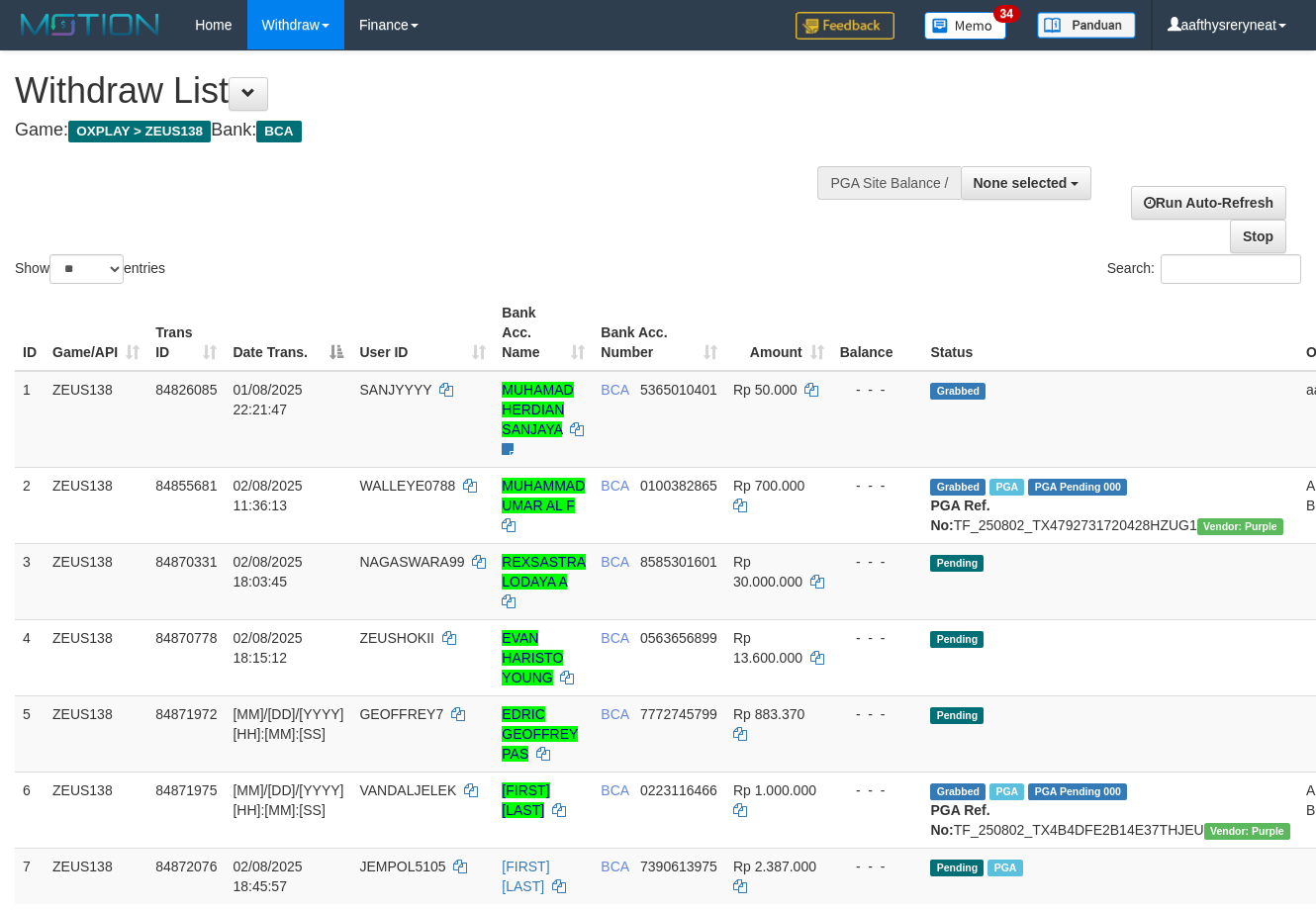 select 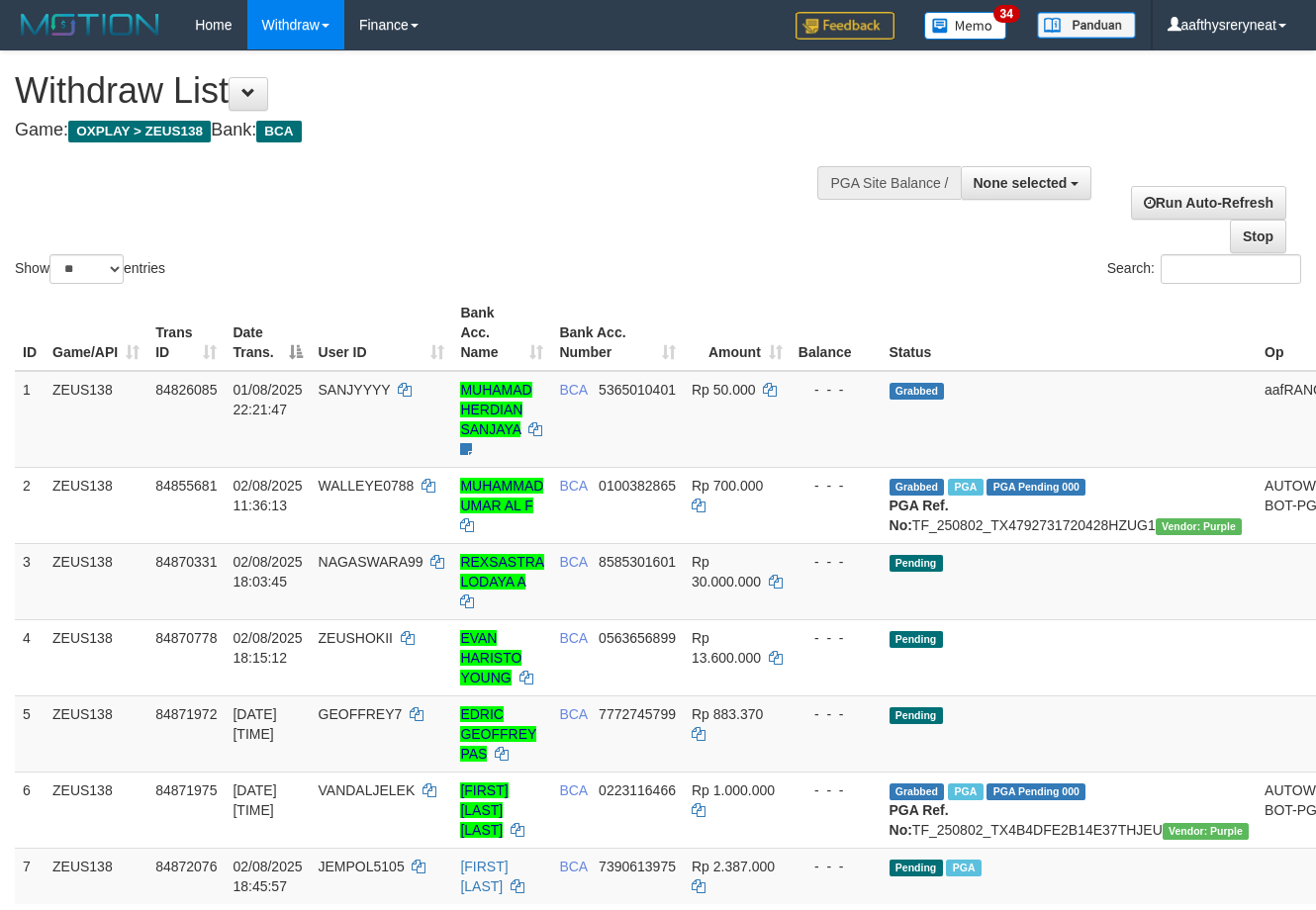 select 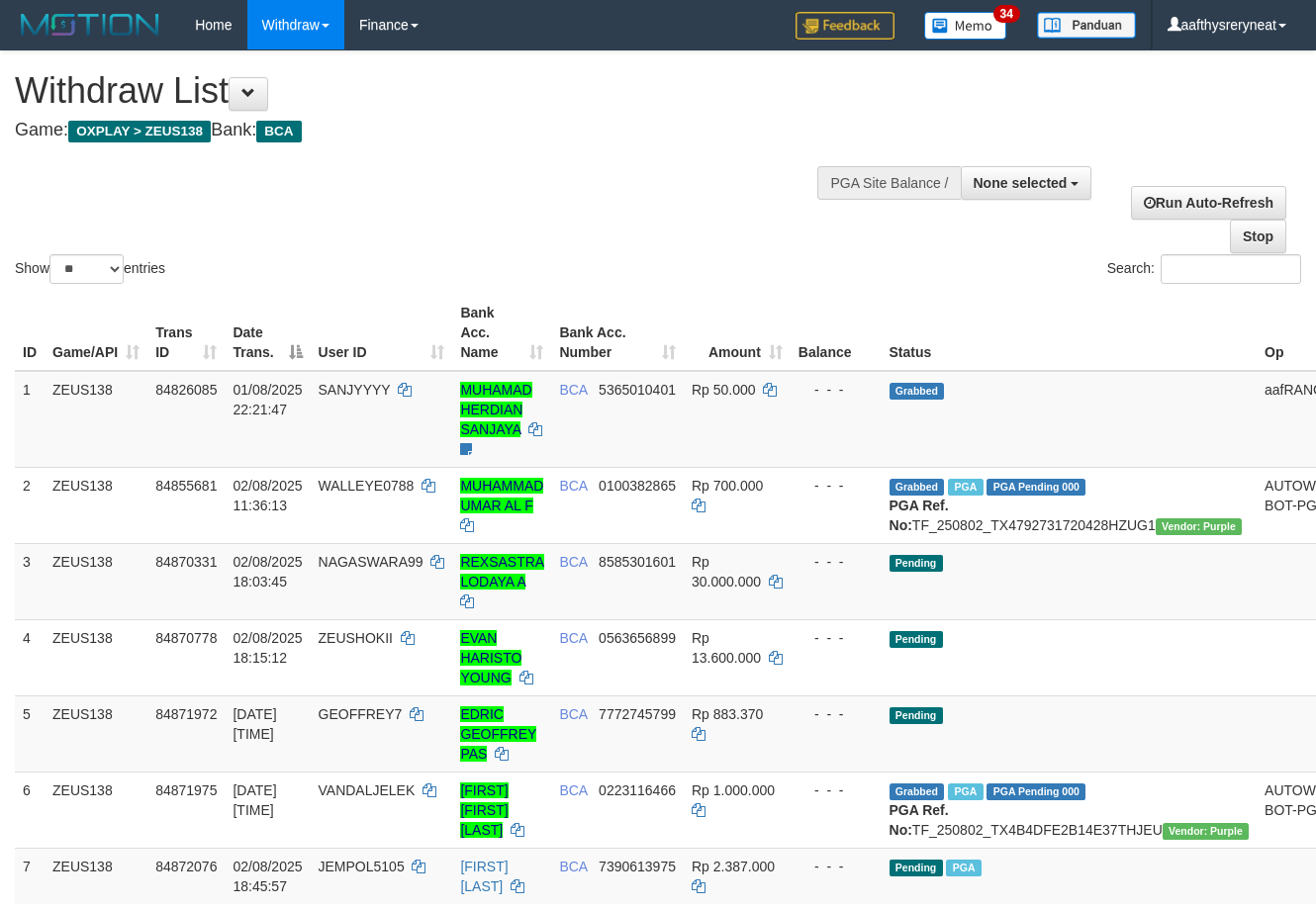 select 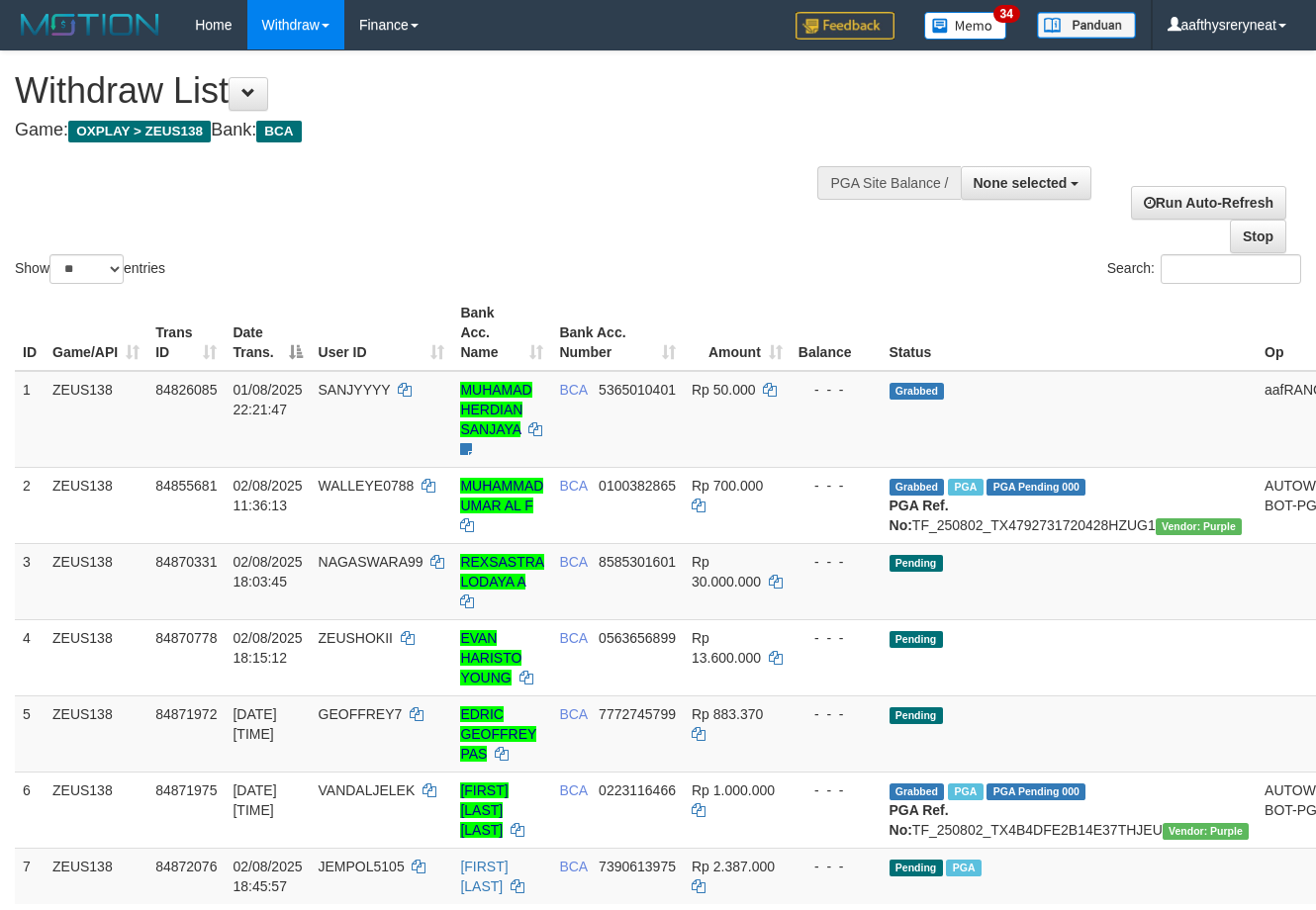 select 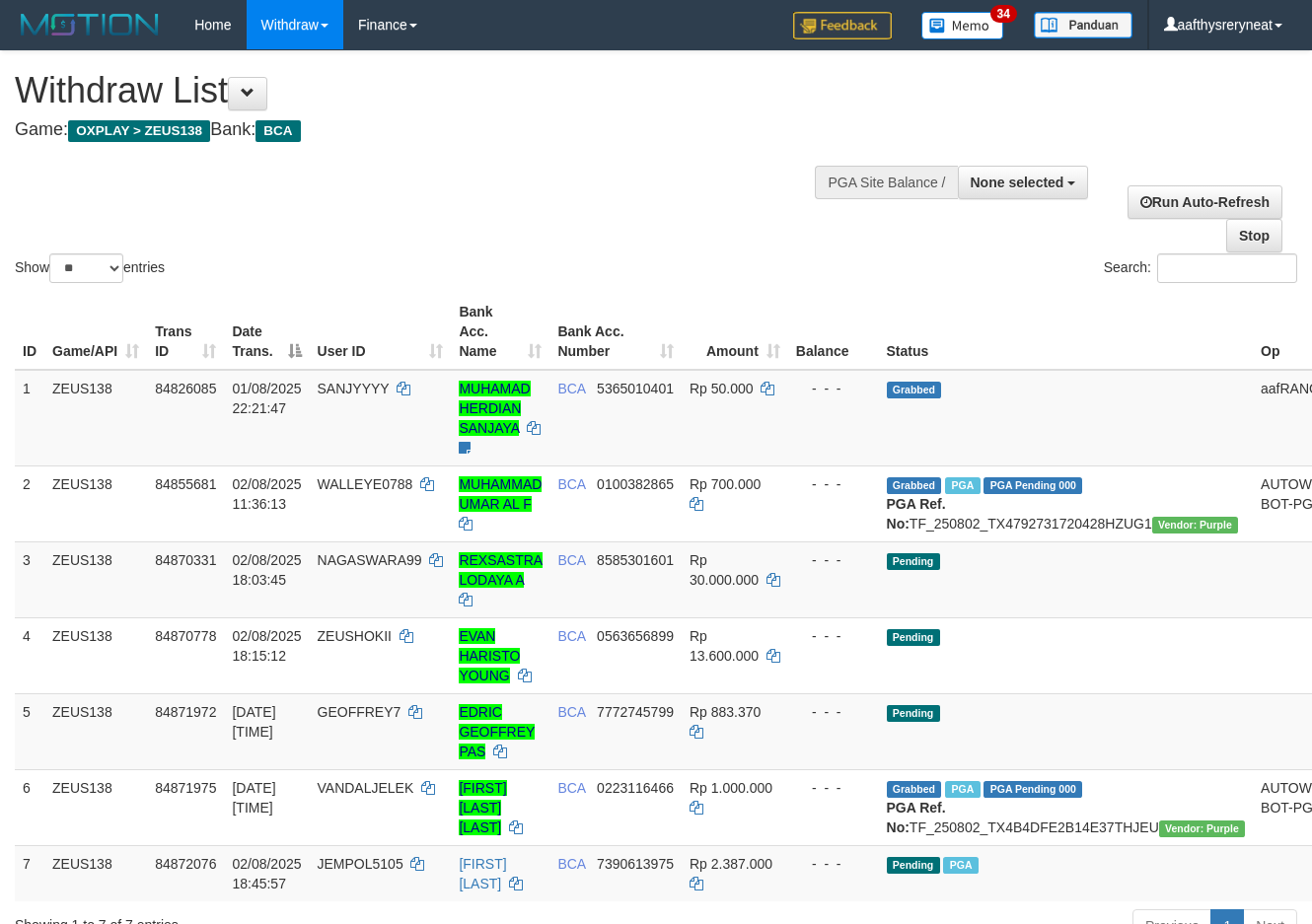 select 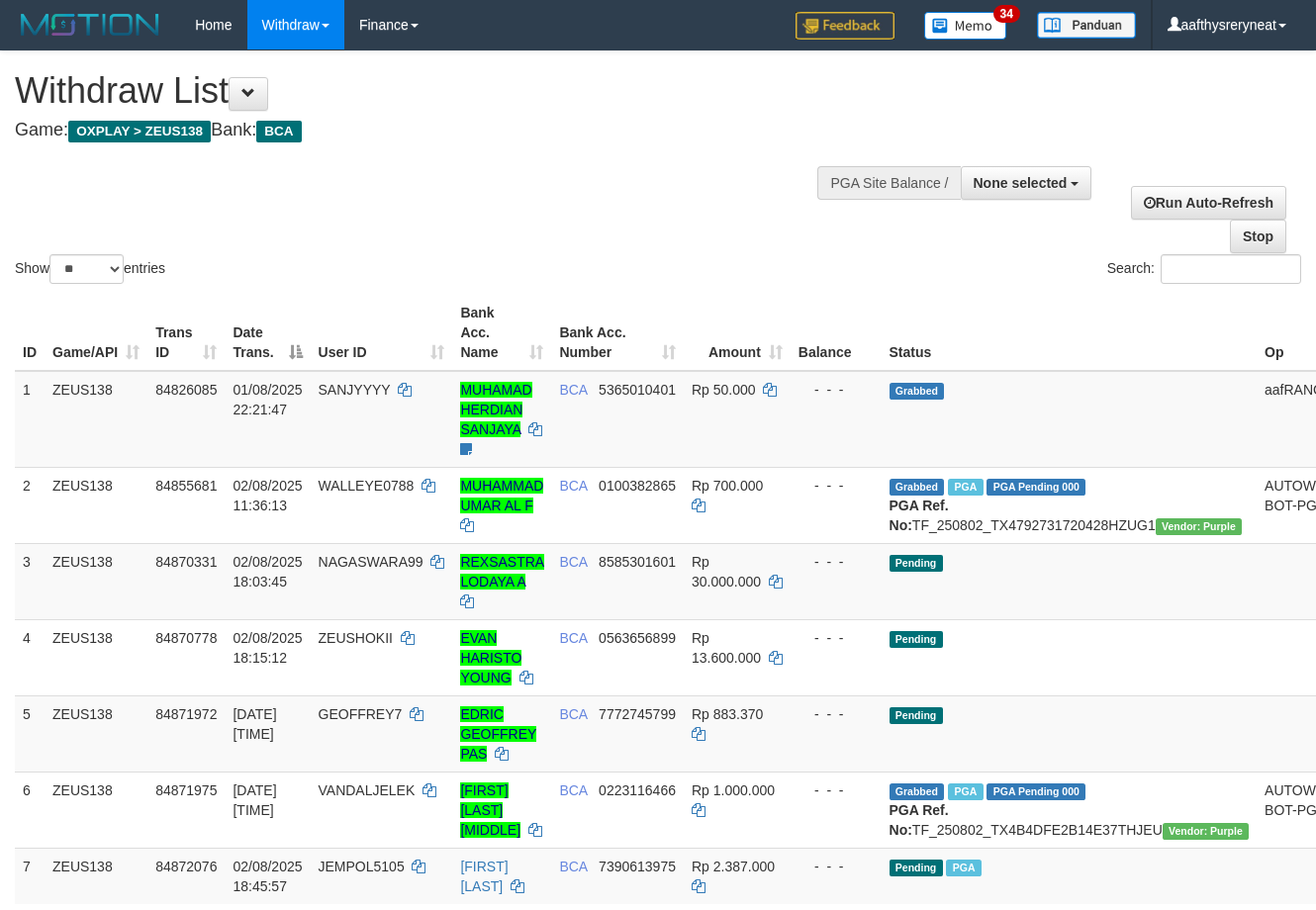 select 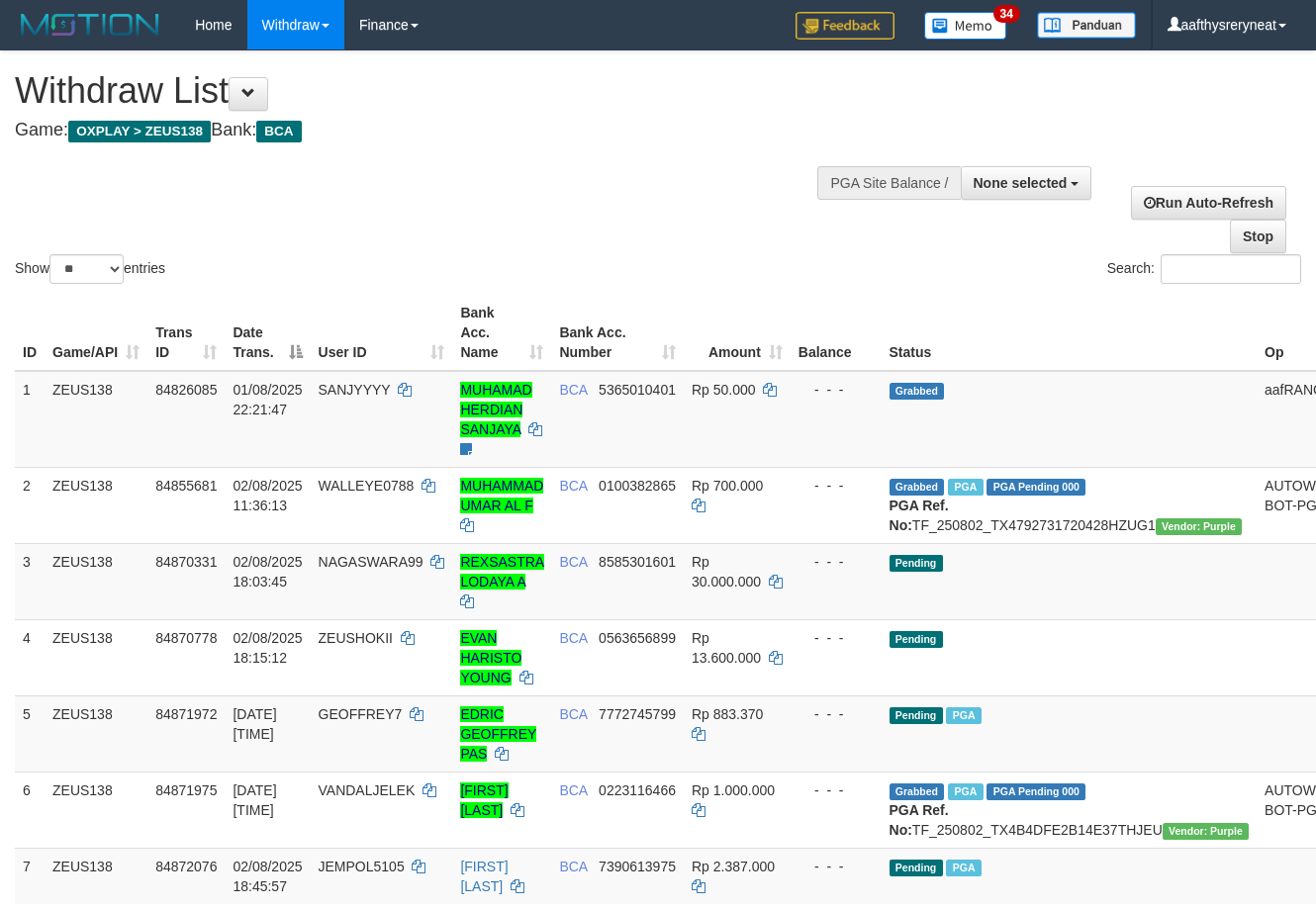 select 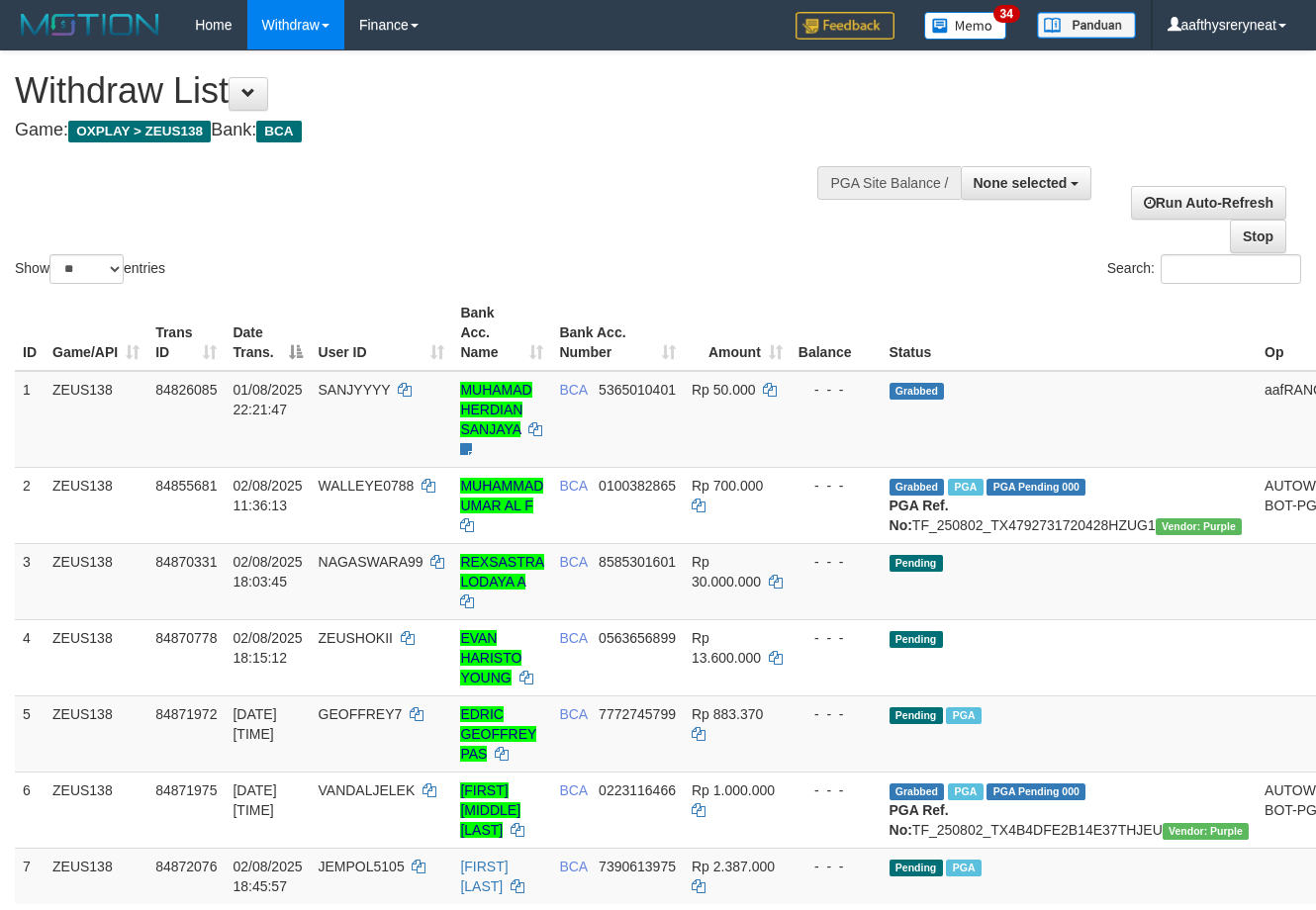select 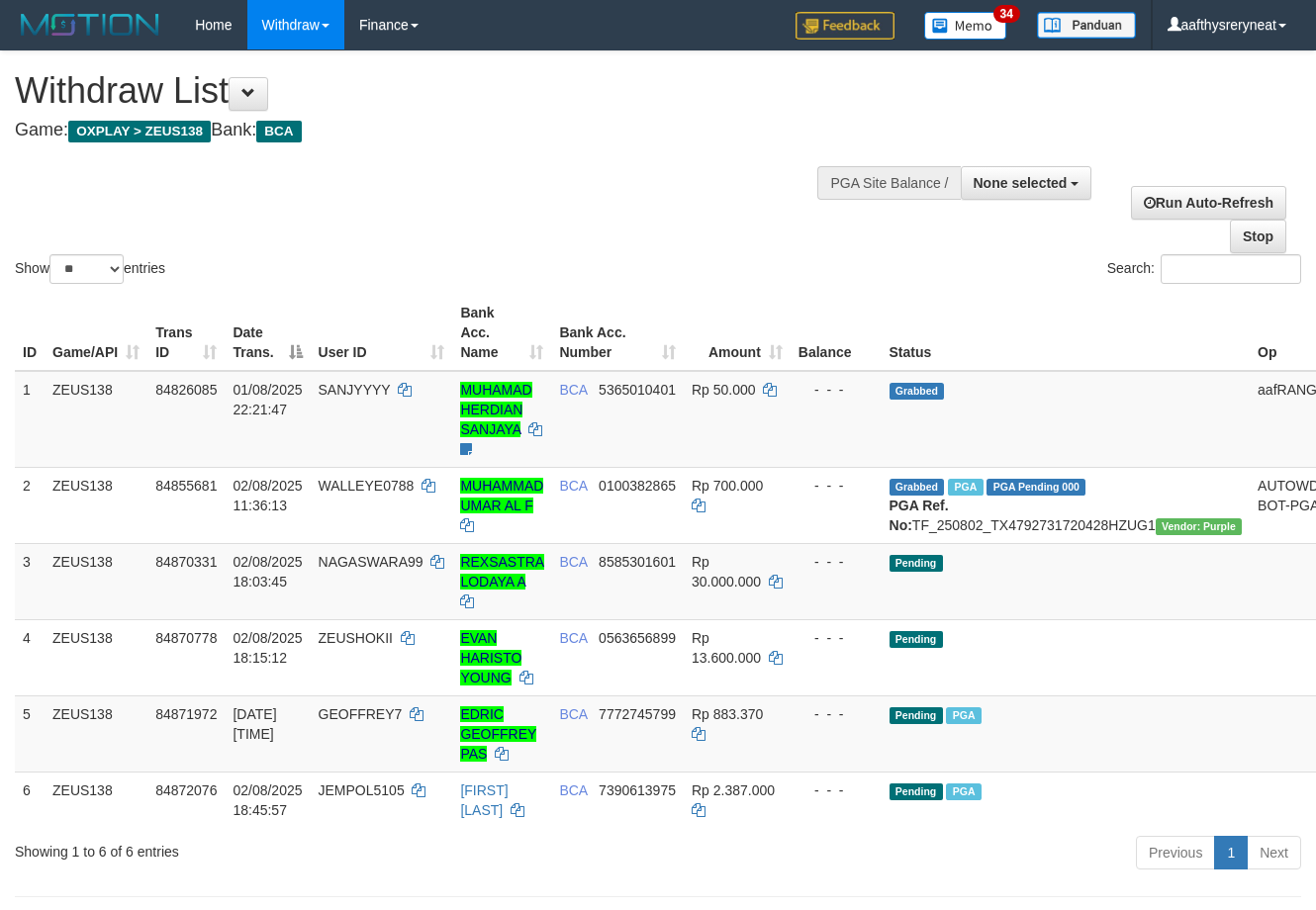 select 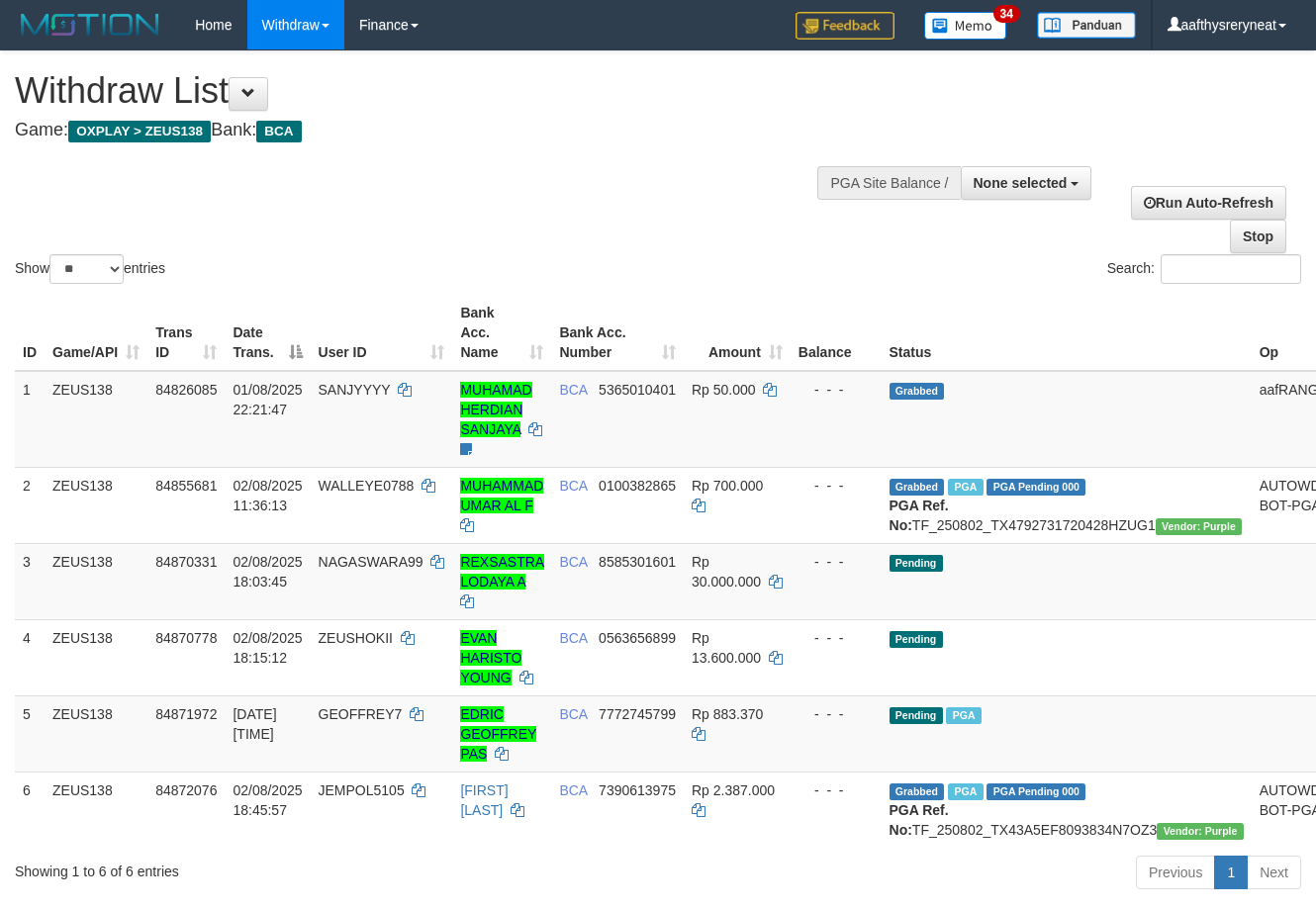 select 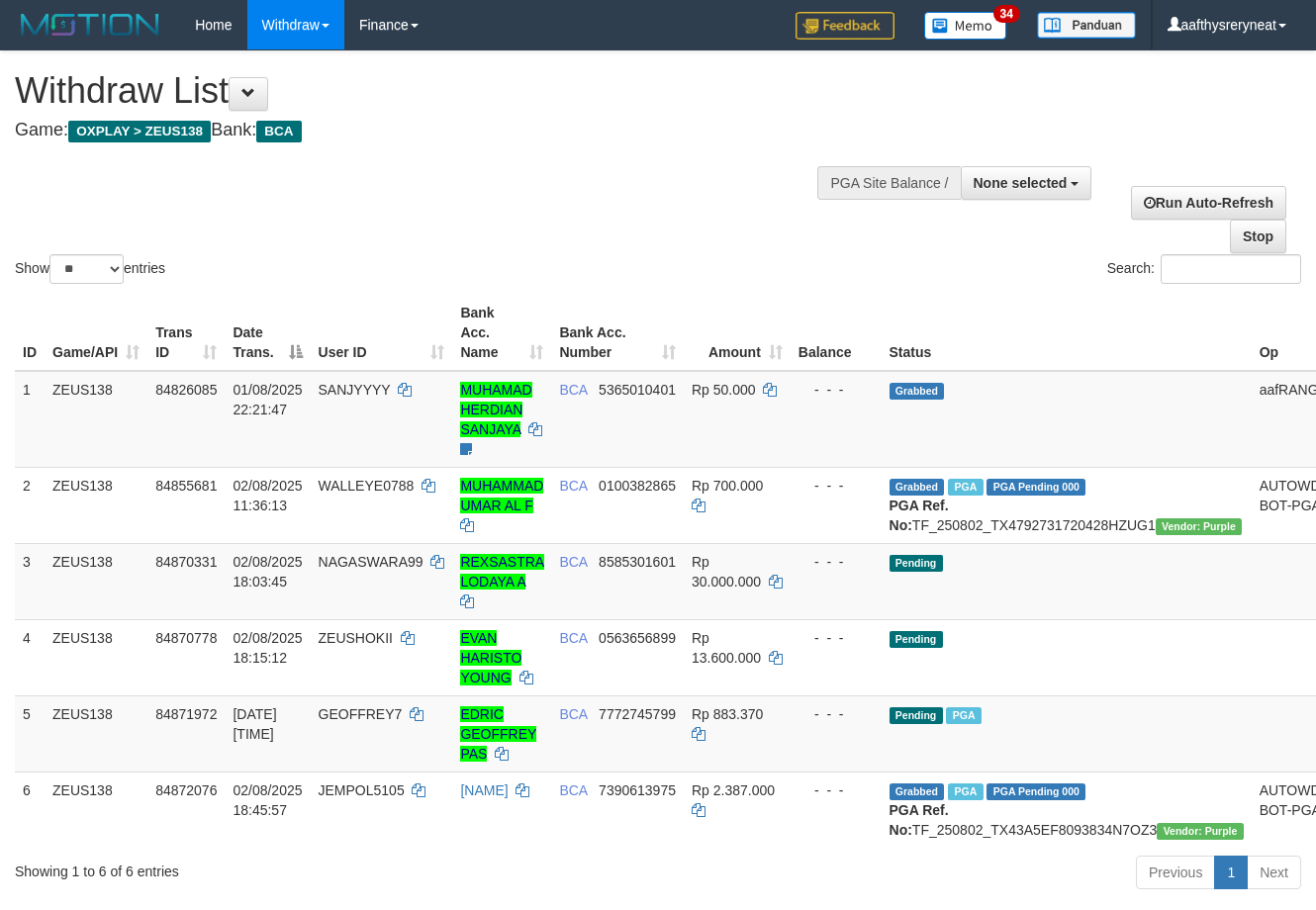 select 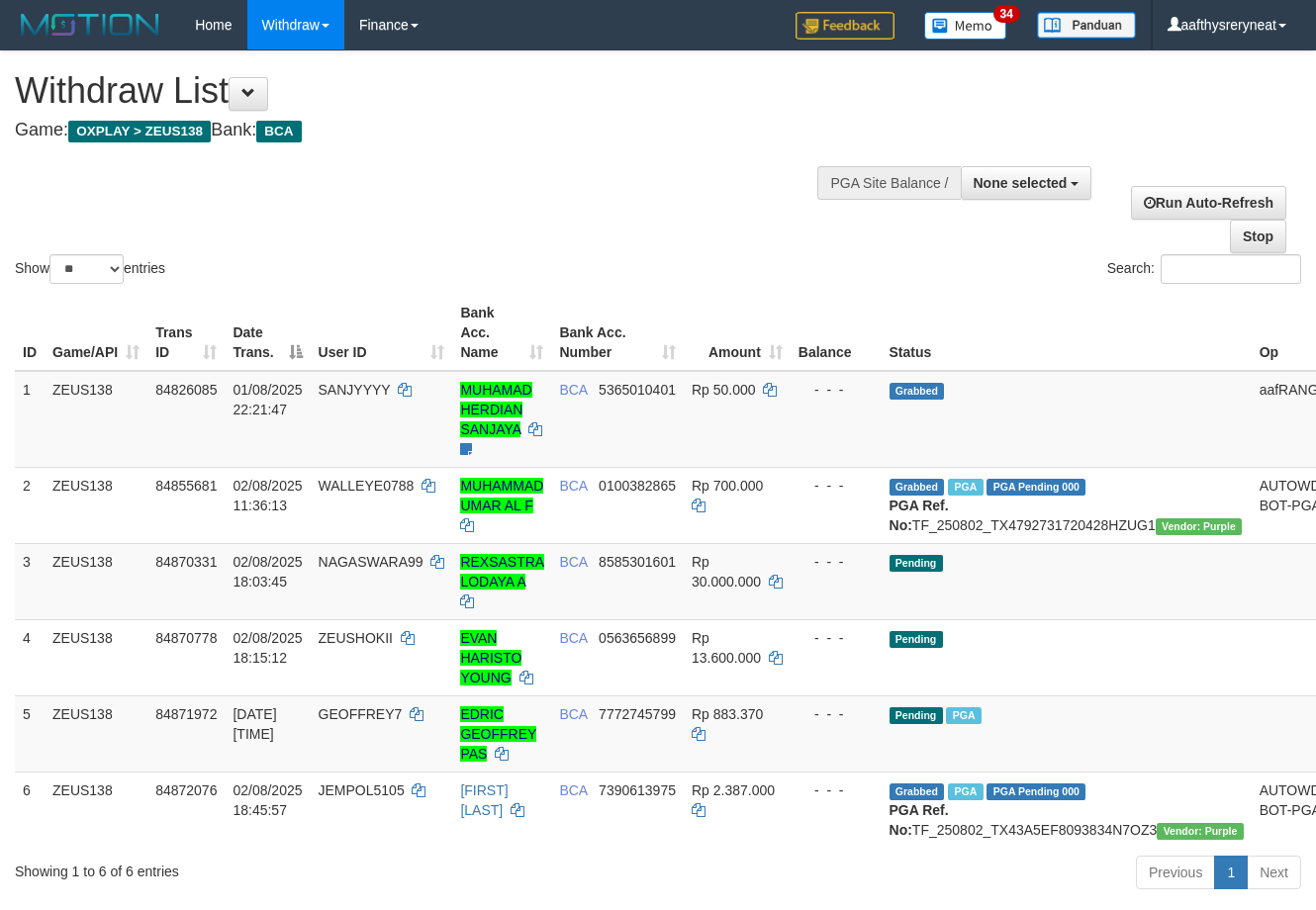 select 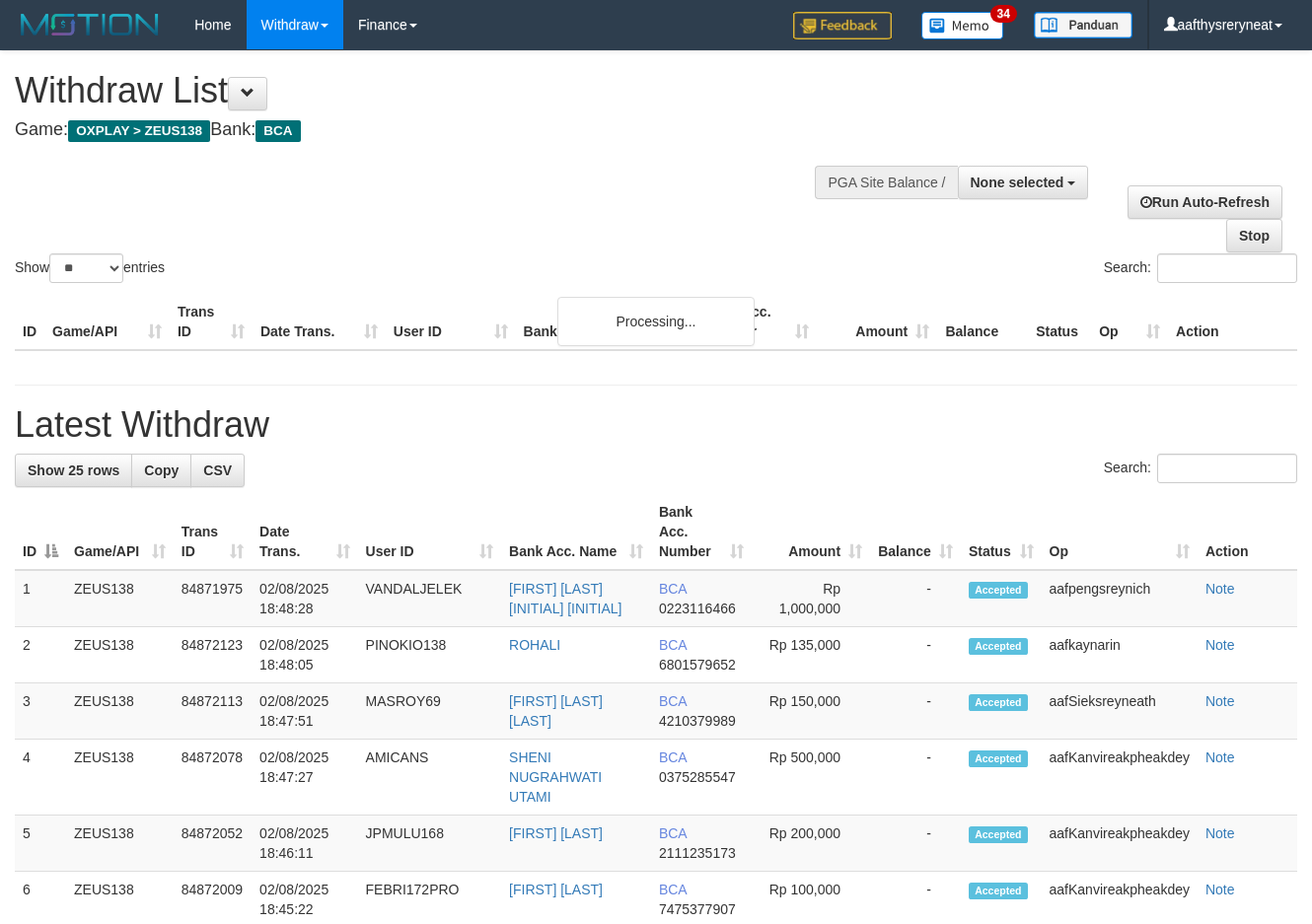 select 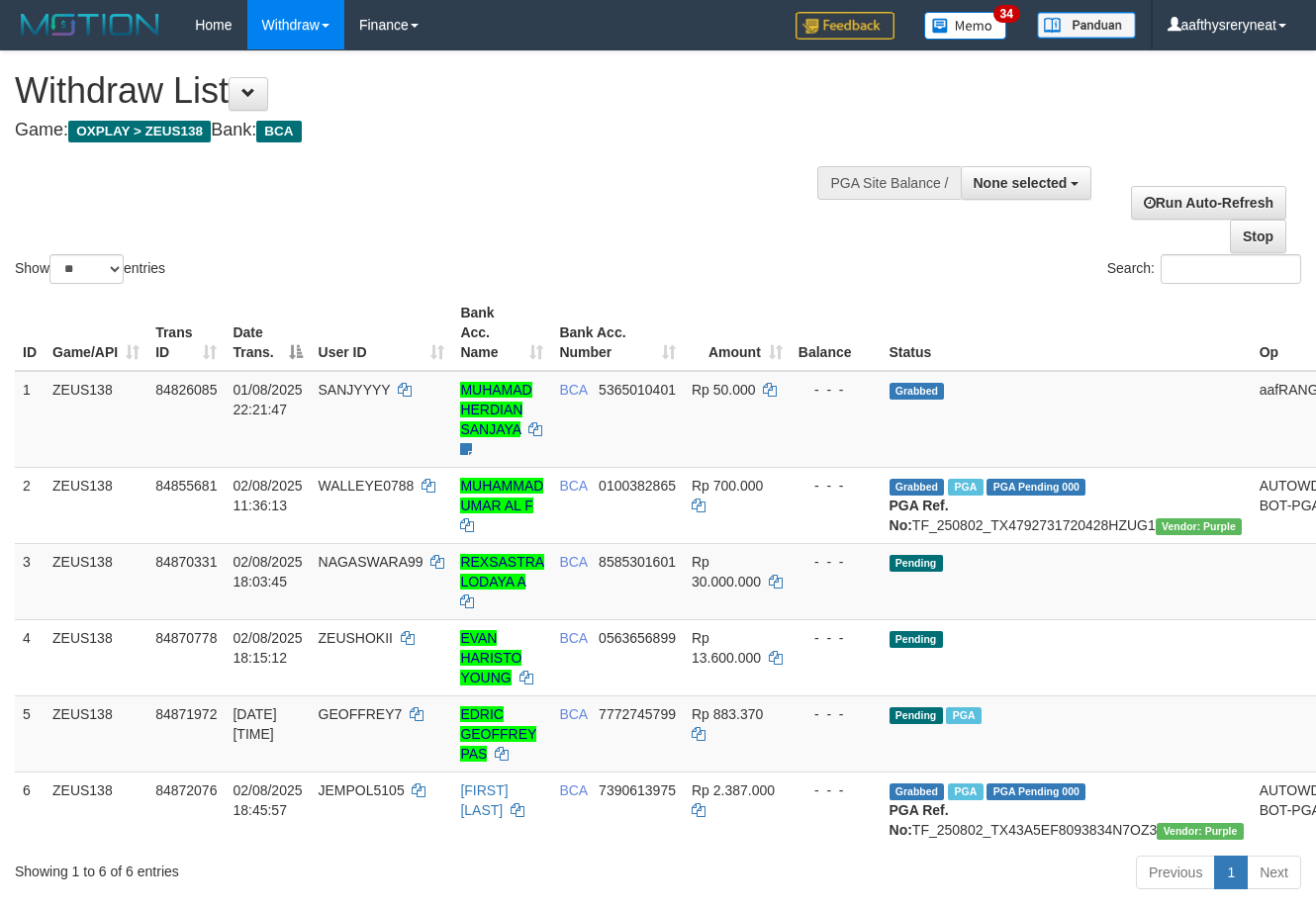 select 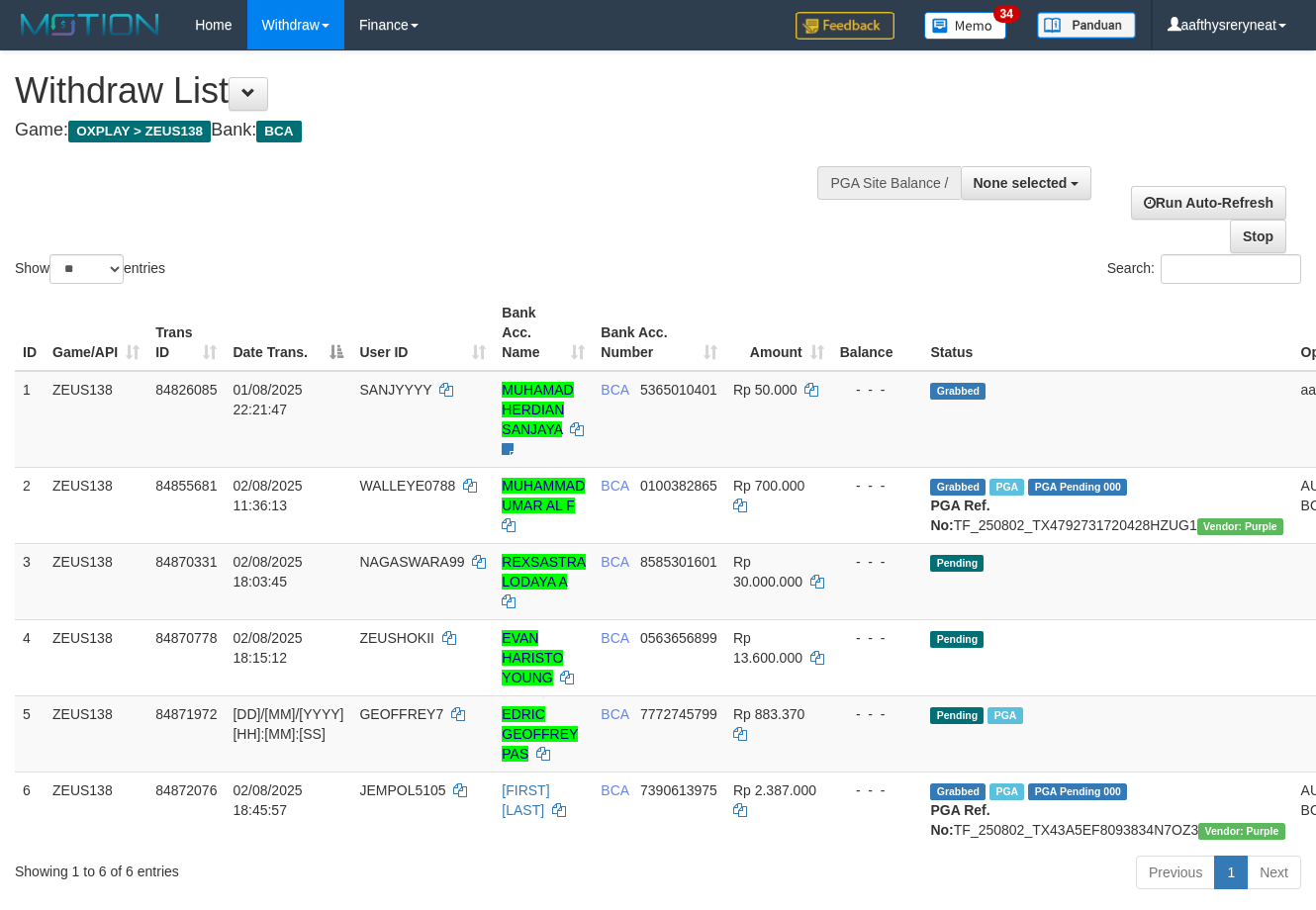 select 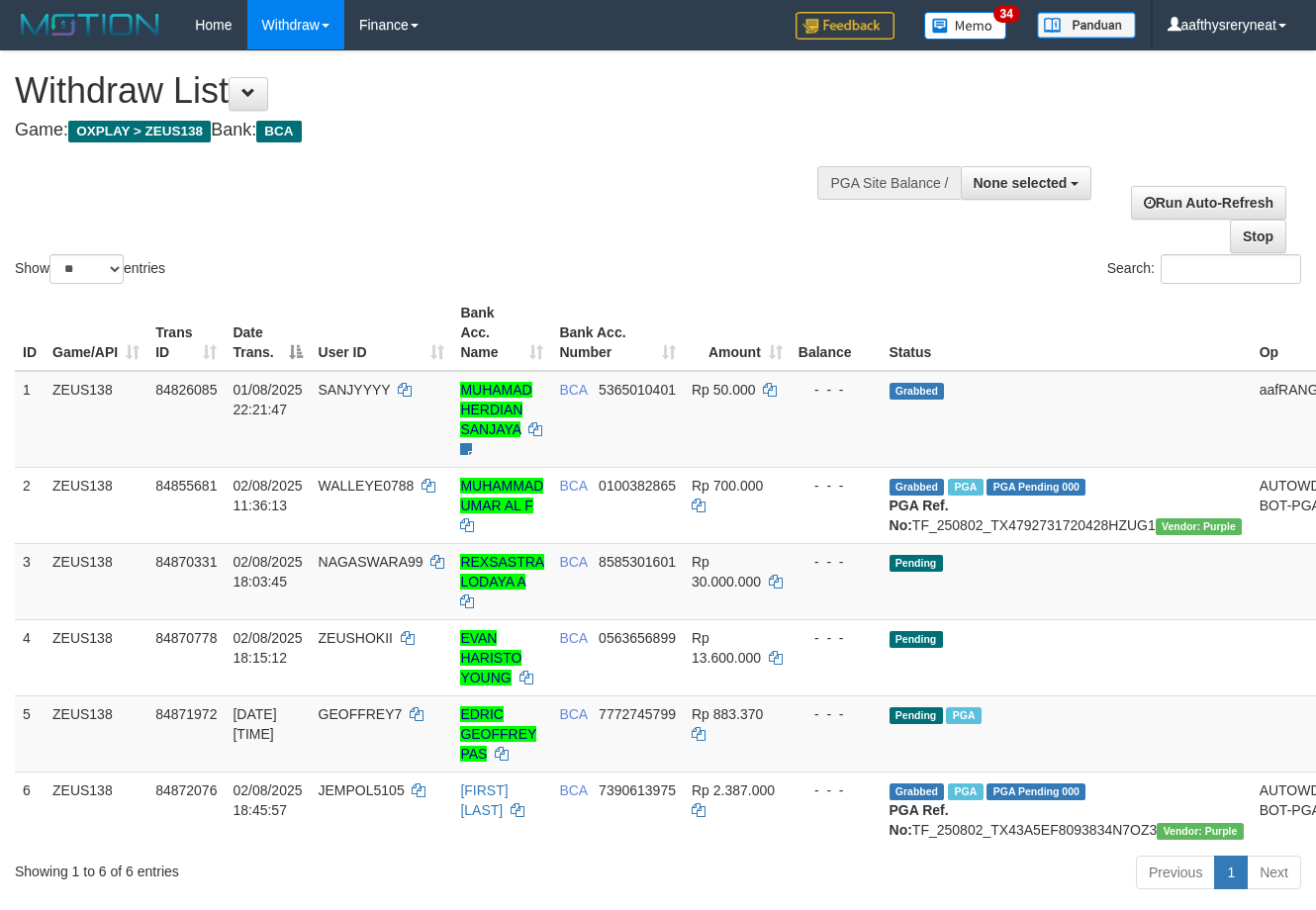 select 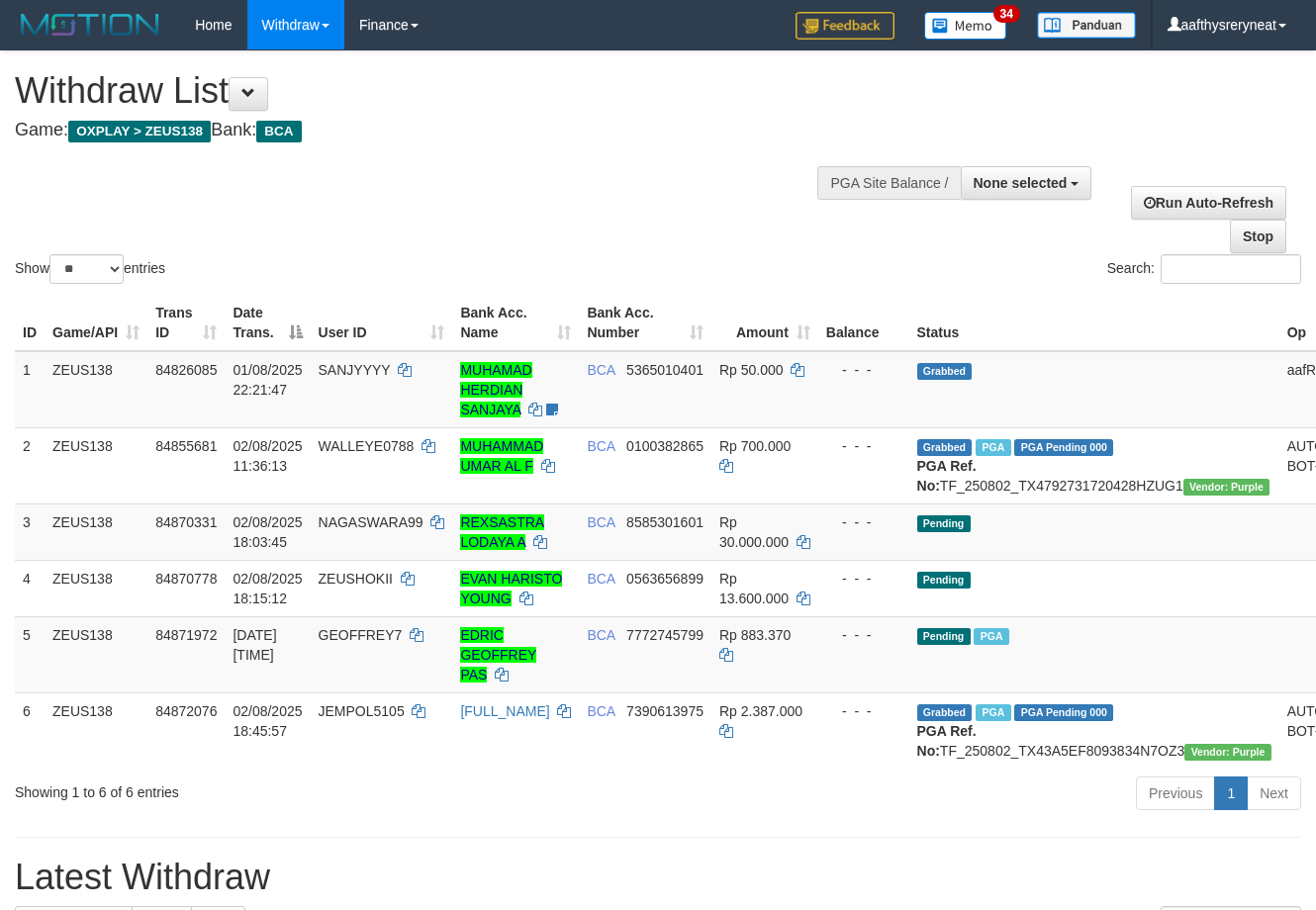 select 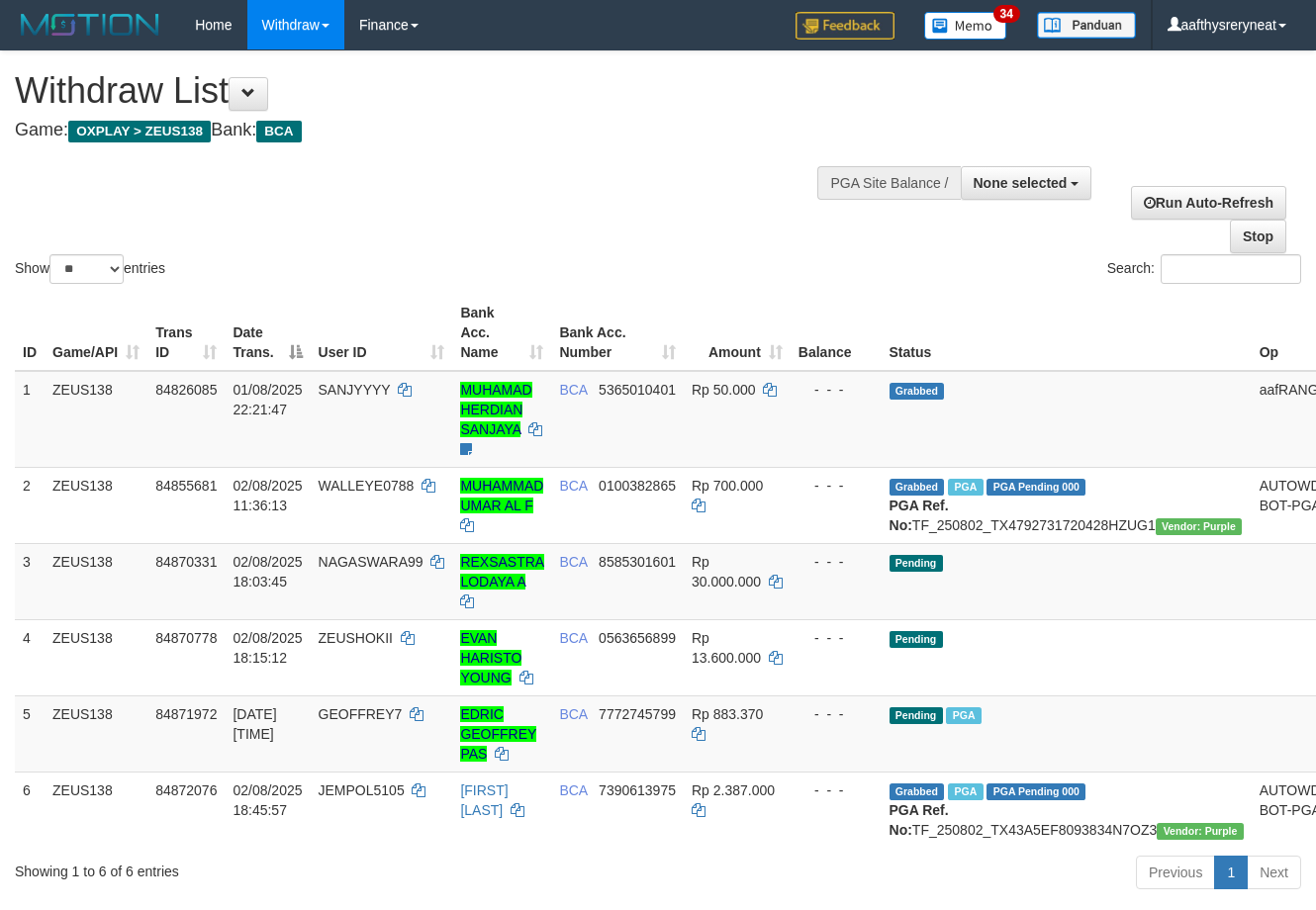 select 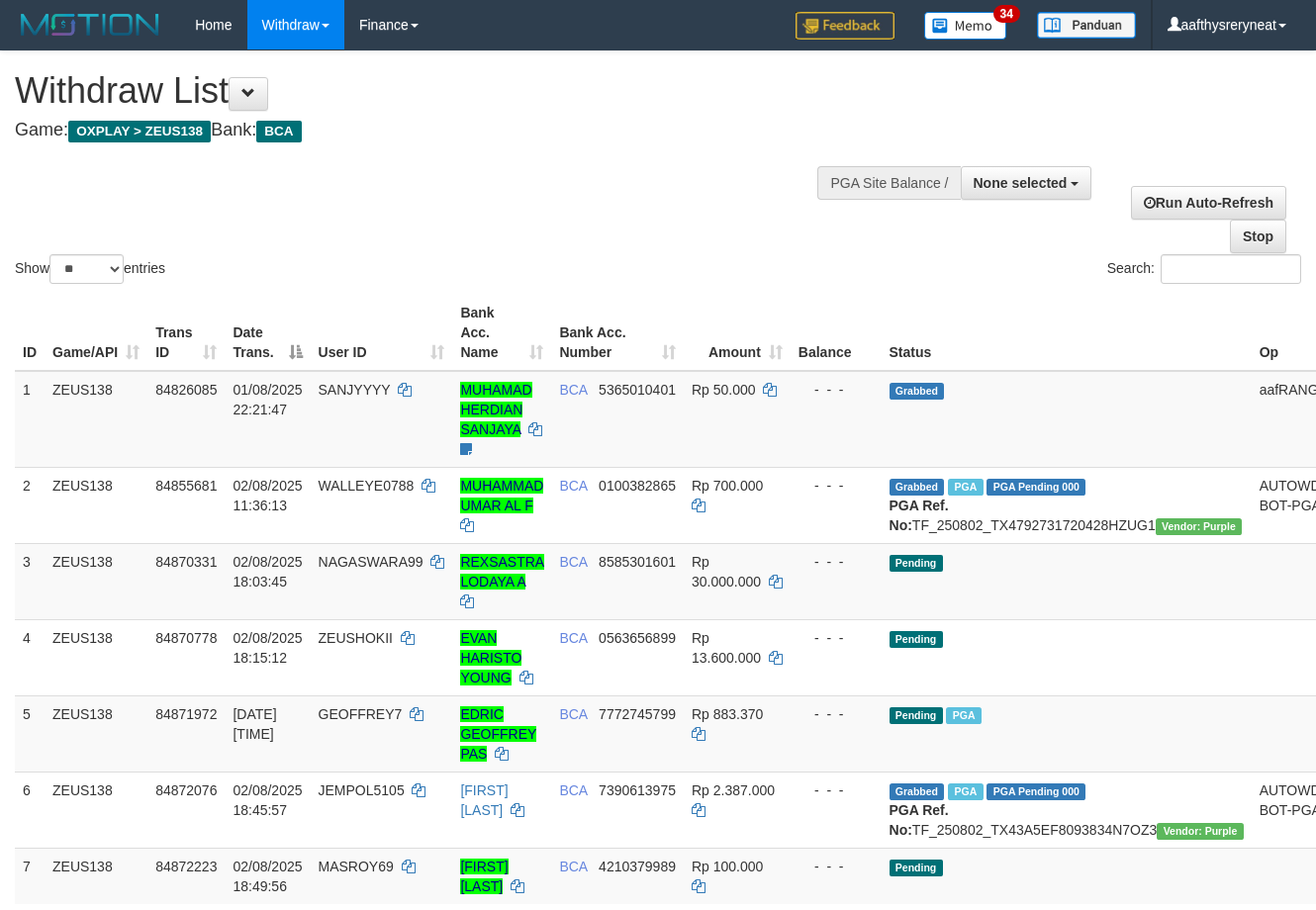 select 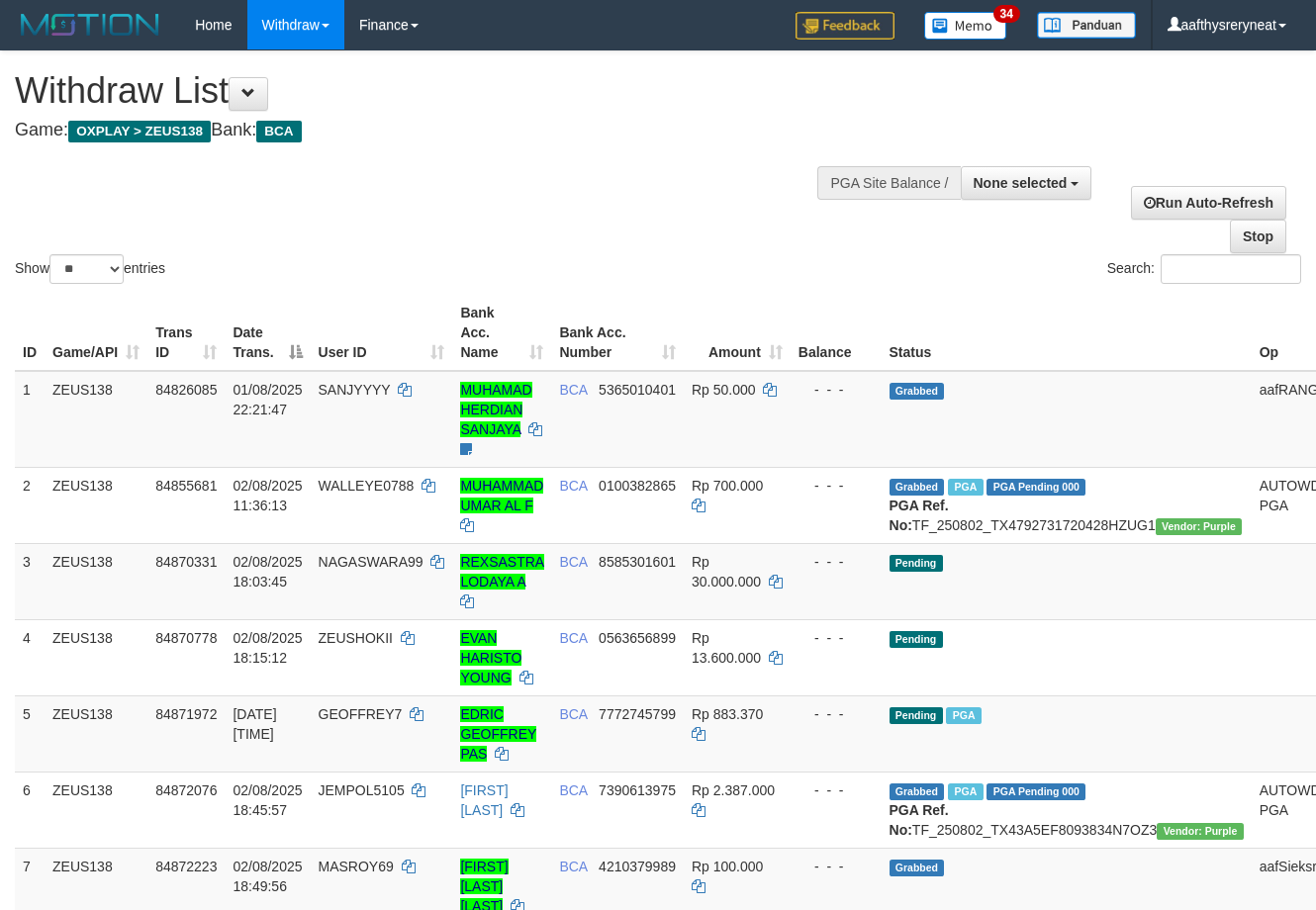 select 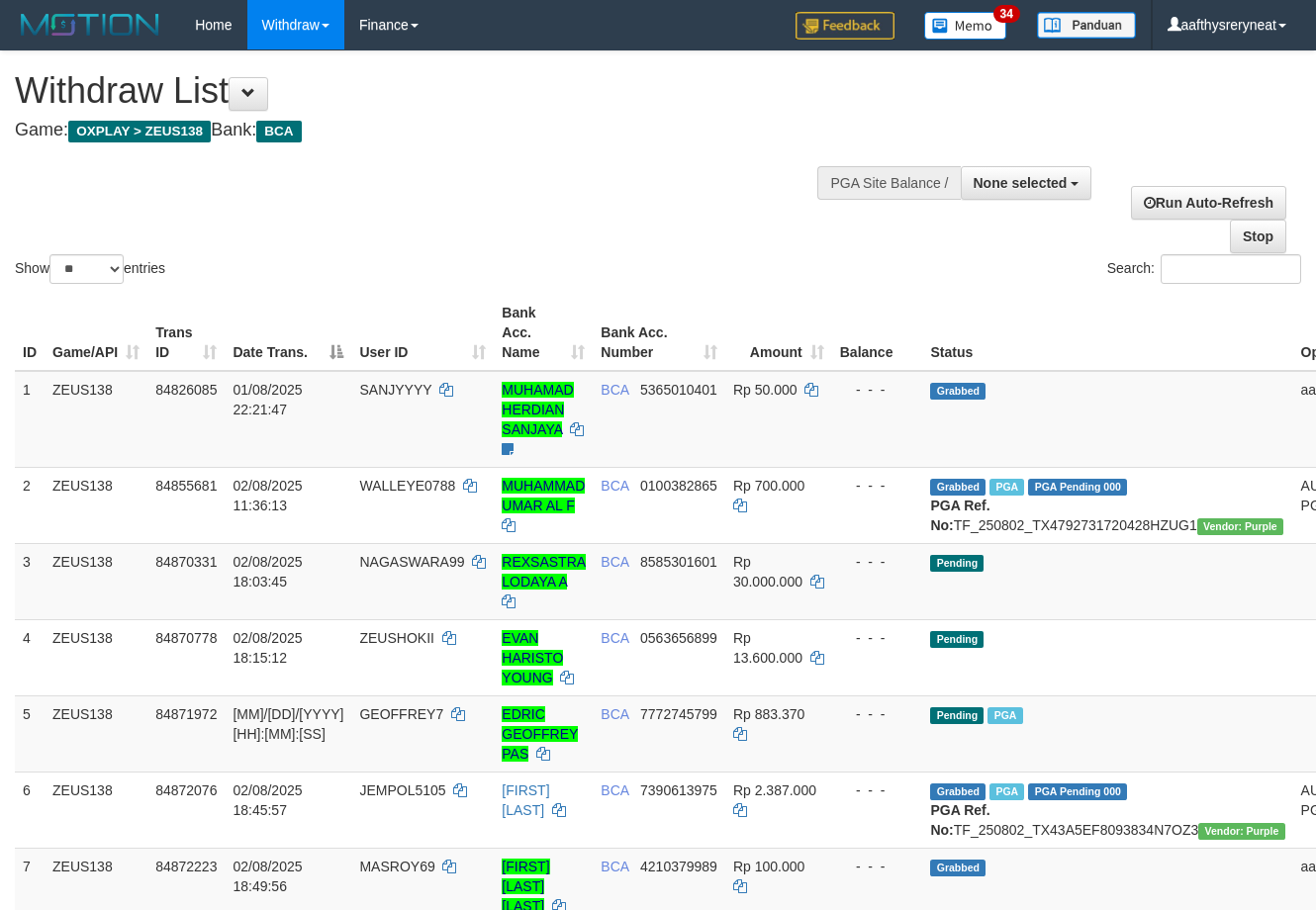 select 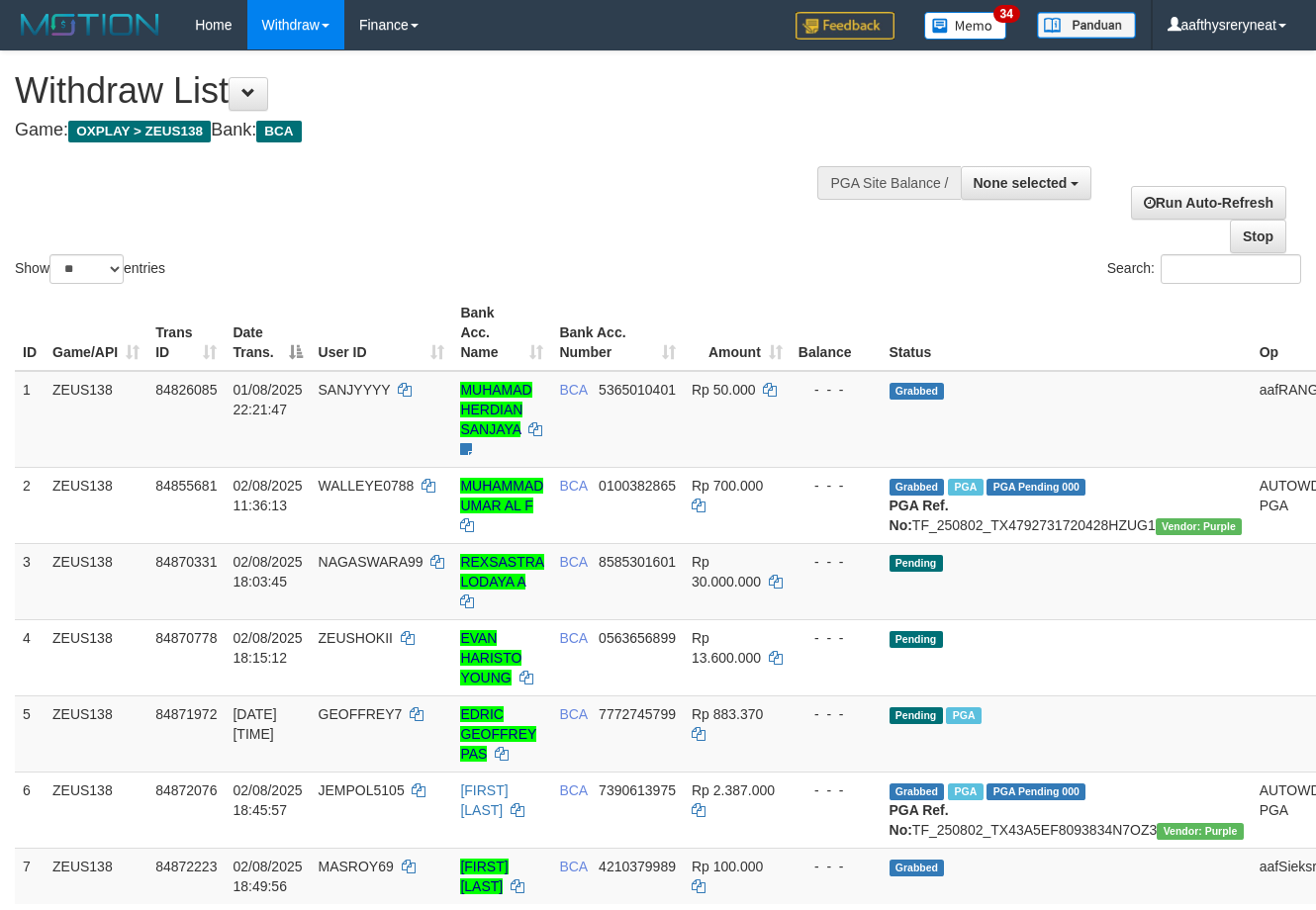 select 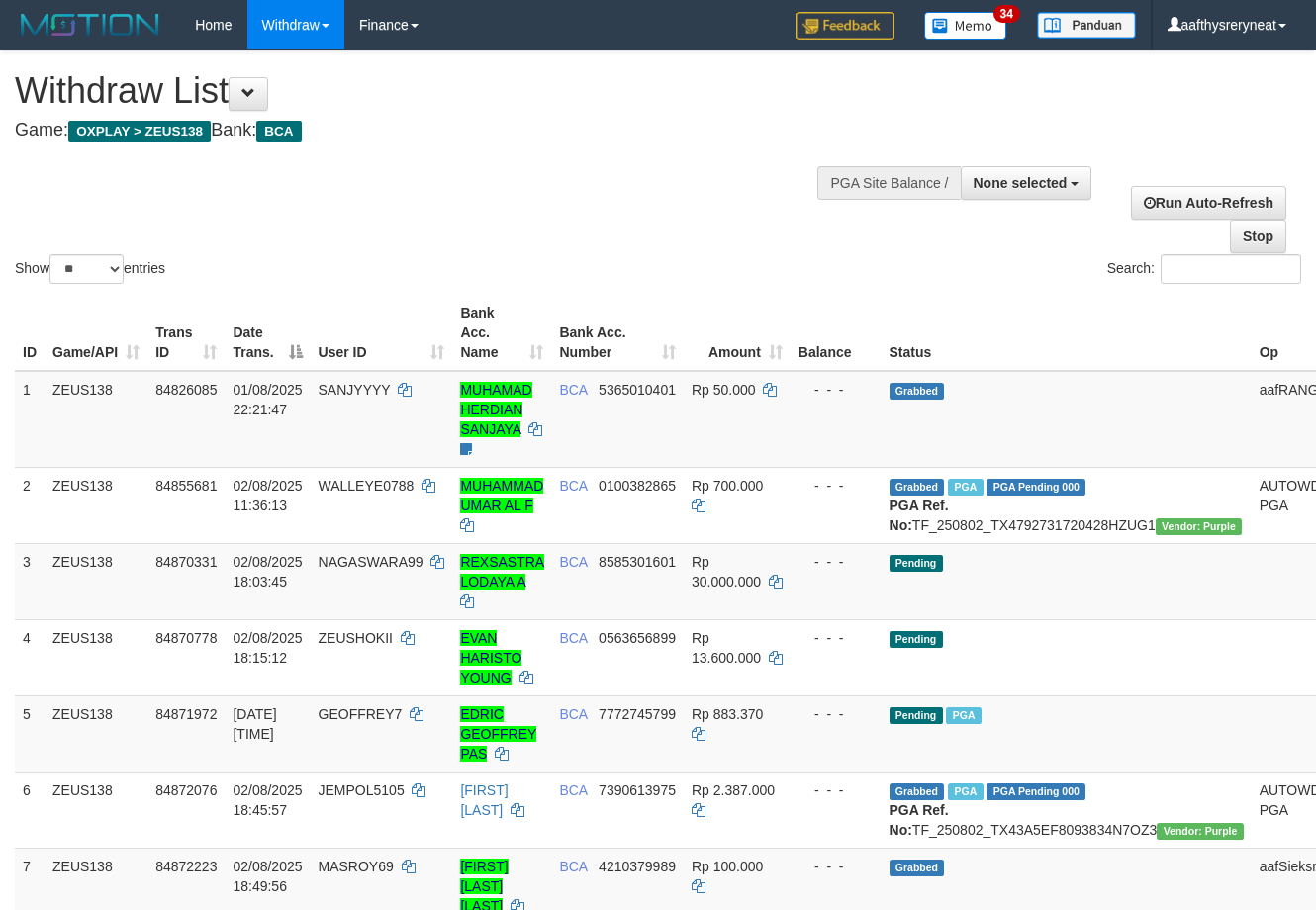 select 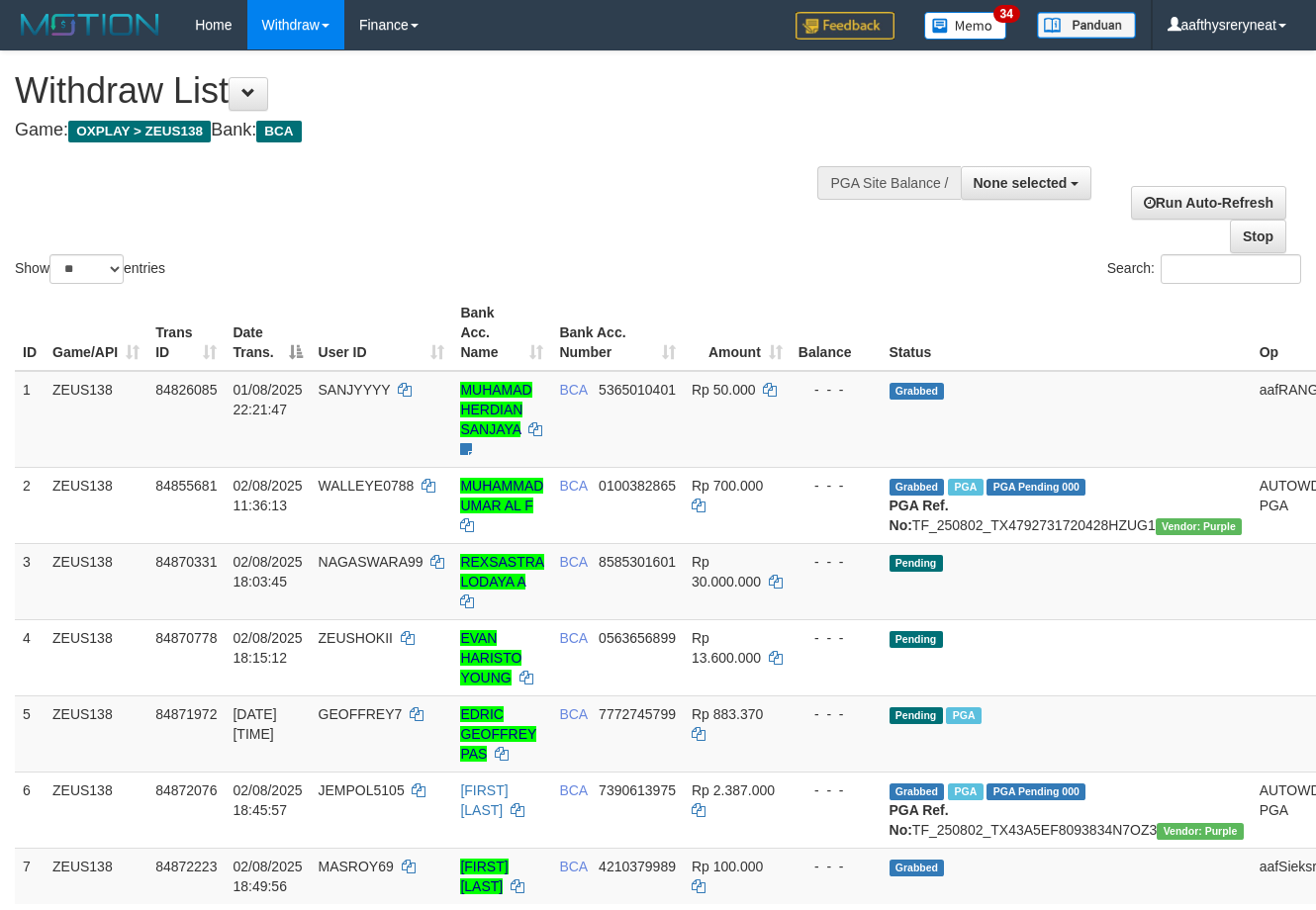 select 